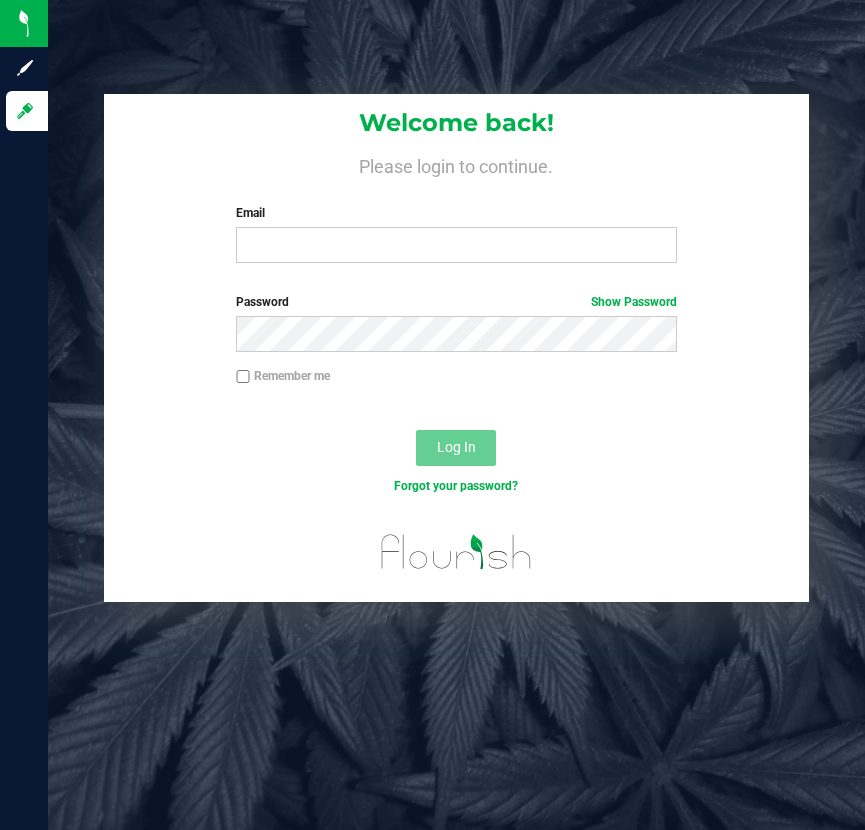 scroll, scrollTop: 0, scrollLeft: 0, axis: both 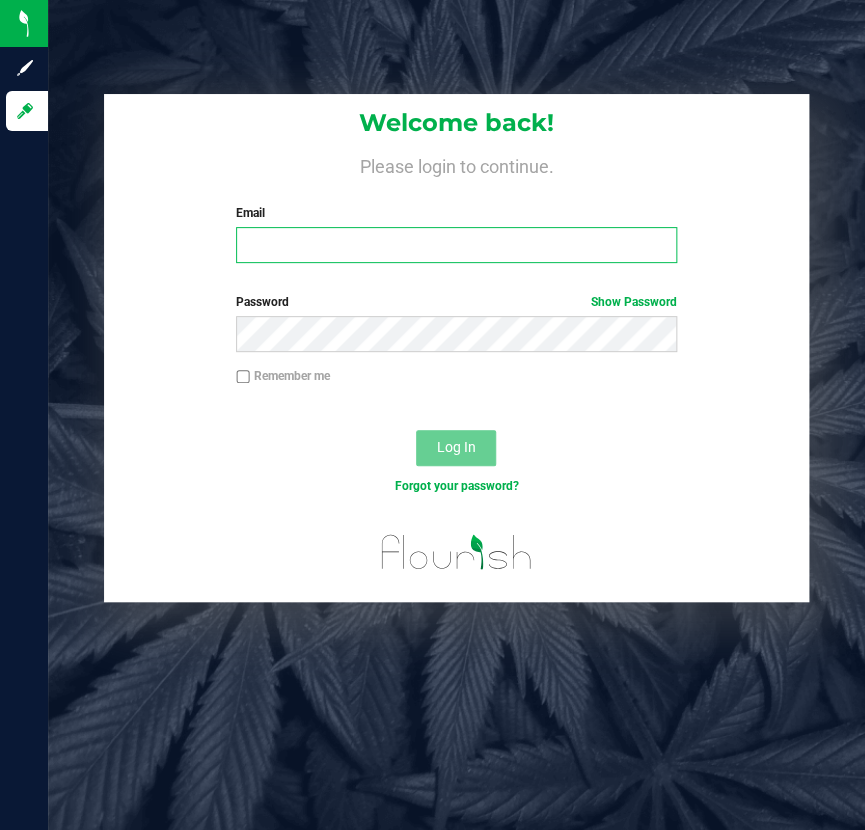 click on "Email" at bounding box center [456, 245] 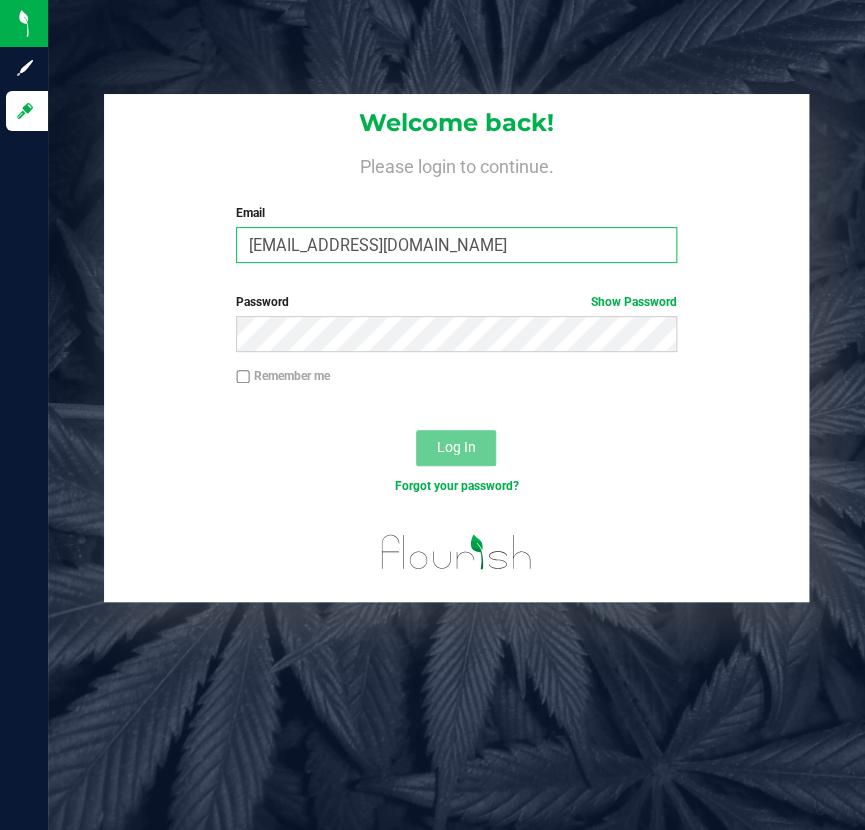 type on "[EMAIL_ADDRESS][DOMAIN_NAME]" 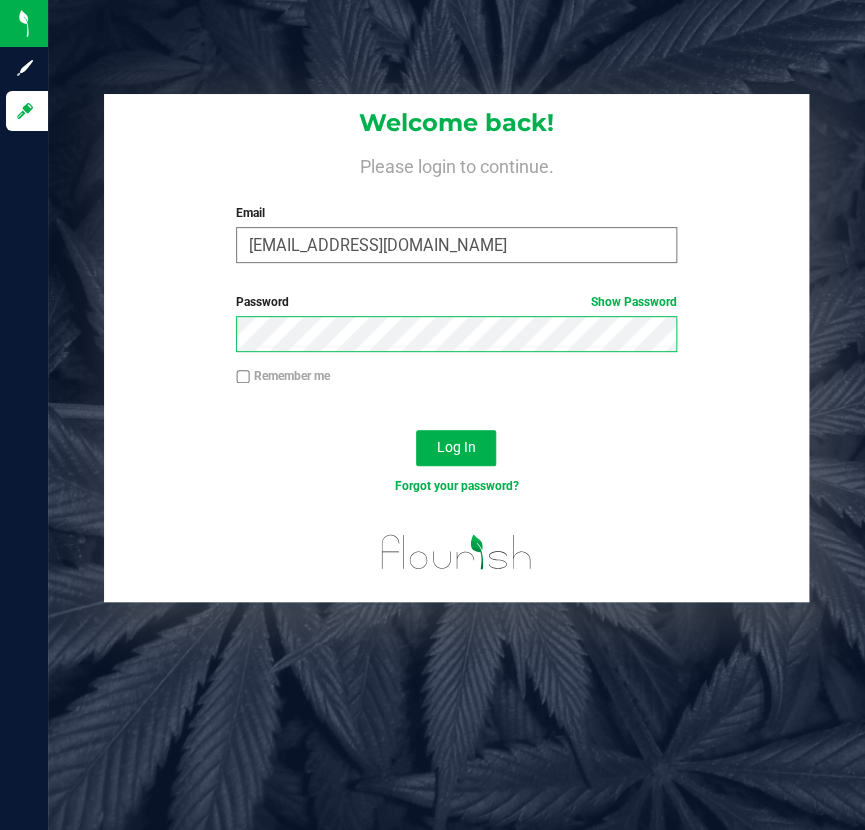 click on "Log In" at bounding box center [456, 448] 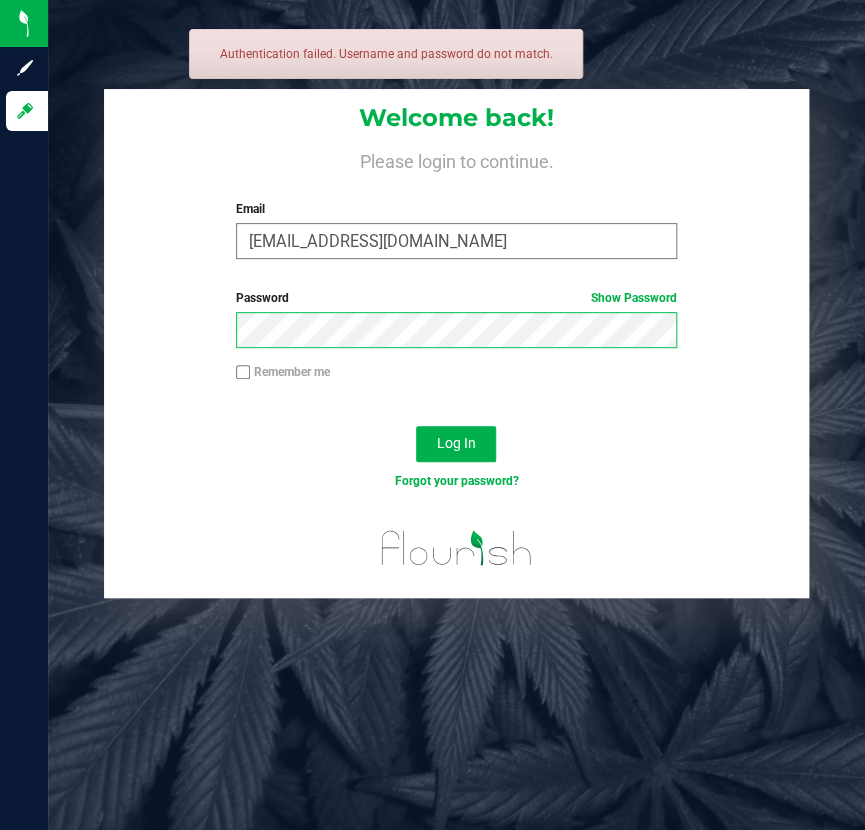 click on "Log In" at bounding box center (456, 444) 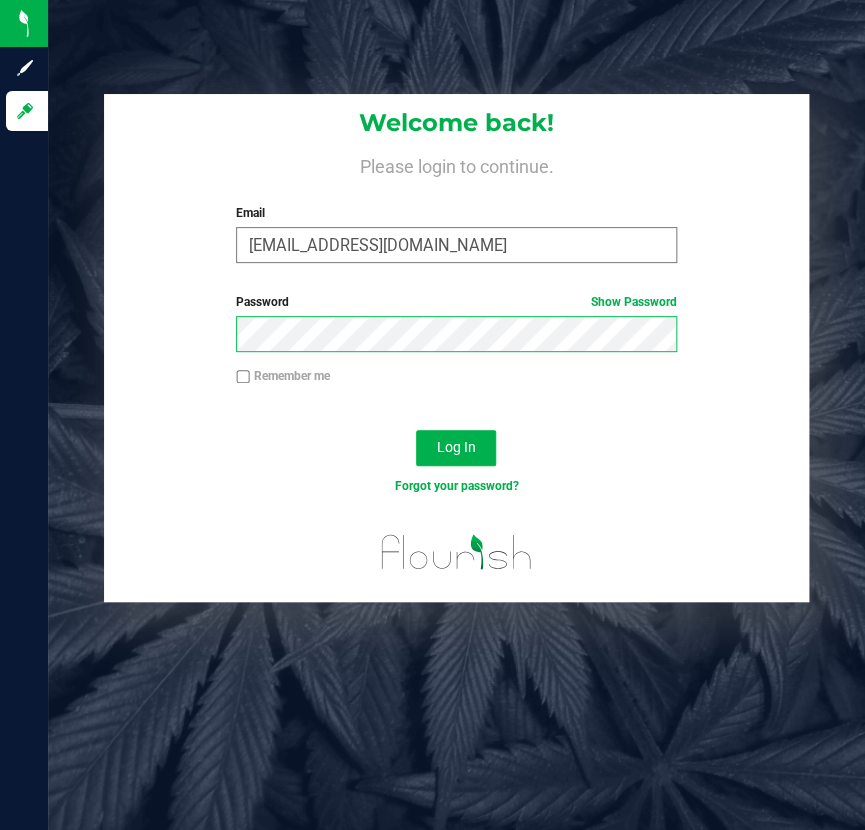 click on "Log In" at bounding box center [456, 448] 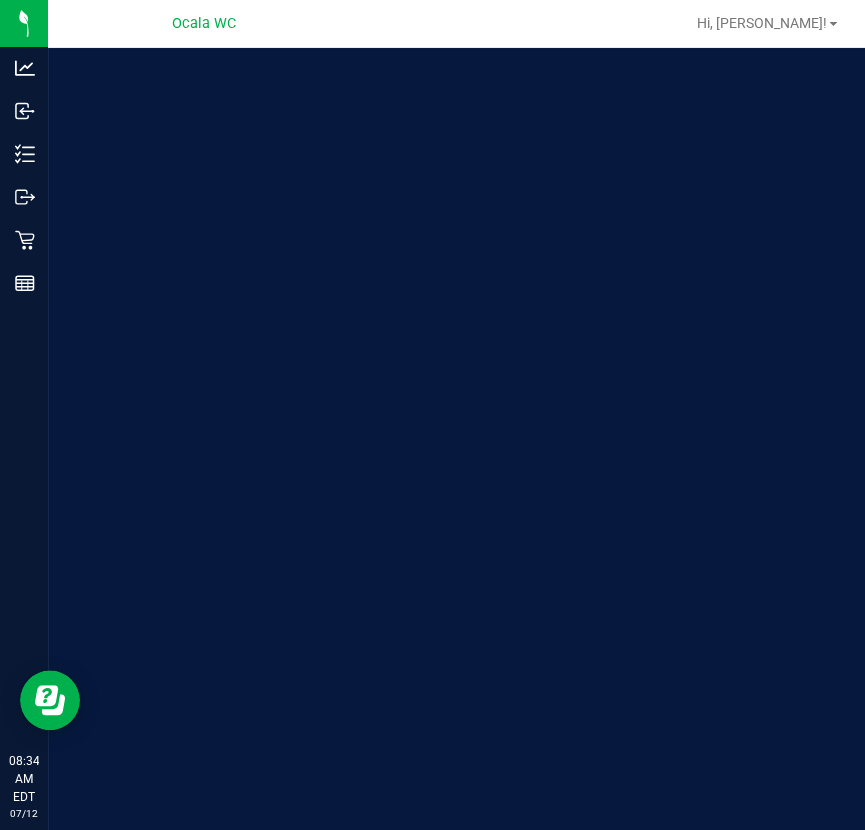 scroll, scrollTop: 0, scrollLeft: 0, axis: both 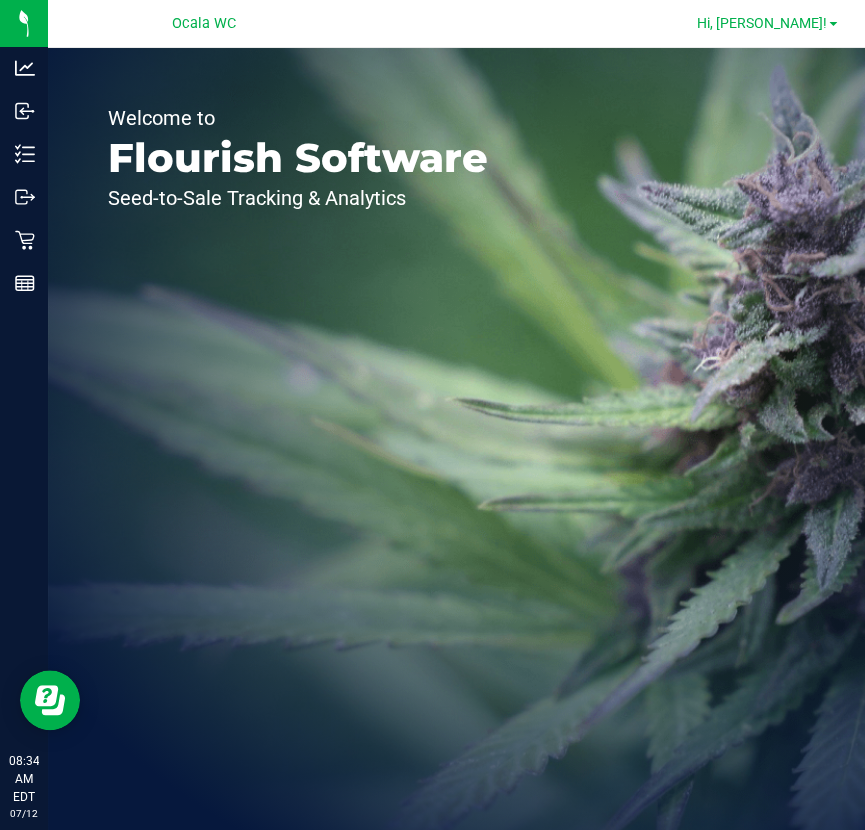 click on "Hi, [PERSON_NAME]!" at bounding box center (762, 23) 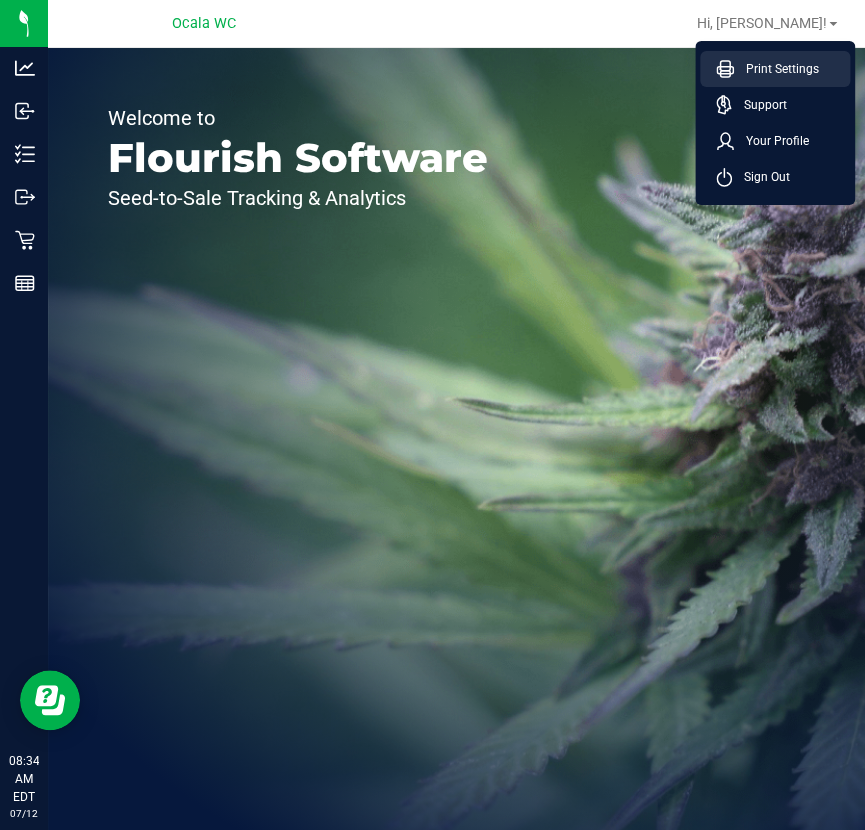 click on "Print Settings" at bounding box center (776, 69) 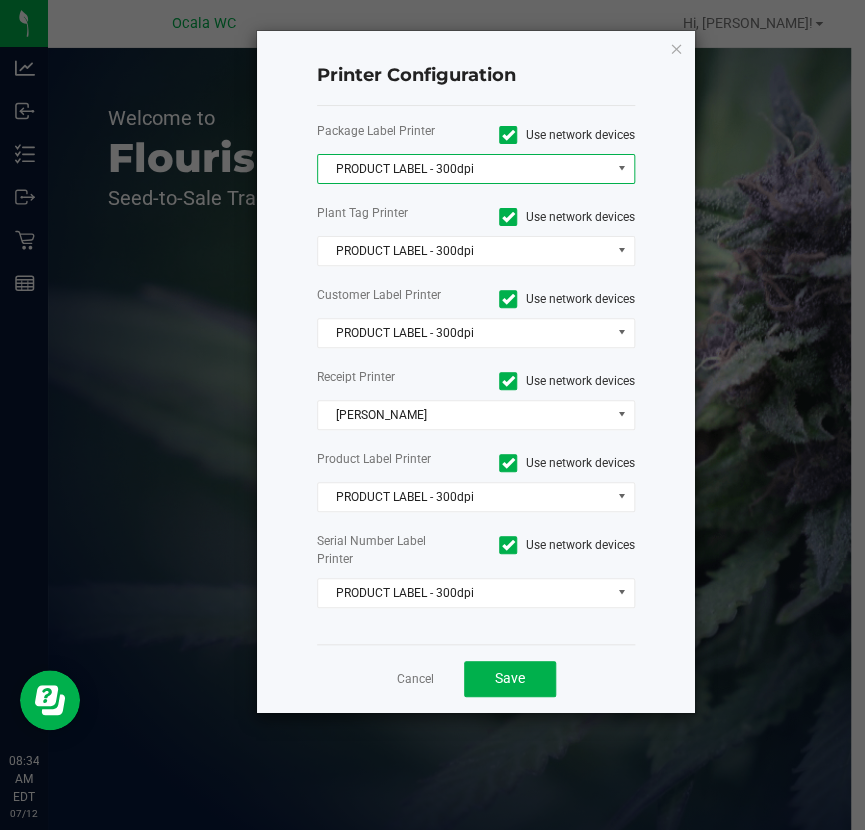 click on "PRODUCT LABEL - 300dpi" at bounding box center (463, 169) 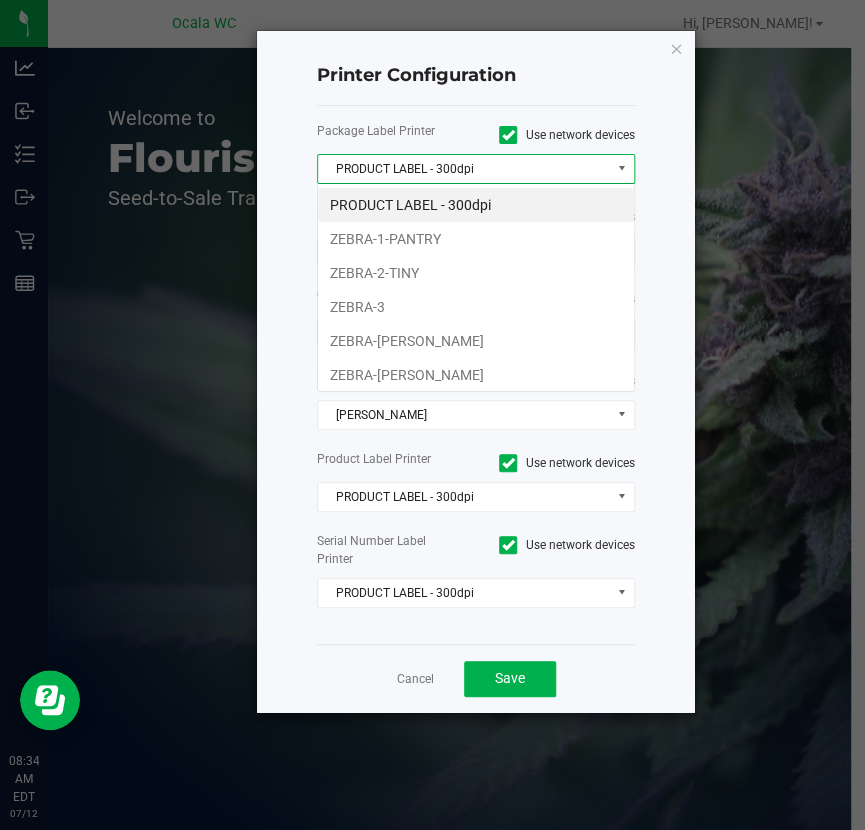 scroll, scrollTop: 99970, scrollLeft: 99681, axis: both 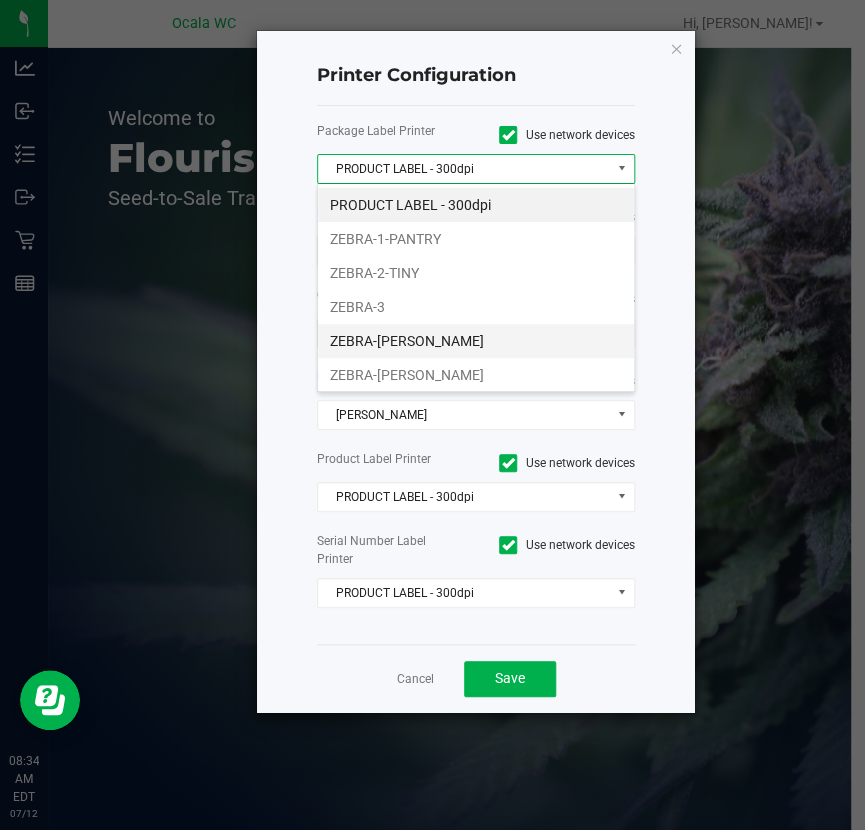 click on "ZEBRA-[PERSON_NAME]" at bounding box center [476, 341] 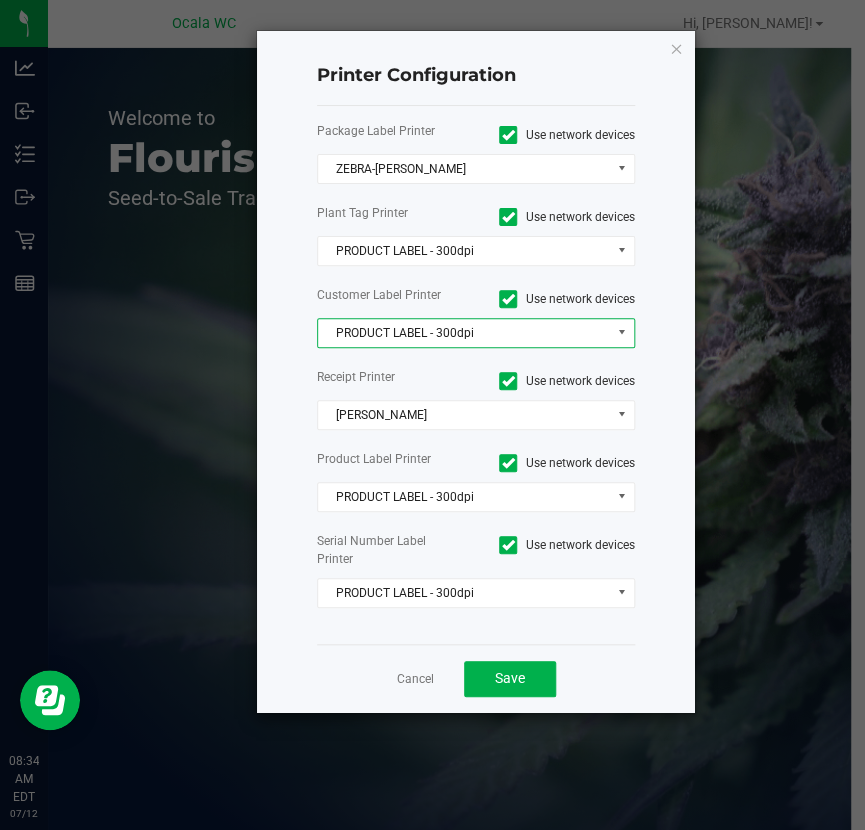 click on "PRODUCT LABEL - 300dpi" at bounding box center [463, 333] 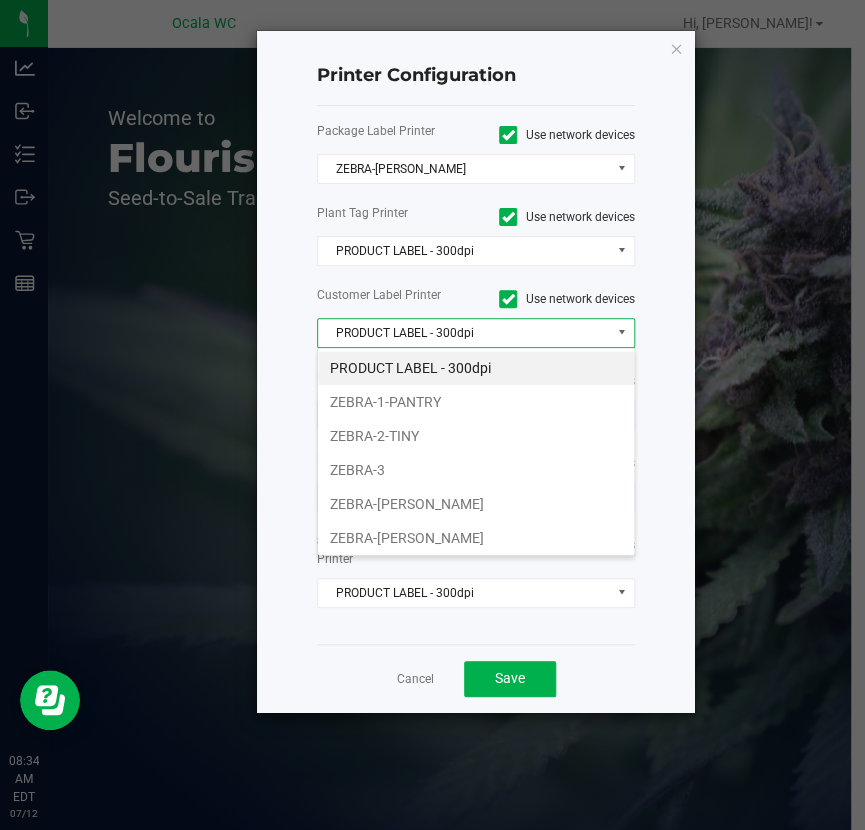 scroll, scrollTop: 99970, scrollLeft: 99681, axis: both 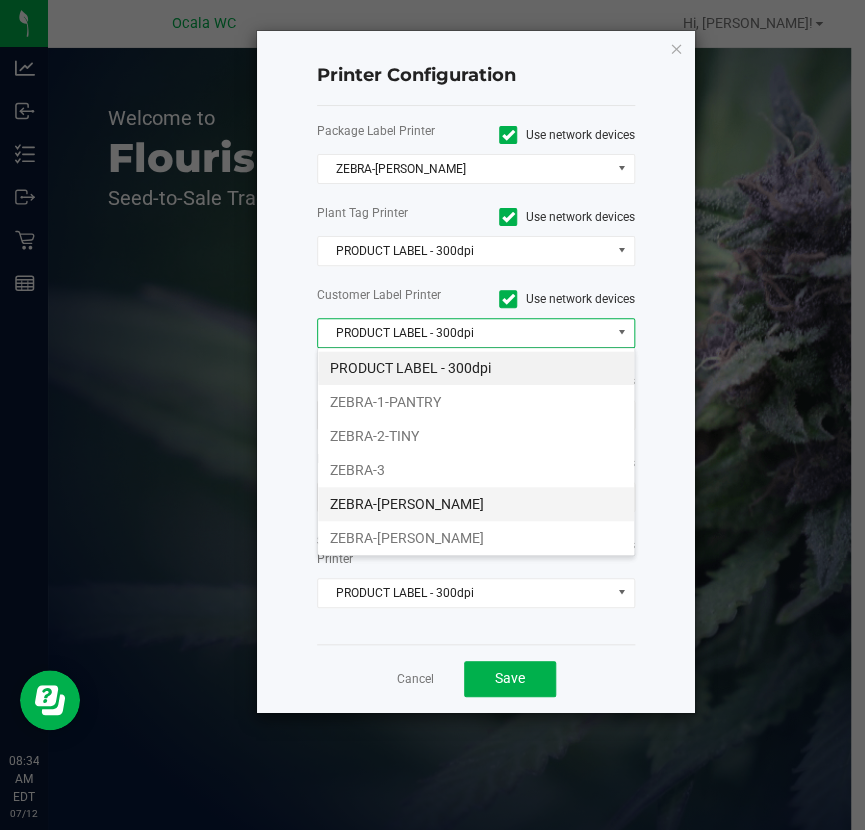 click on "ZEBRA-[PERSON_NAME]" at bounding box center (476, 504) 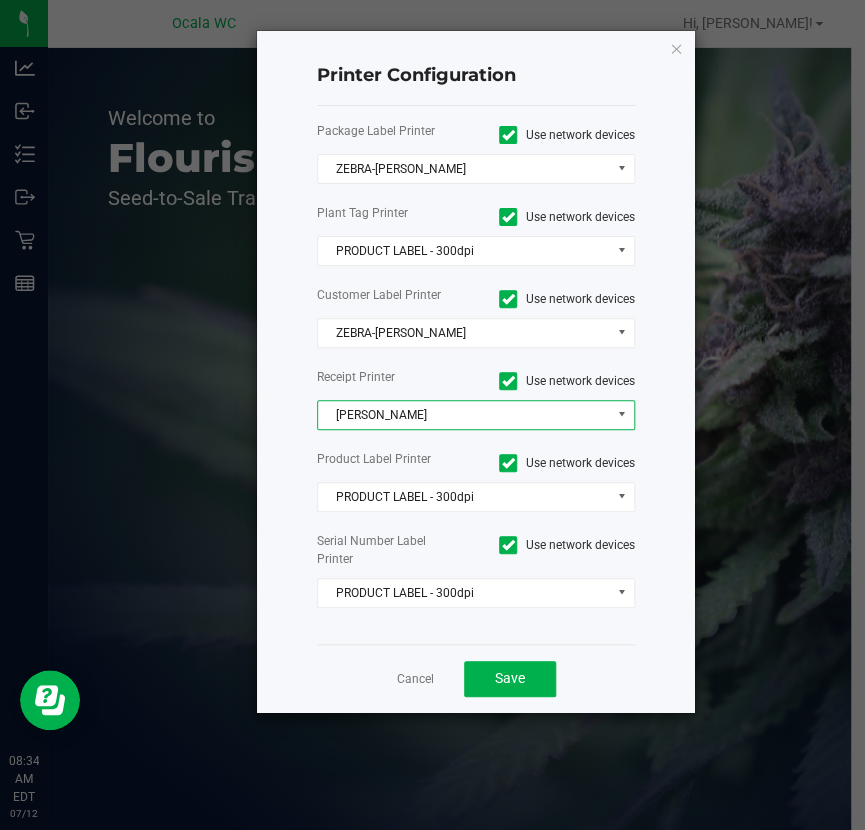 click on "[PERSON_NAME]" at bounding box center [463, 415] 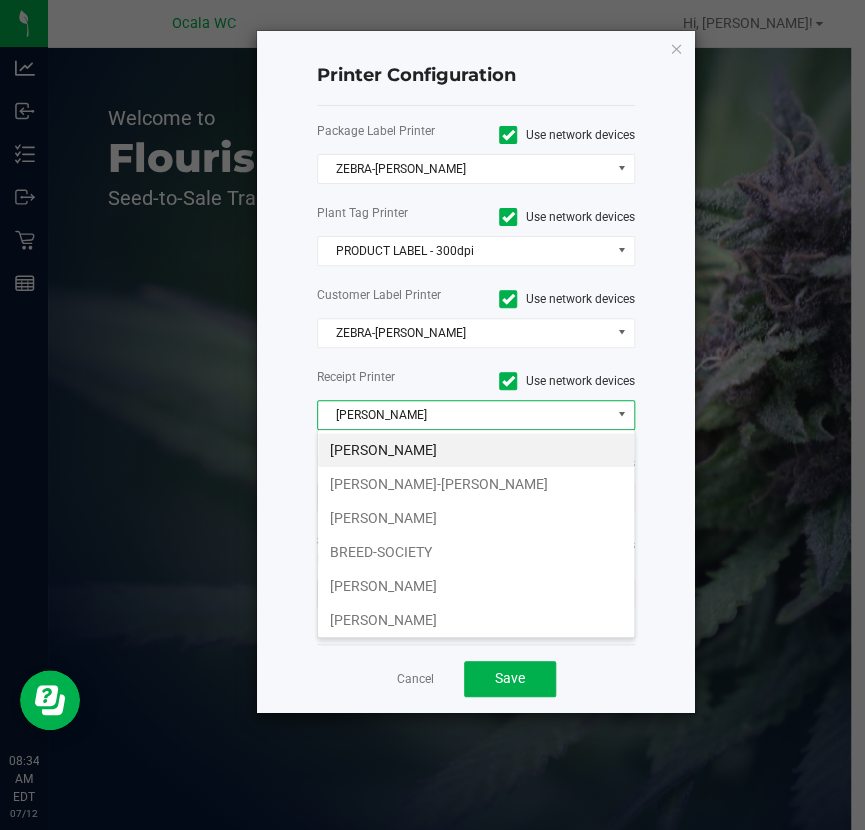 scroll, scrollTop: 99970, scrollLeft: 99681, axis: both 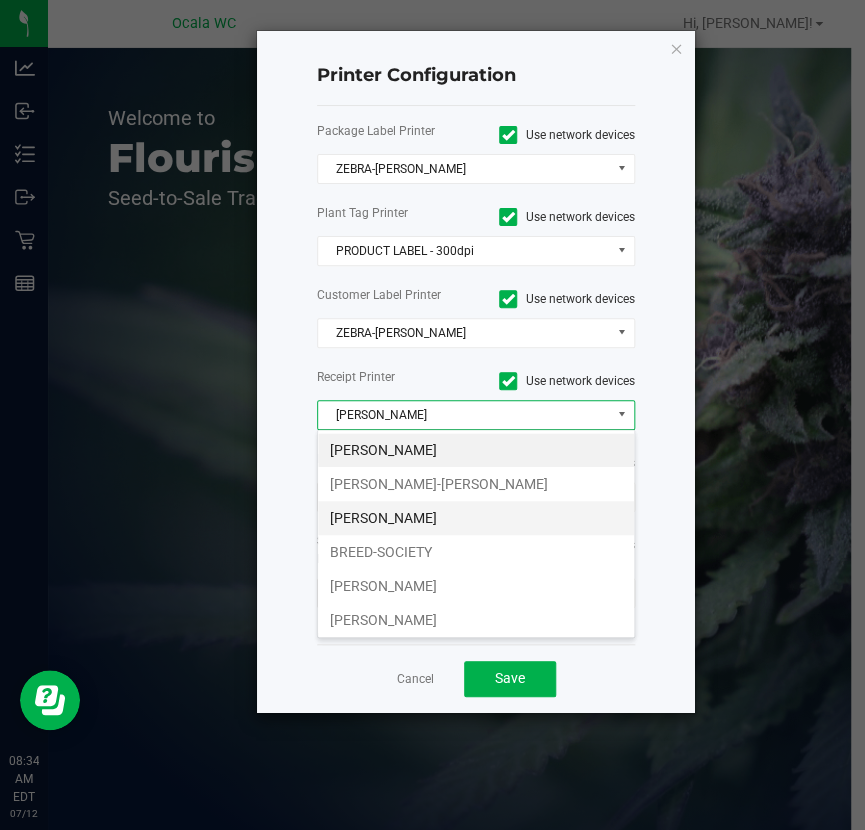 click on "[PERSON_NAME]" at bounding box center (476, 518) 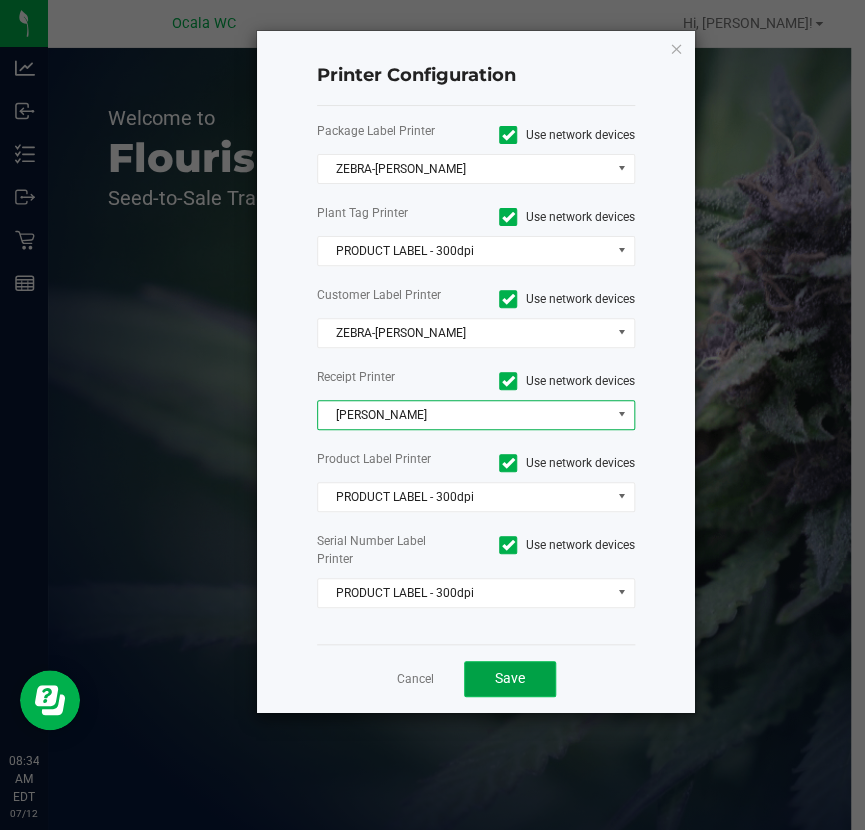 click on "Save" 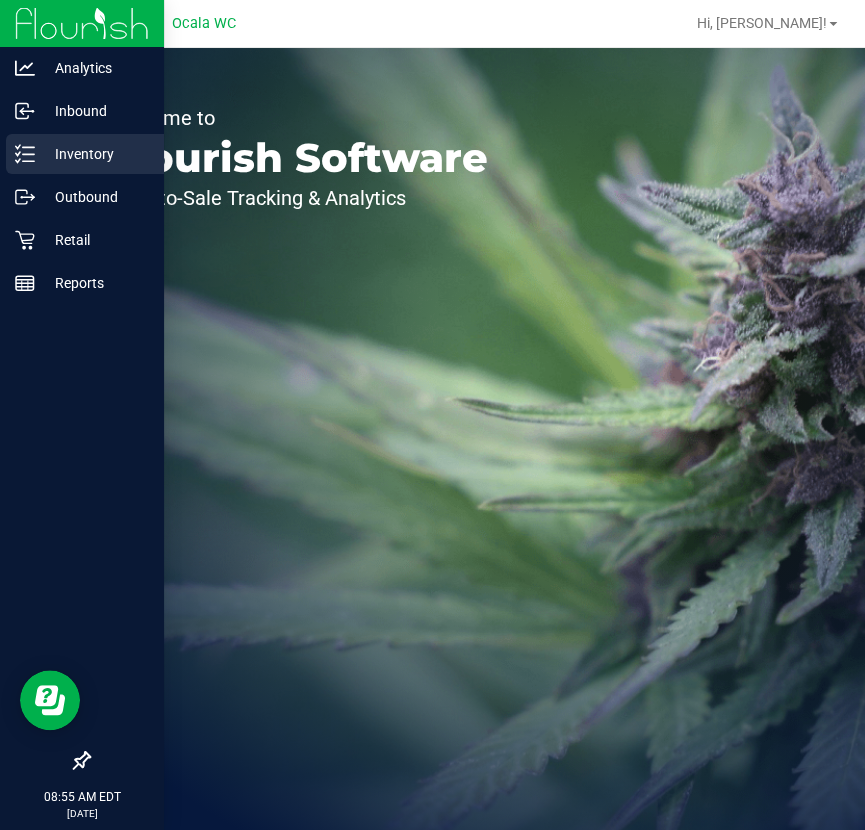 click on "Inventory" at bounding box center [95, 154] 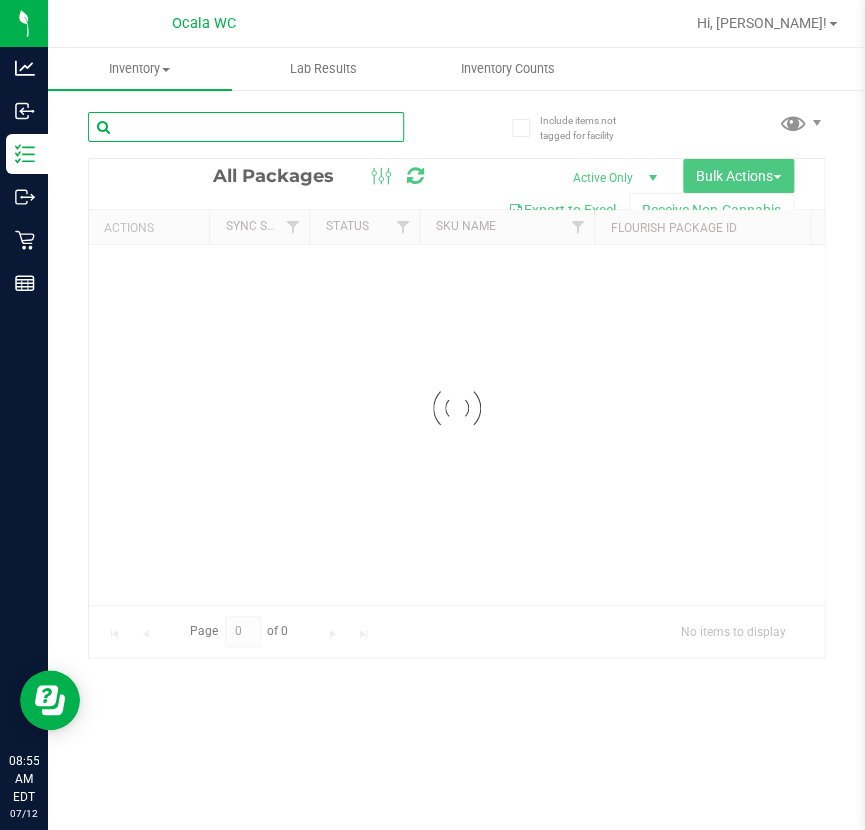 click at bounding box center (246, 127) 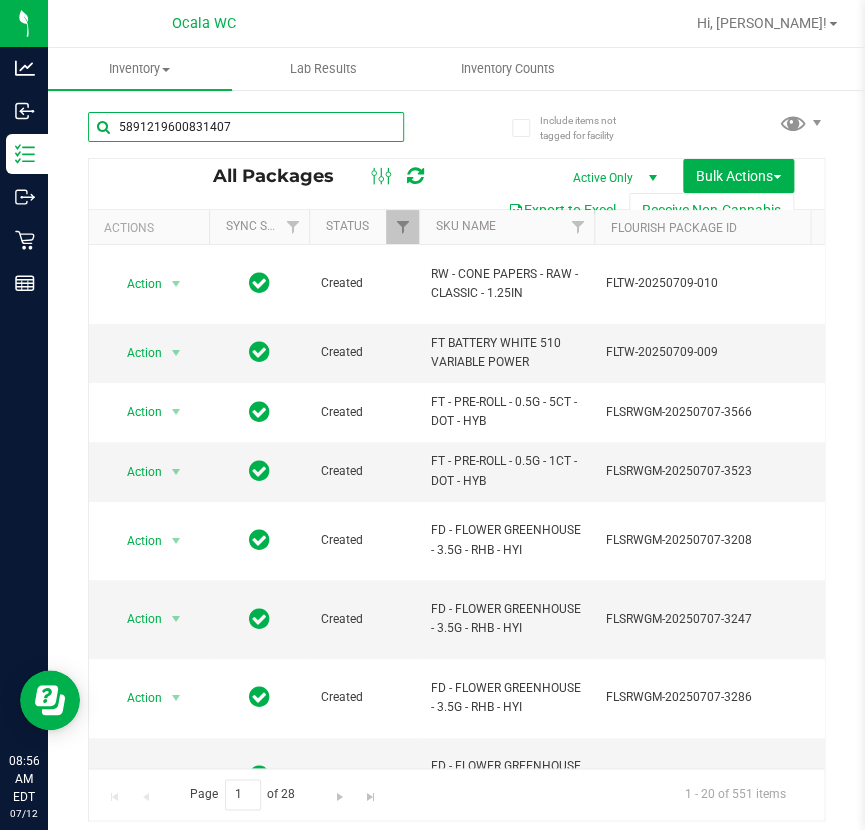 type on "5891219600831407" 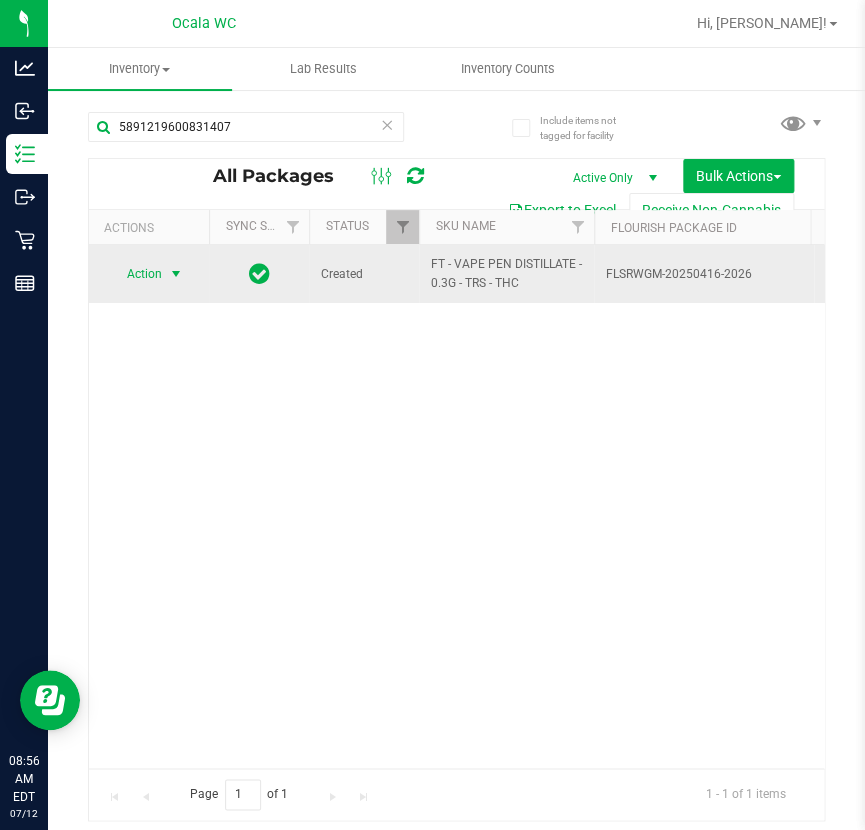 click at bounding box center (176, 274) 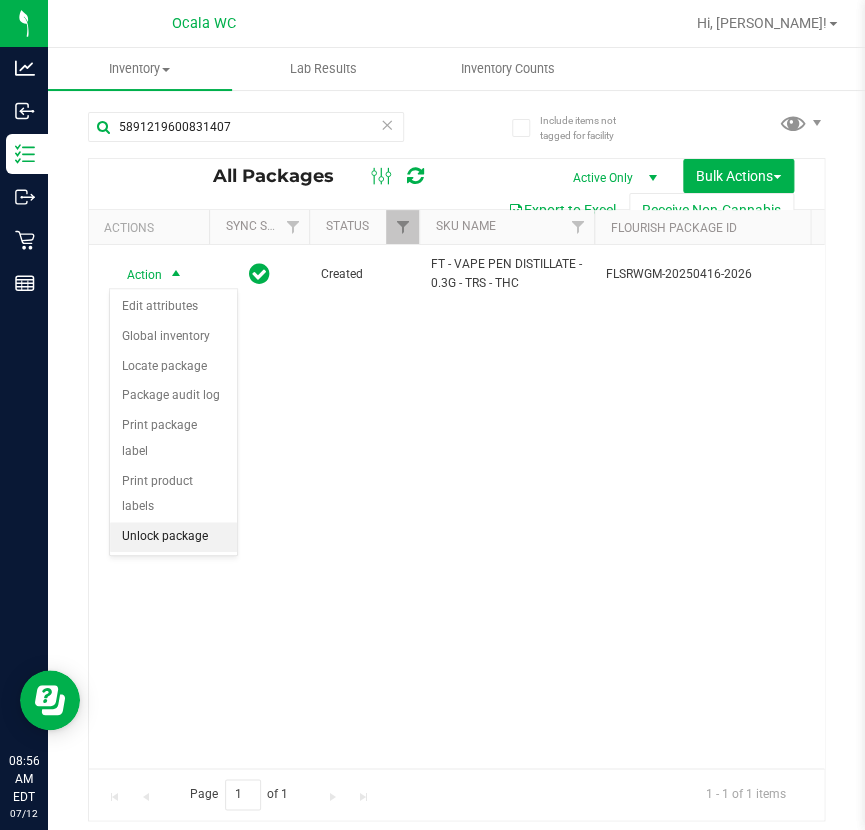click on "Unlock package" at bounding box center [173, 537] 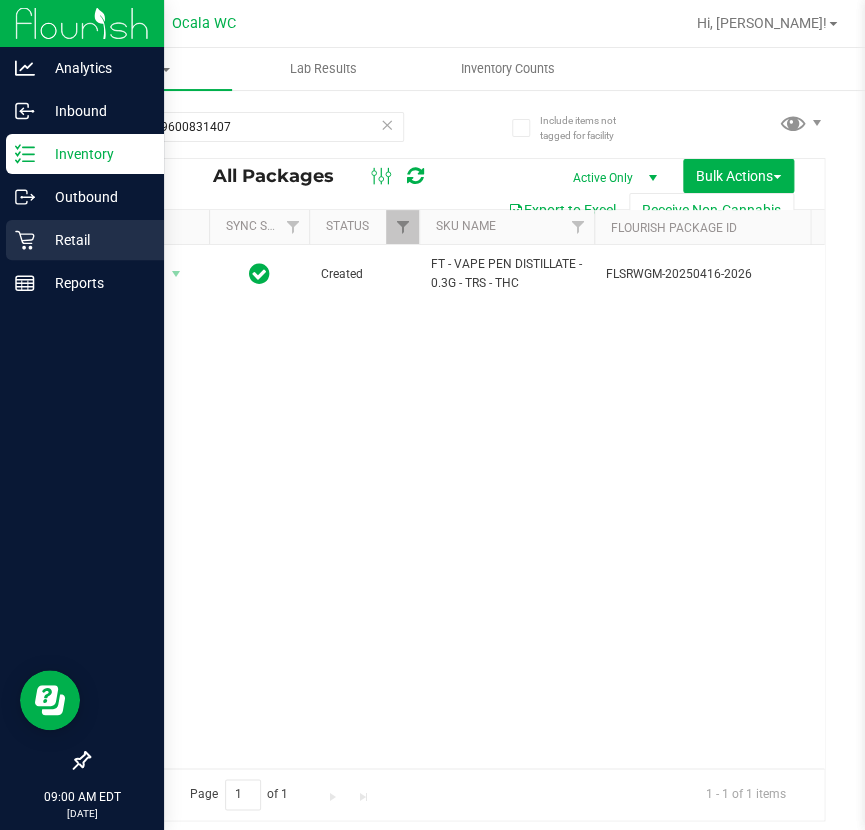 click on "Retail" at bounding box center [95, 240] 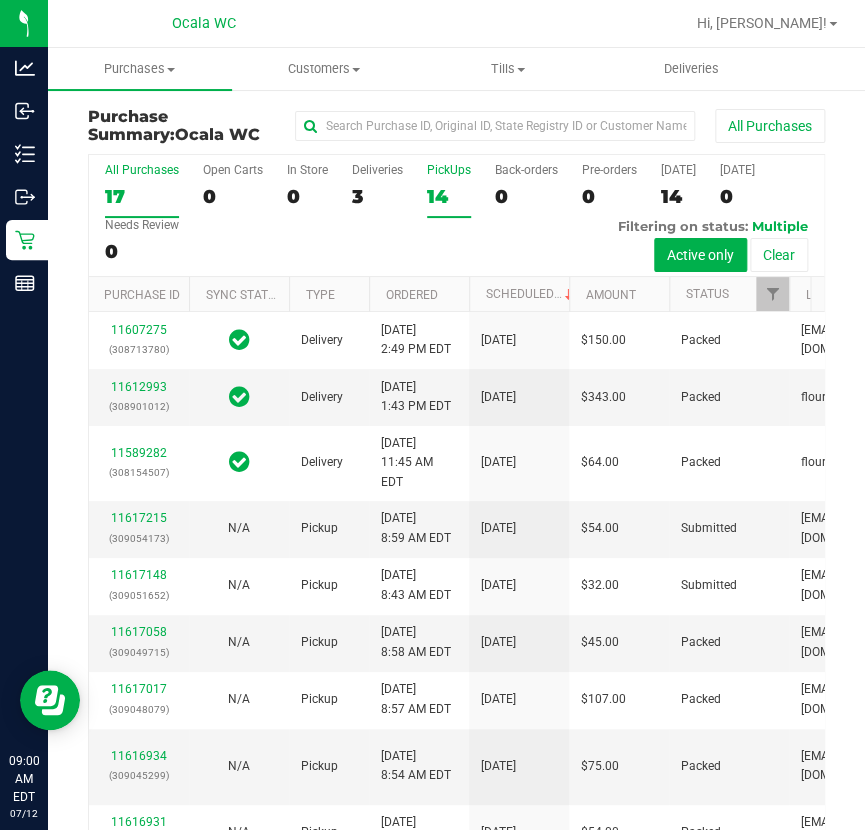 click on "14" at bounding box center [449, 196] 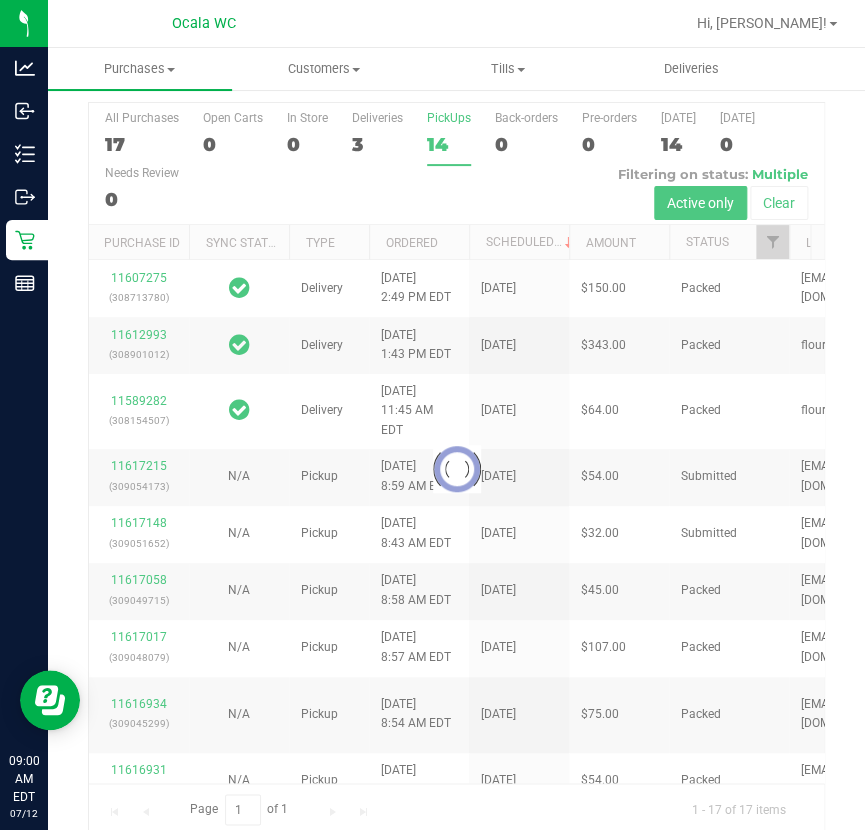 scroll, scrollTop: 77, scrollLeft: 0, axis: vertical 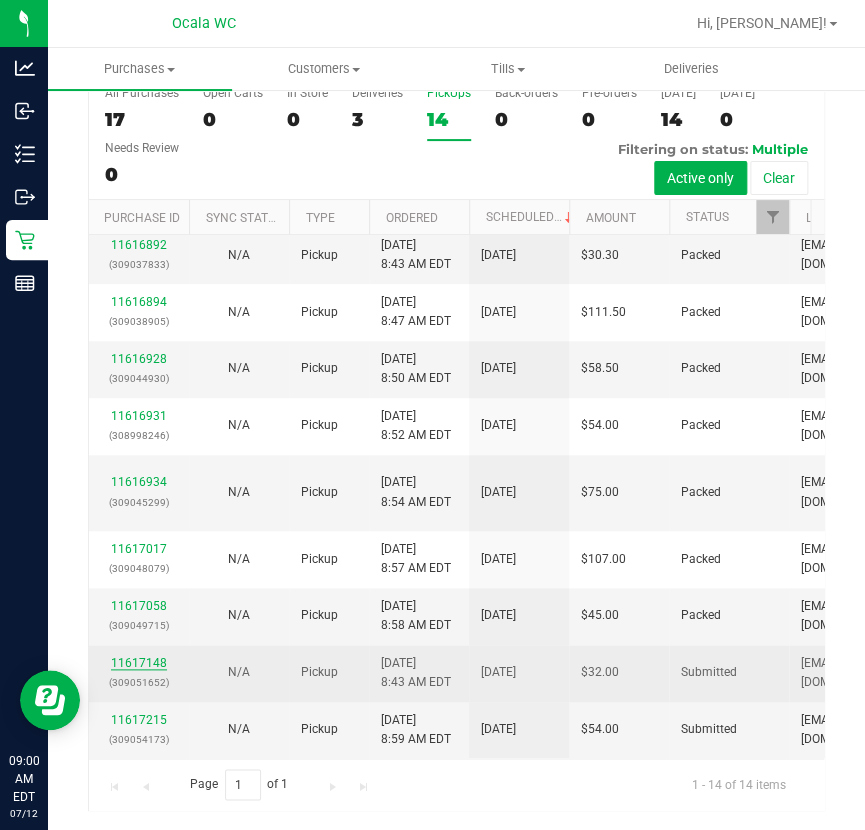 click on "11617148" at bounding box center [139, 663] 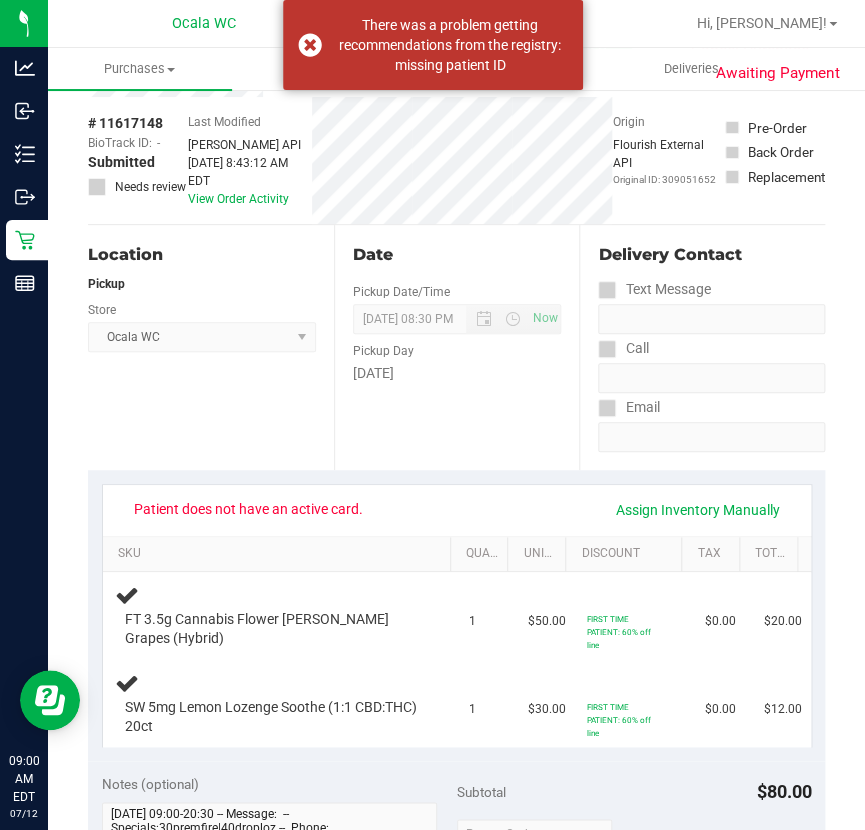 click at bounding box center (521, 23) 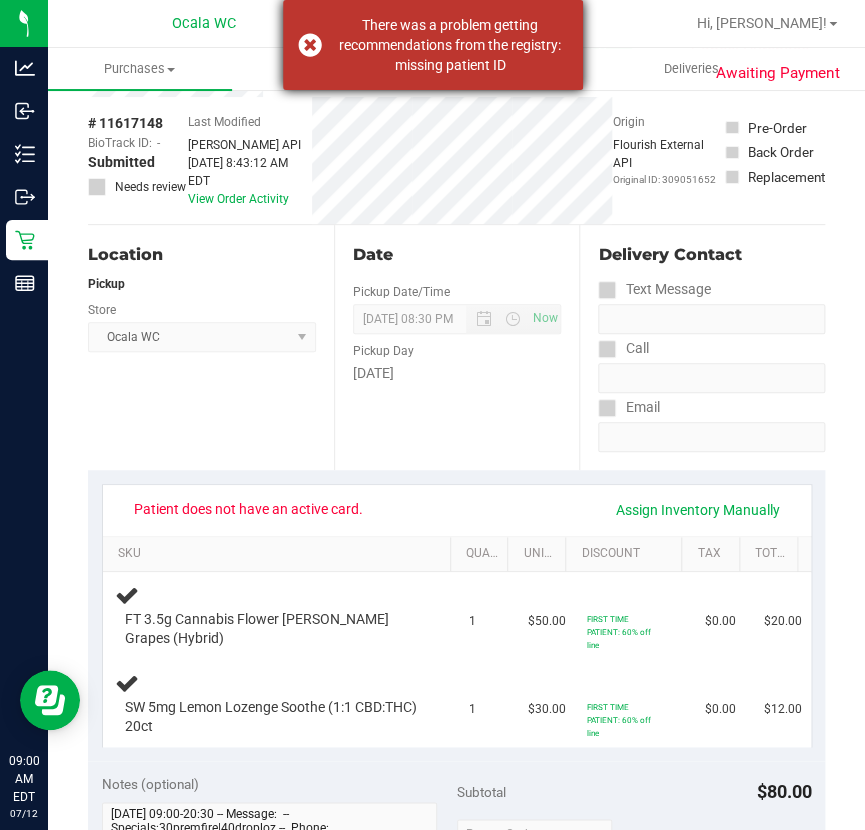 click on "There was a problem getting recommendations from the registry: missing patient ID" at bounding box center (450, 45) 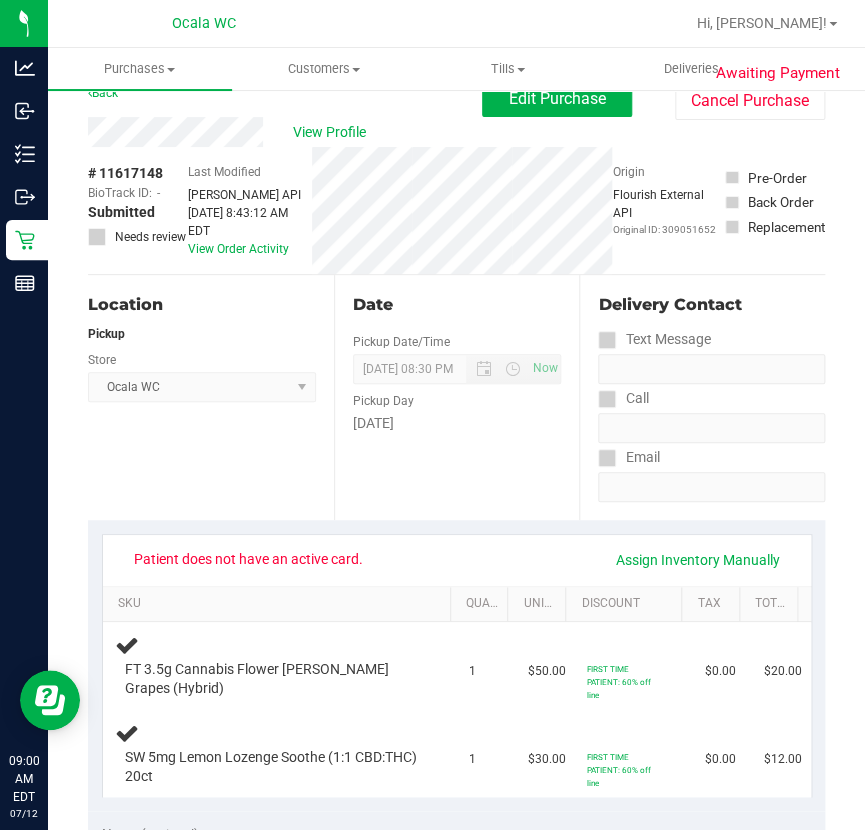 scroll, scrollTop: 0, scrollLeft: 0, axis: both 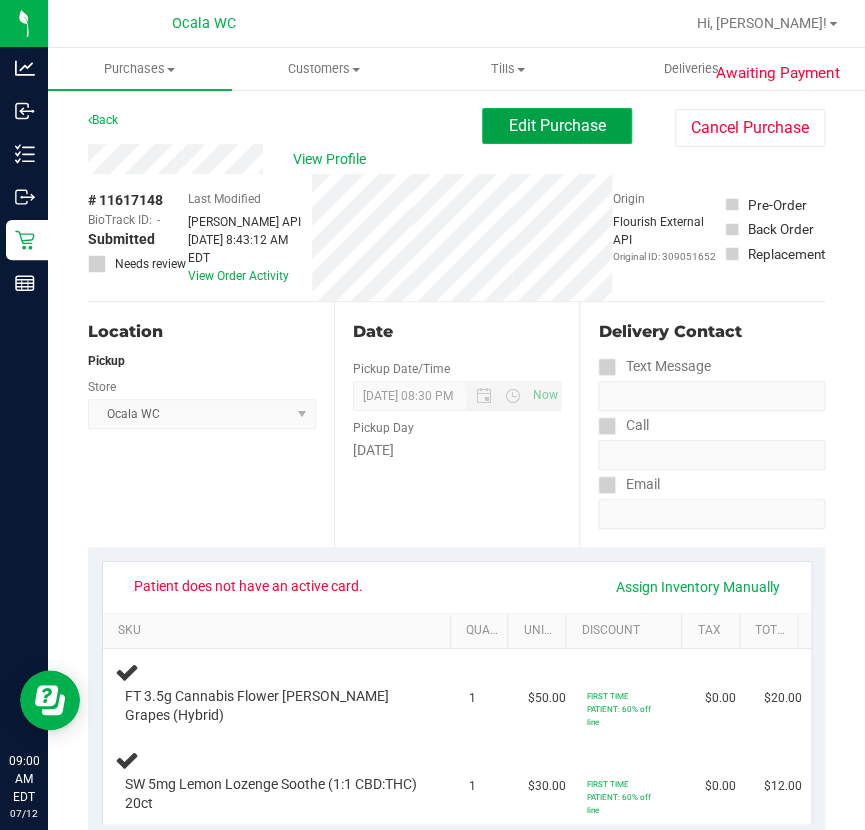 click on "Edit Purchase" at bounding box center [557, 126] 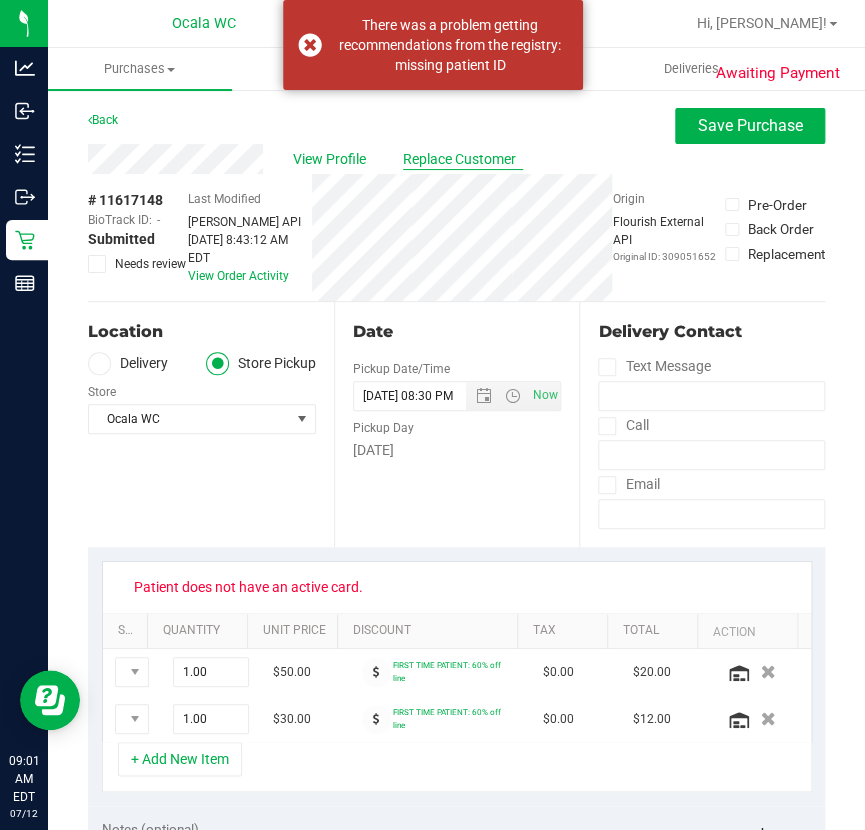 click on "Replace Customer" at bounding box center (463, 159) 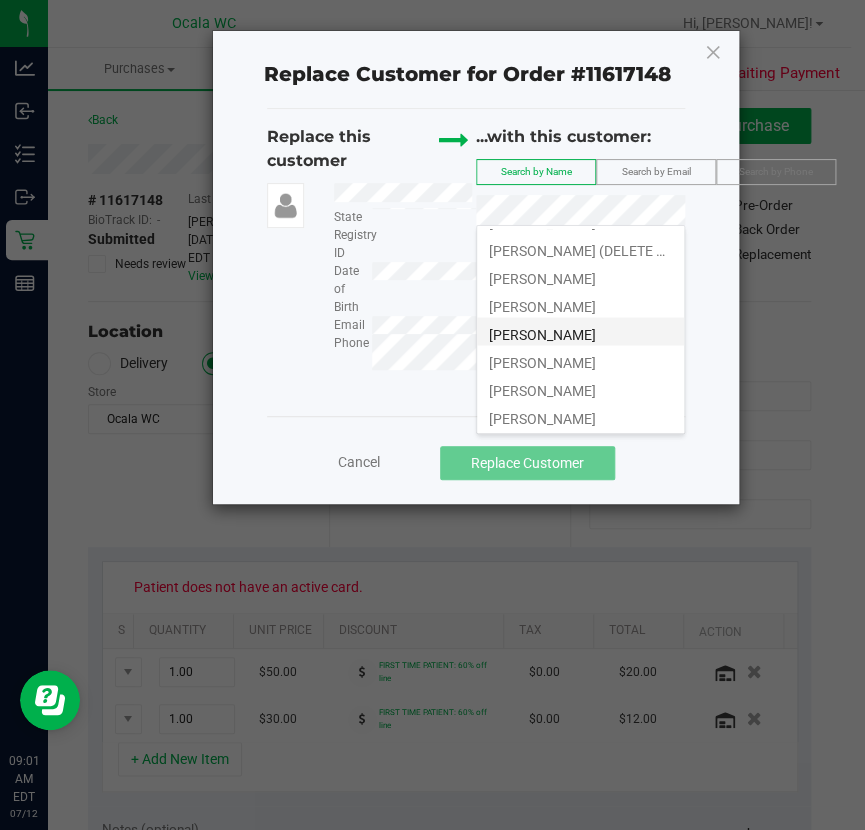 scroll, scrollTop: 0, scrollLeft: 0, axis: both 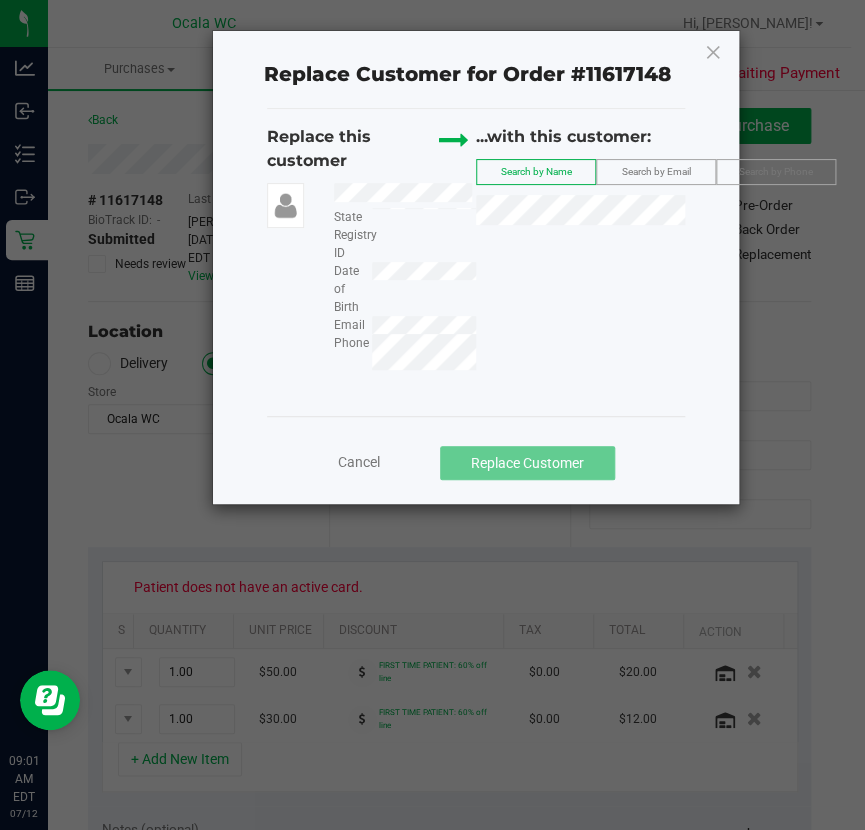 click on "Replace Customer for Order #11617148" 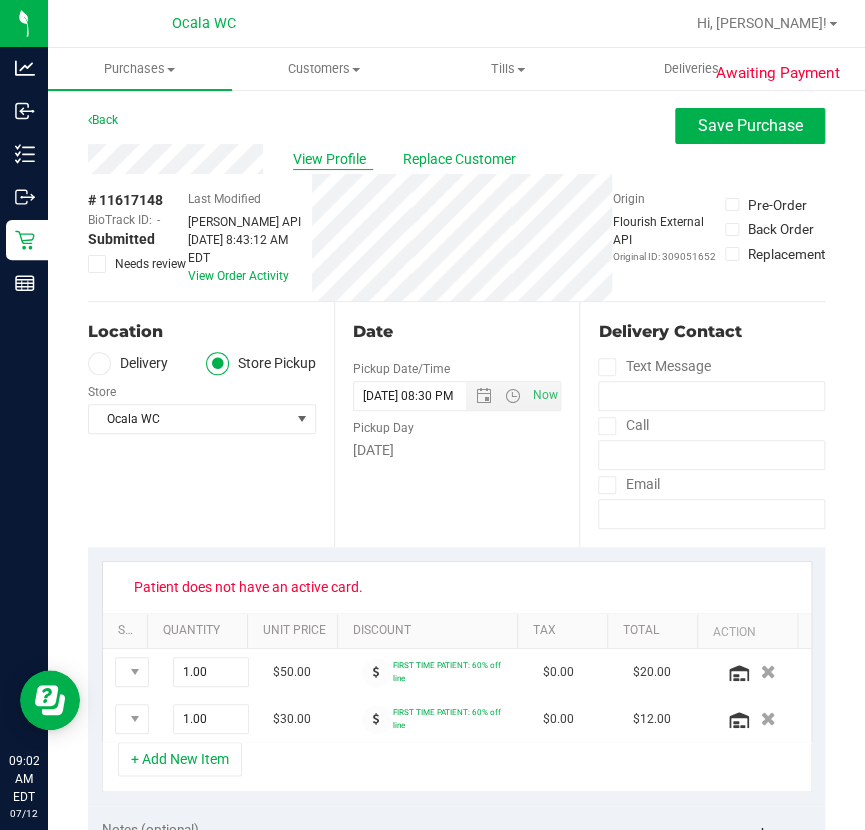 click on "View Profile" at bounding box center (333, 159) 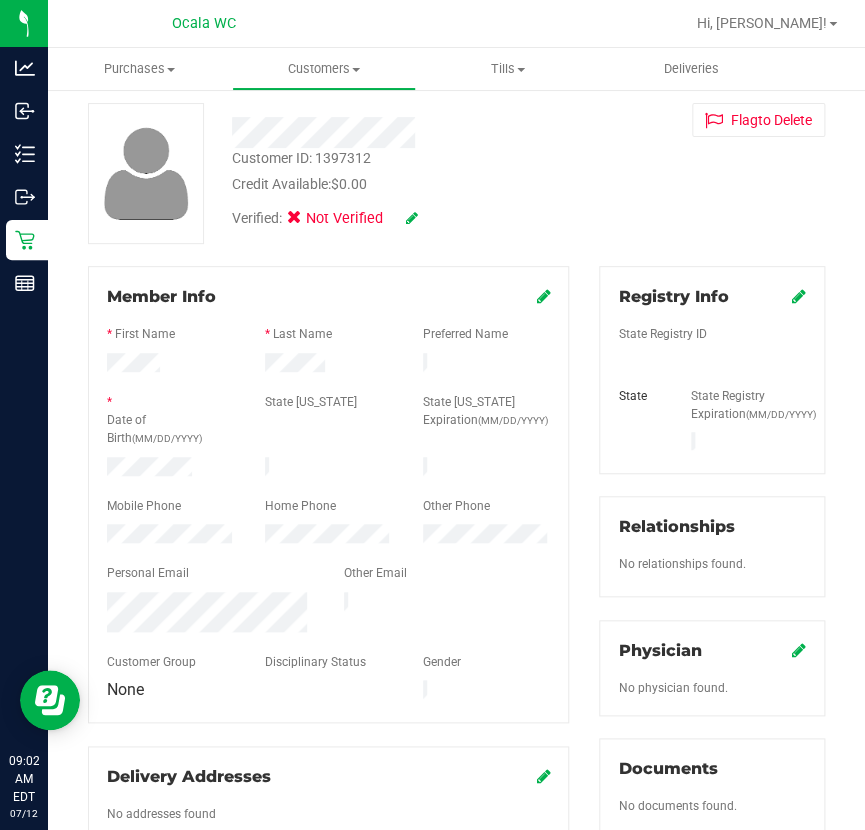scroll, scrollTop: 90, scrollLeft: 0, axis: vertical 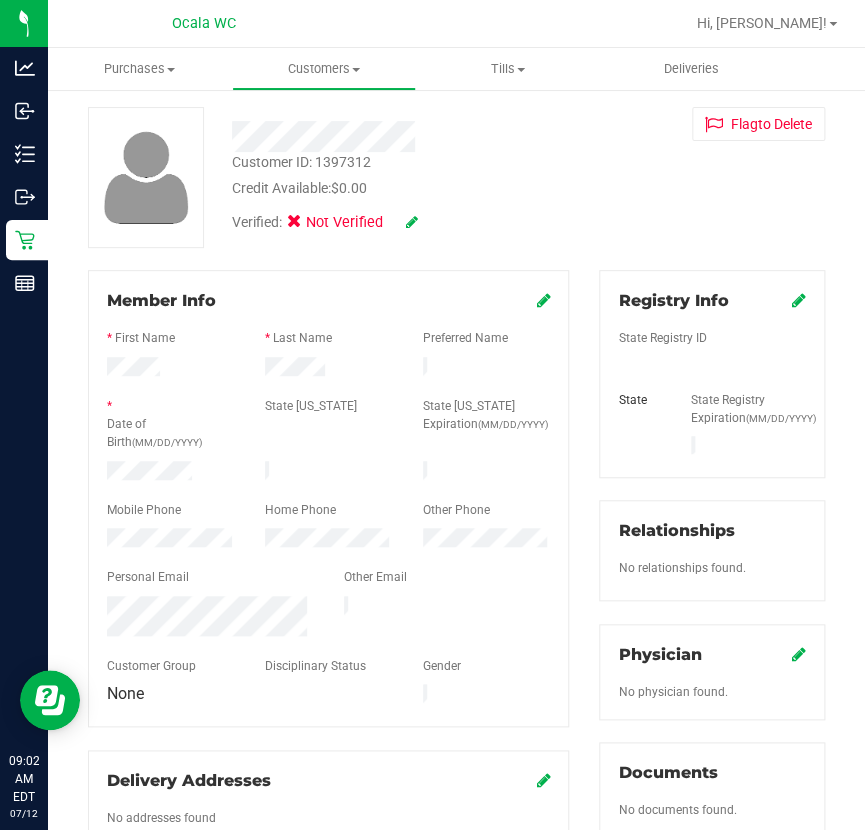 click at bounding box center (543, 300) 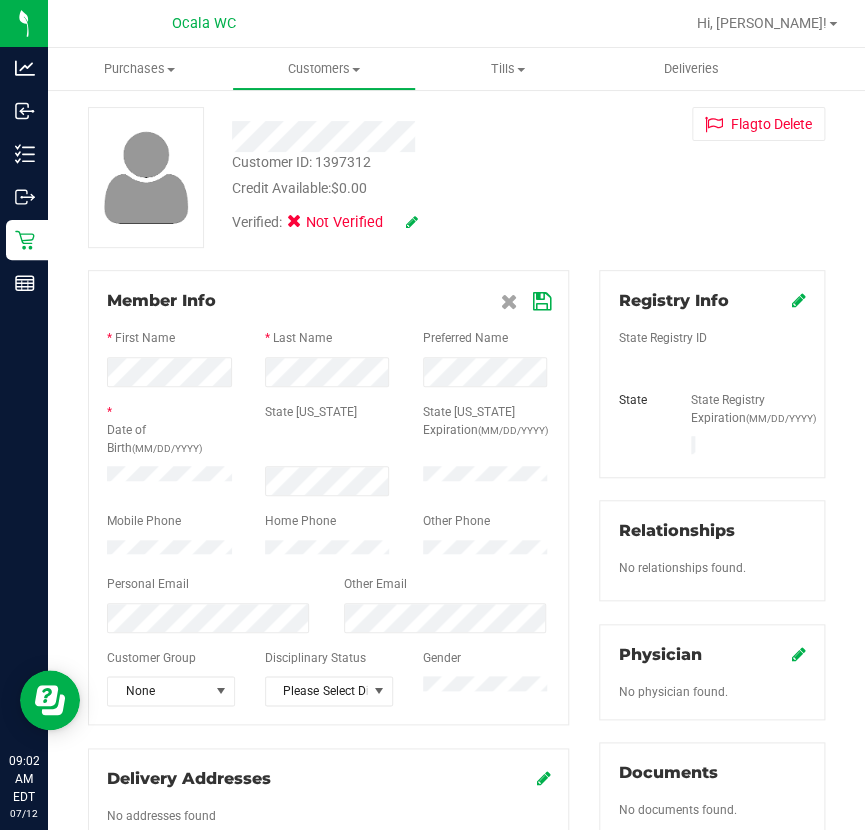 click at bounding box center [799, 300] 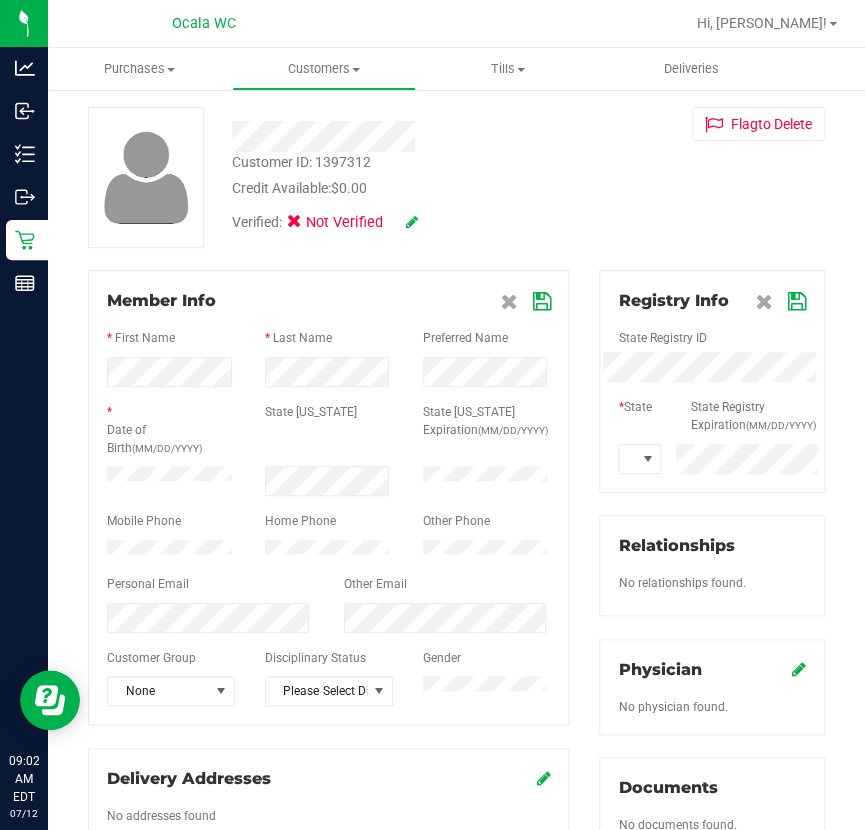 click on "(MM/DD/YYYY)" at bounding box center (781, 425) 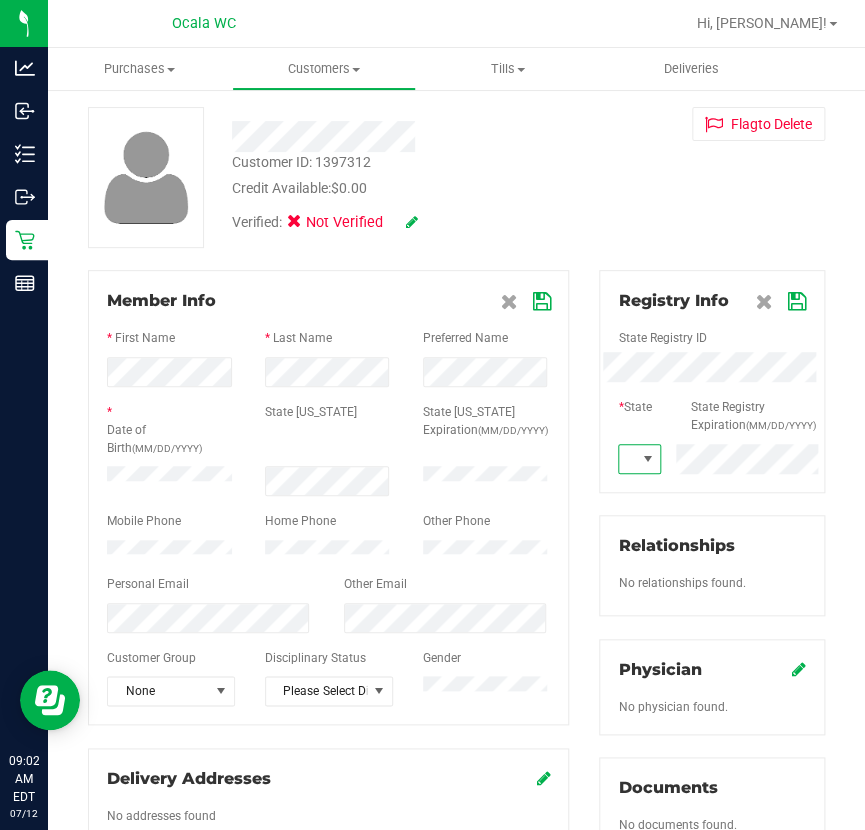 click at bounding box center (647, 459) 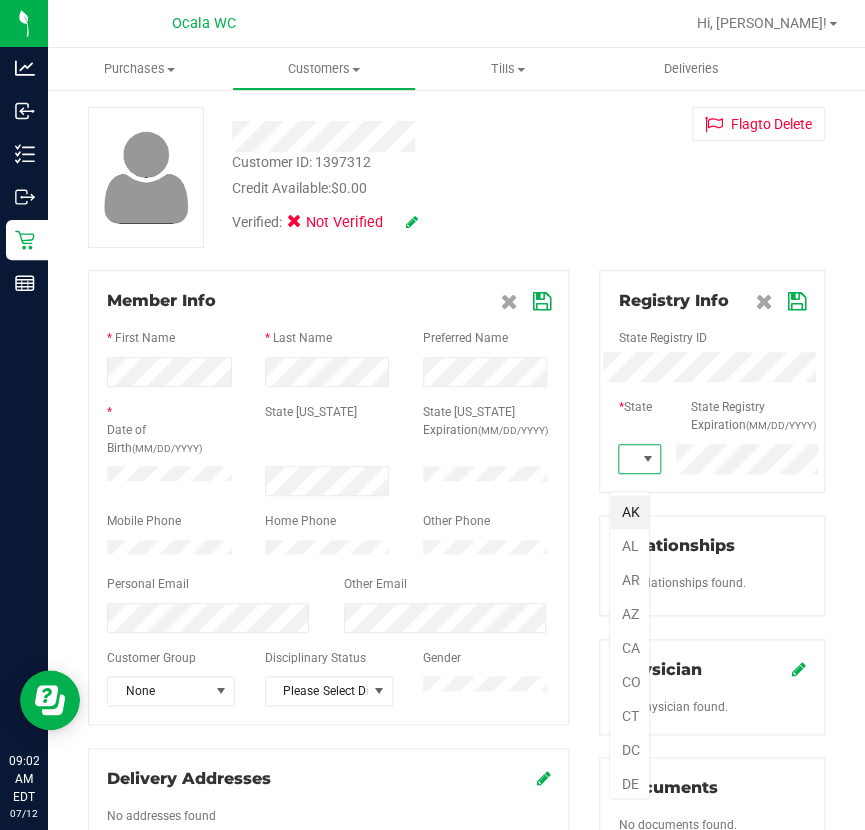 scroll, scrollTop: 99970, scrollLeft: 99959, axis: both 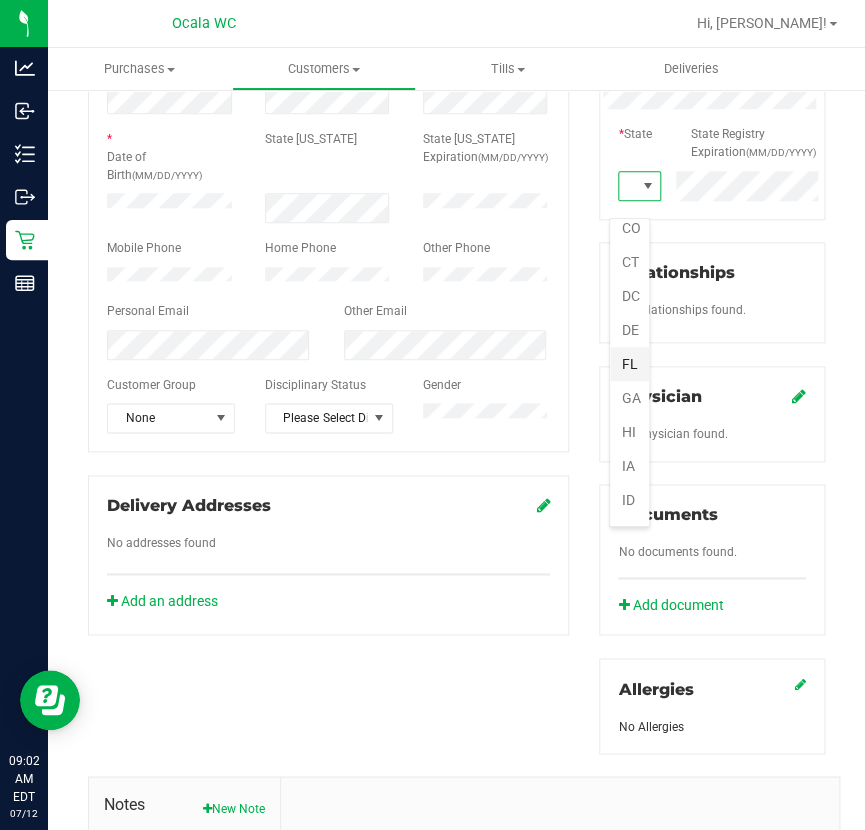 click on "FL" at bounding box center (629, 364) 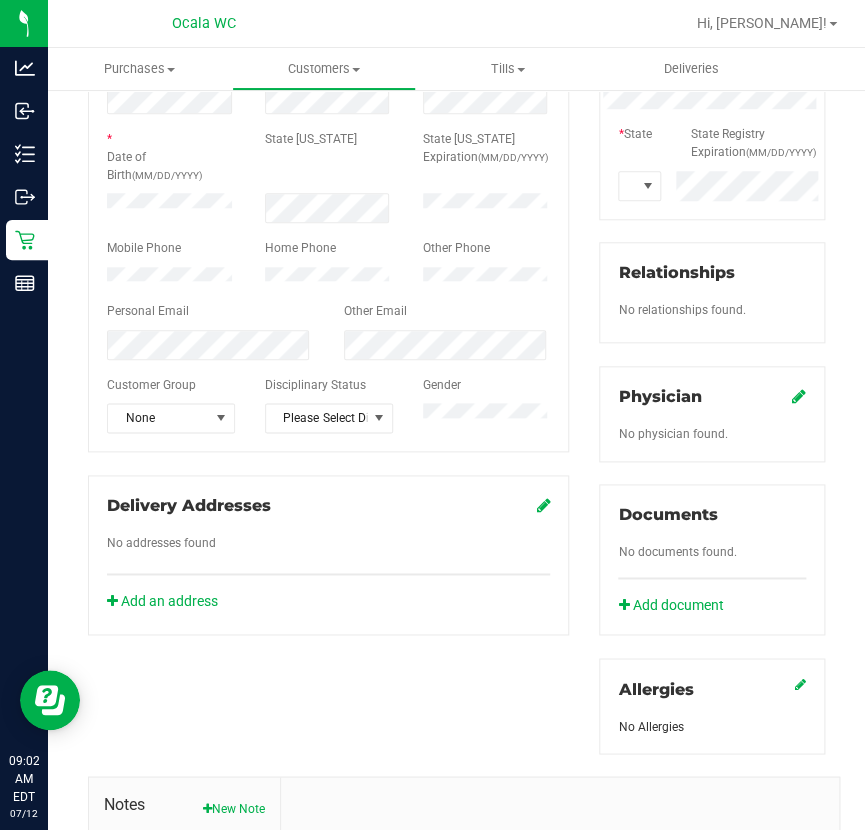 click on "State Registry Expiration
(MM/DD/YYYY)" at bounding box center (748, 143) 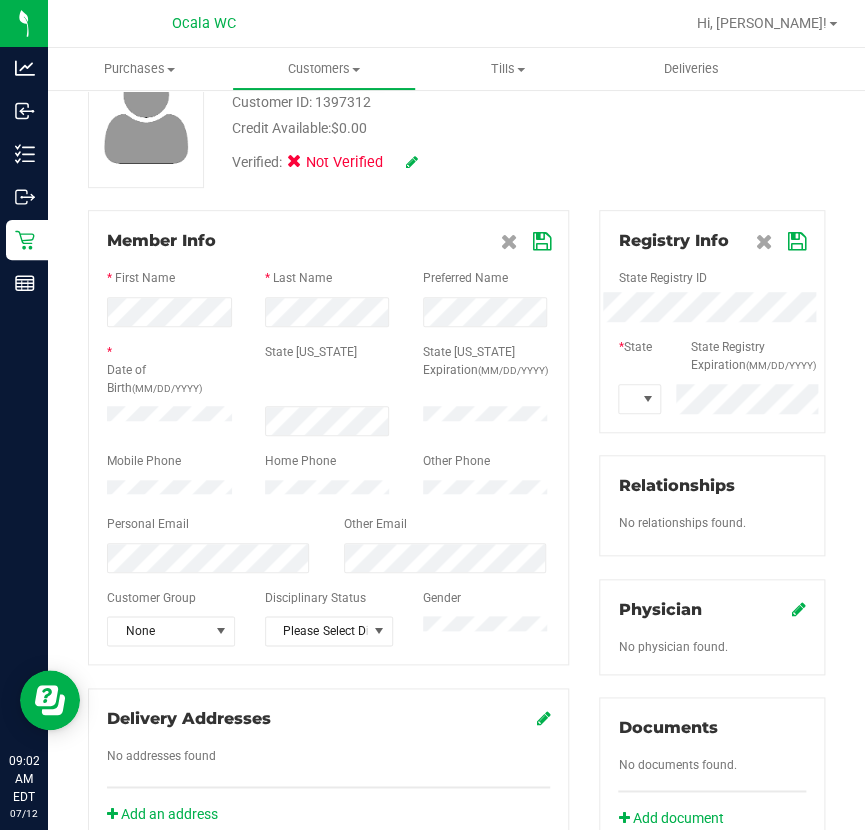 scroll, scrollTop: 90, scrollLeft: 0, axis: vertical 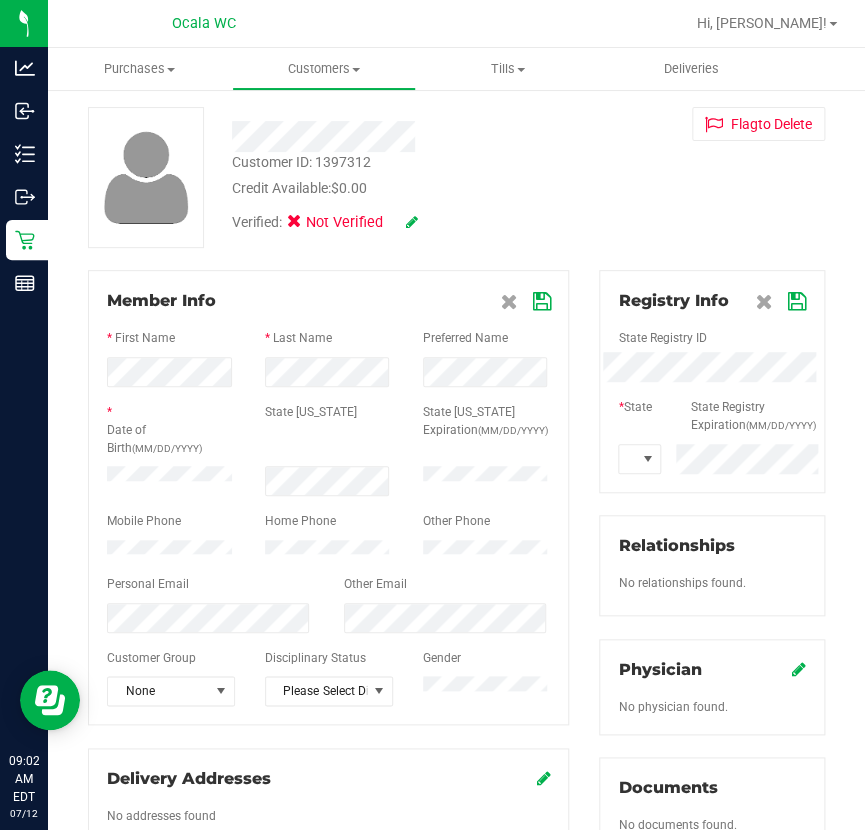 click at bounding box center [797, 302] 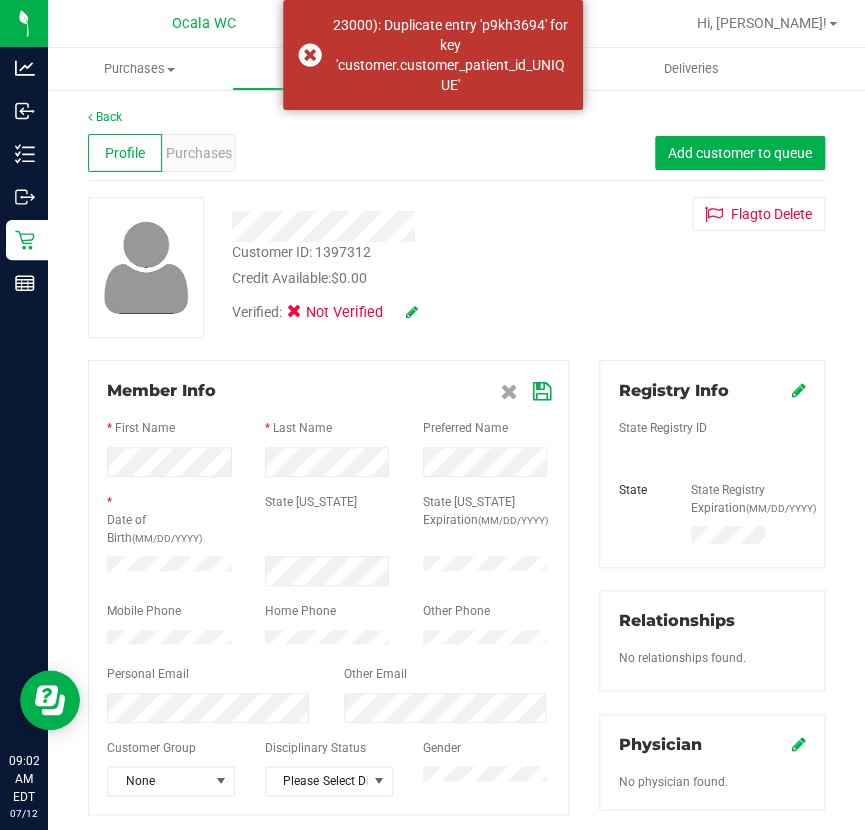 scroll, scrollTop: 0, scrollLeft: 0, axis: both 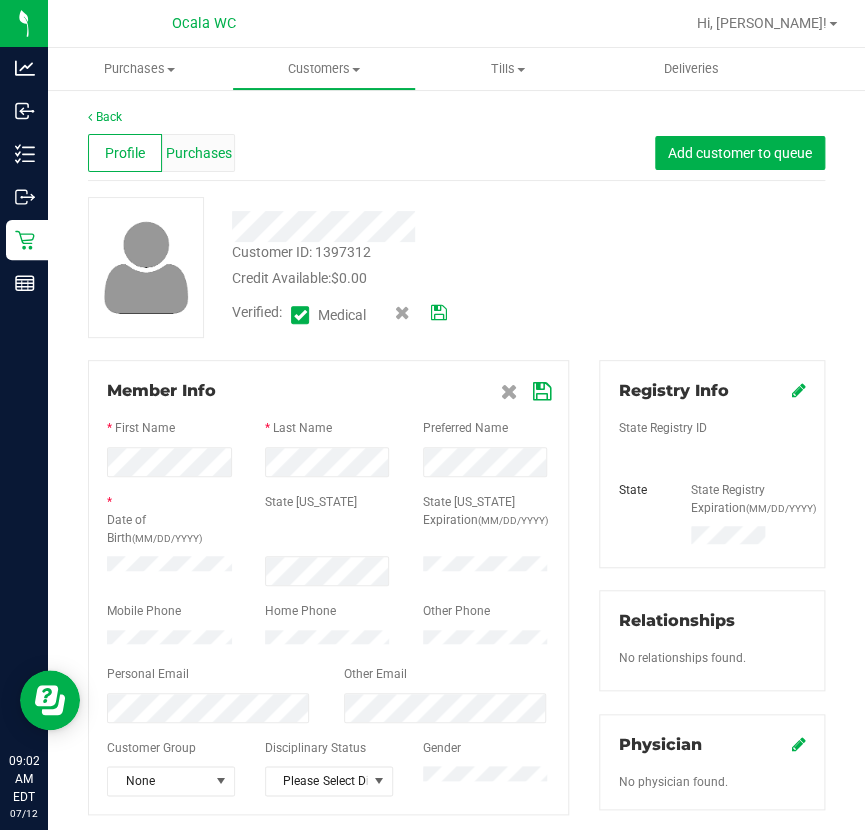 click on "Purchases" at bounding box center (199, 153) 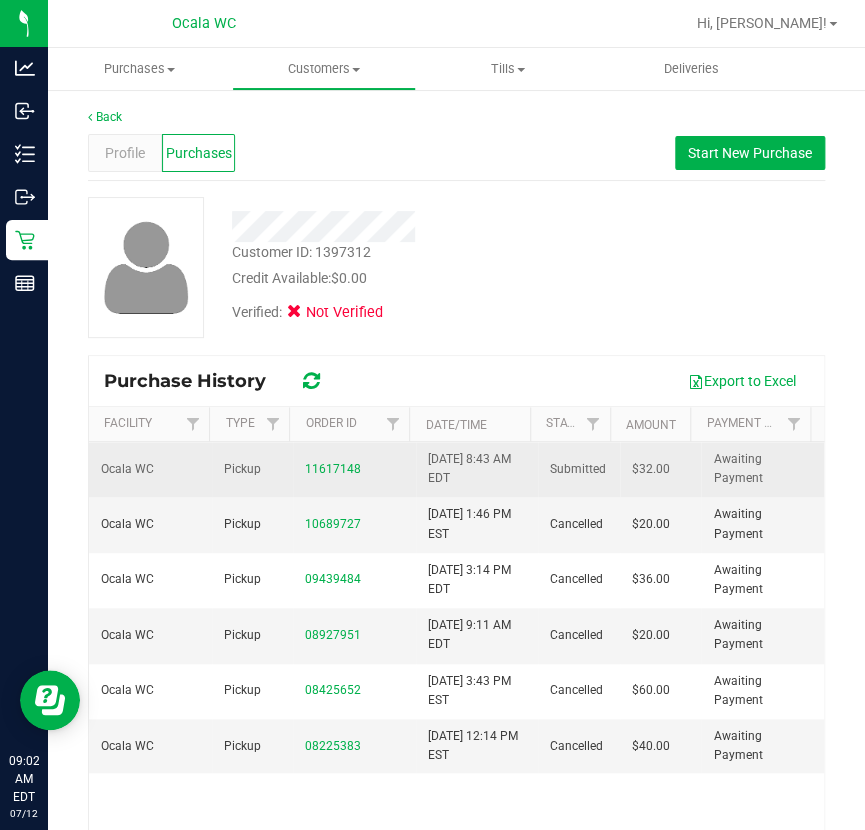 click on "11617148" at bounding box center (354, 469) 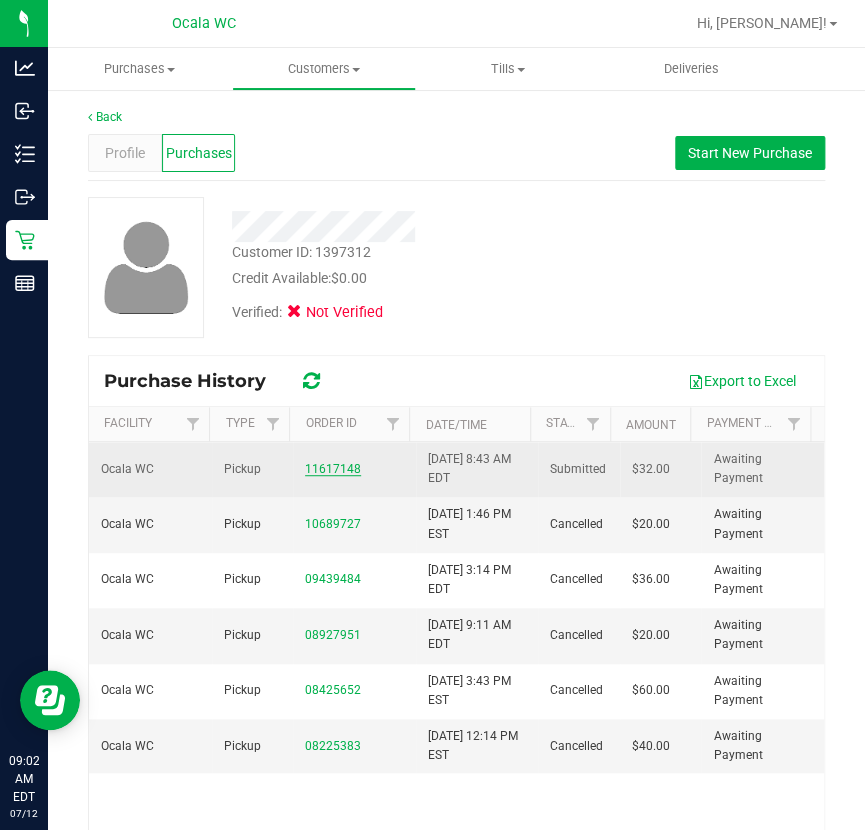 click on "11617148" at bounding box center (333, 469) 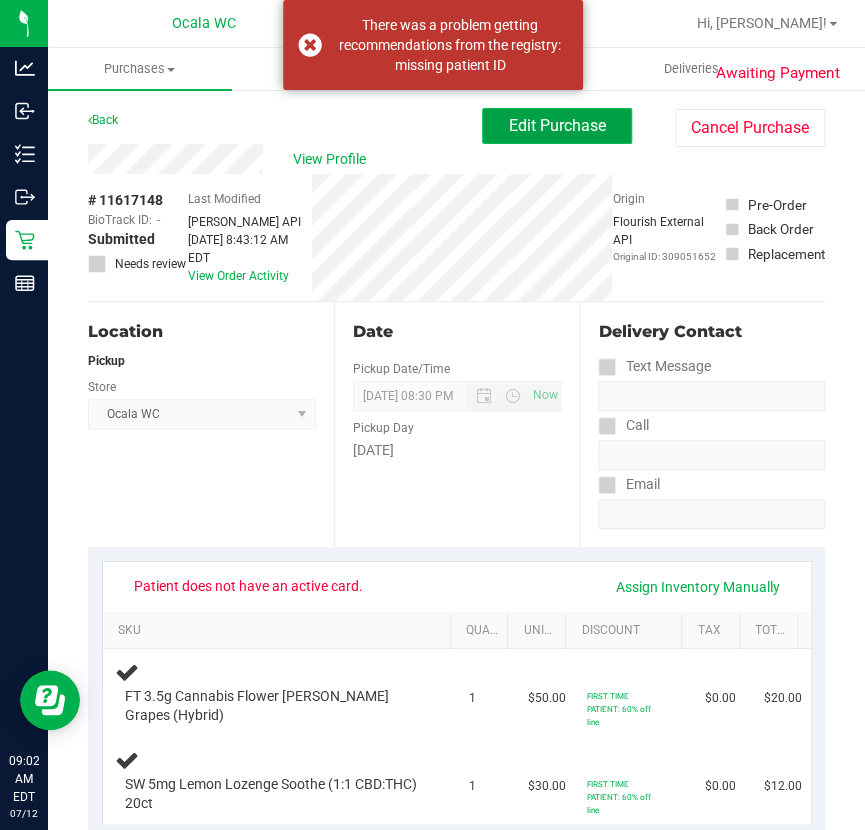 click on "Edit Purchase" at bounding box center (557, 125) 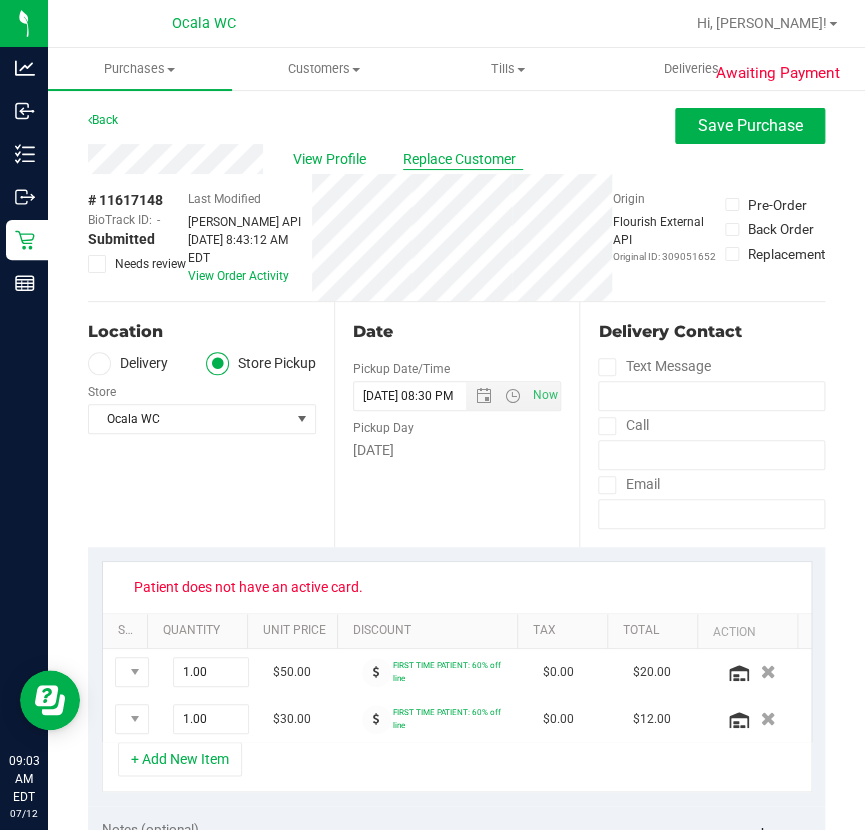click on "Replace Customer" at bounding box center [463, 159] 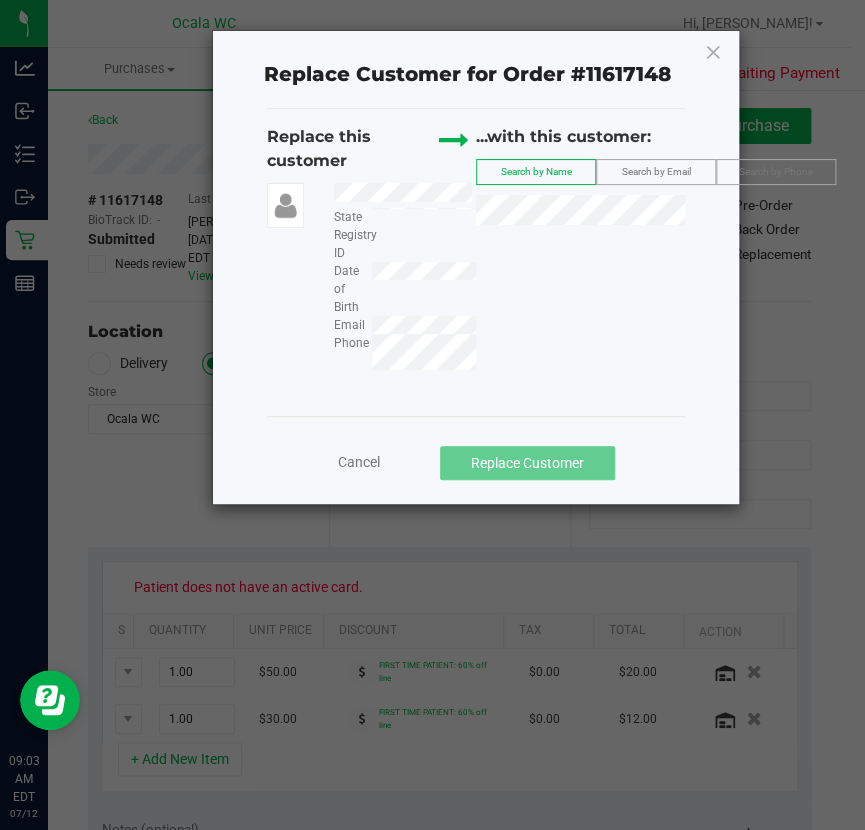 click on "Search by Phone" 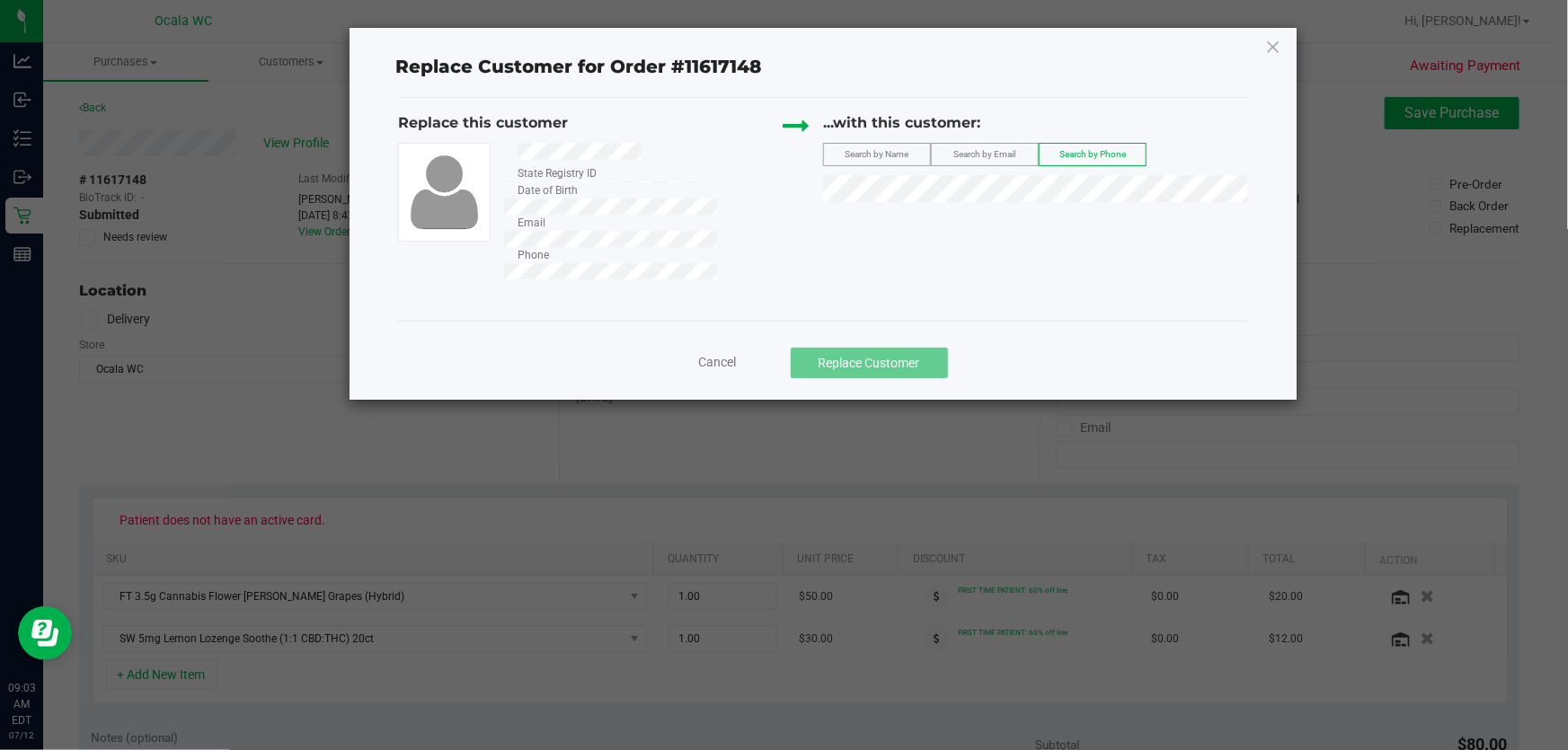 click on "Search by Phone" 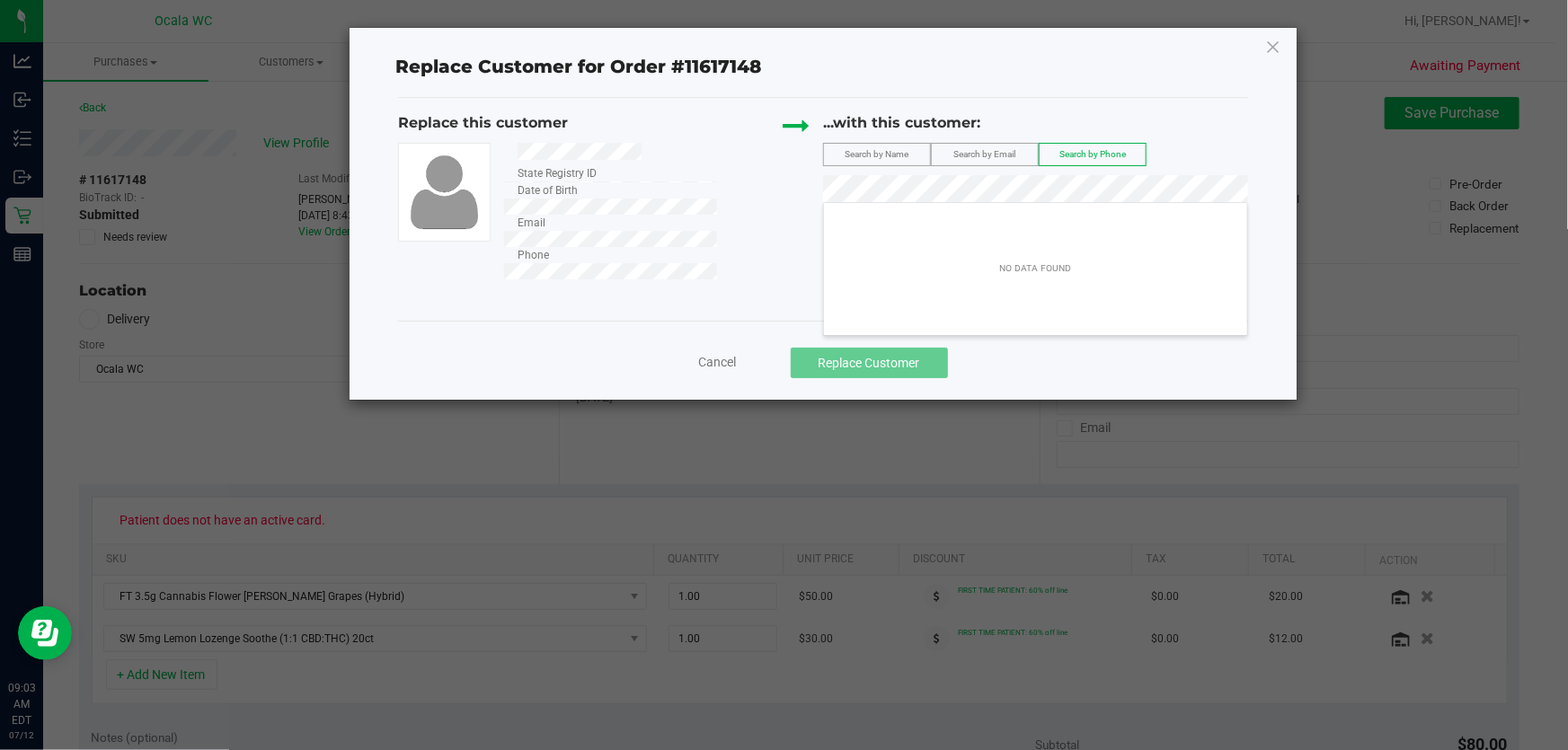 click on "Replace Customer for Order #11617148  Replace this customer   State Registry ID   Date of Birth   Email   Phone   ...with this customer:   Search by Name   Search by Email   Search by Phone   Cancel   Replace Customer" 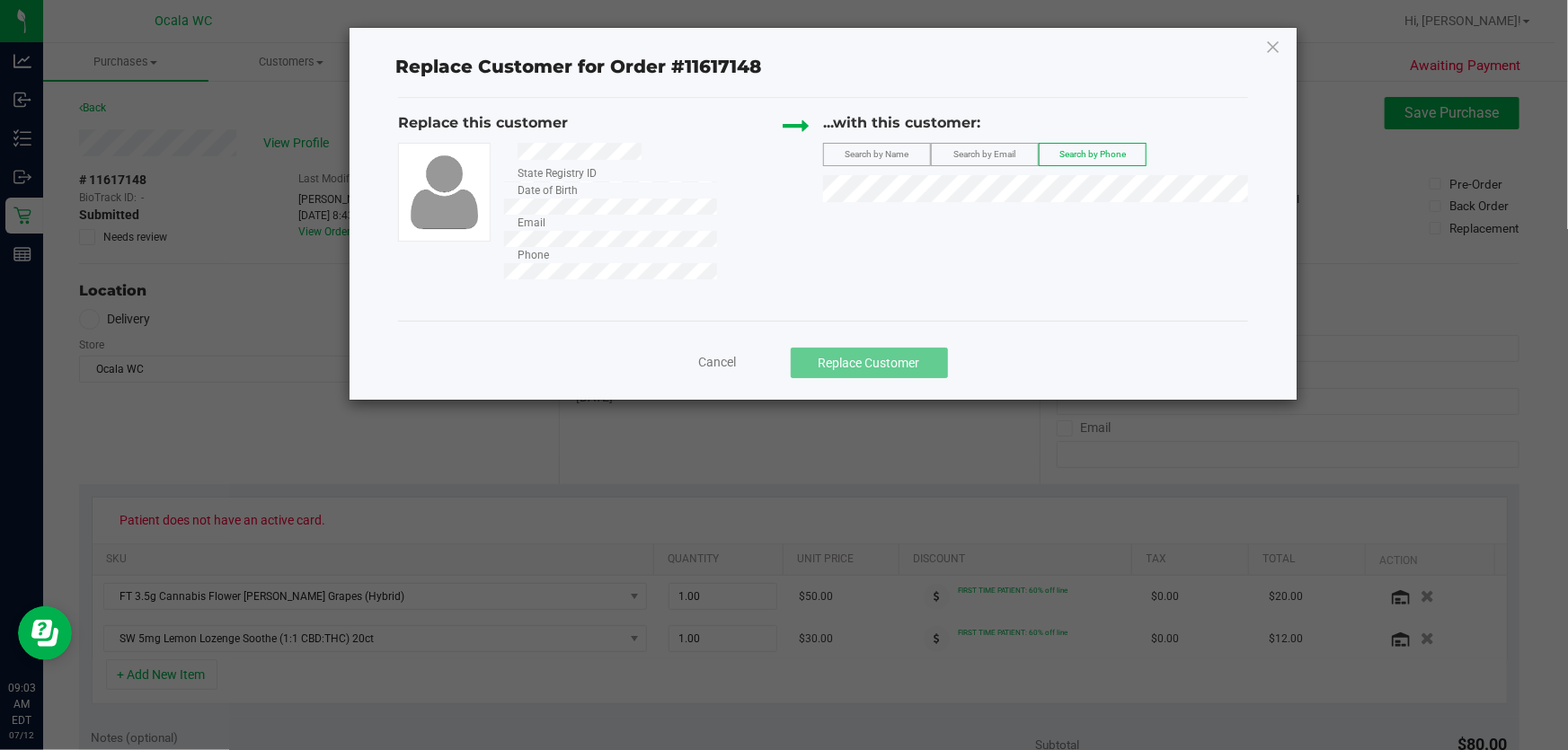 click on "Date of Birth" 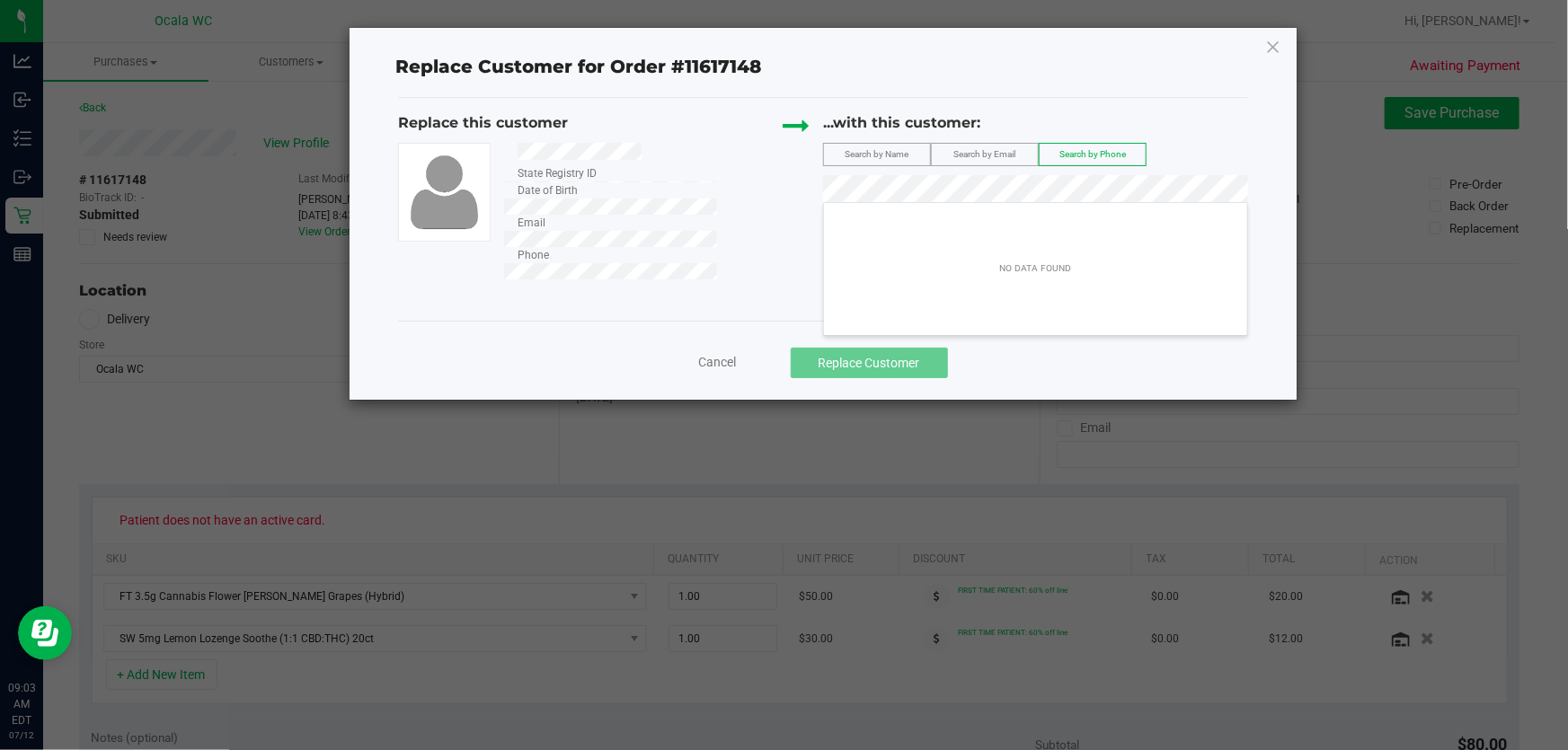 click on "Search by Email" 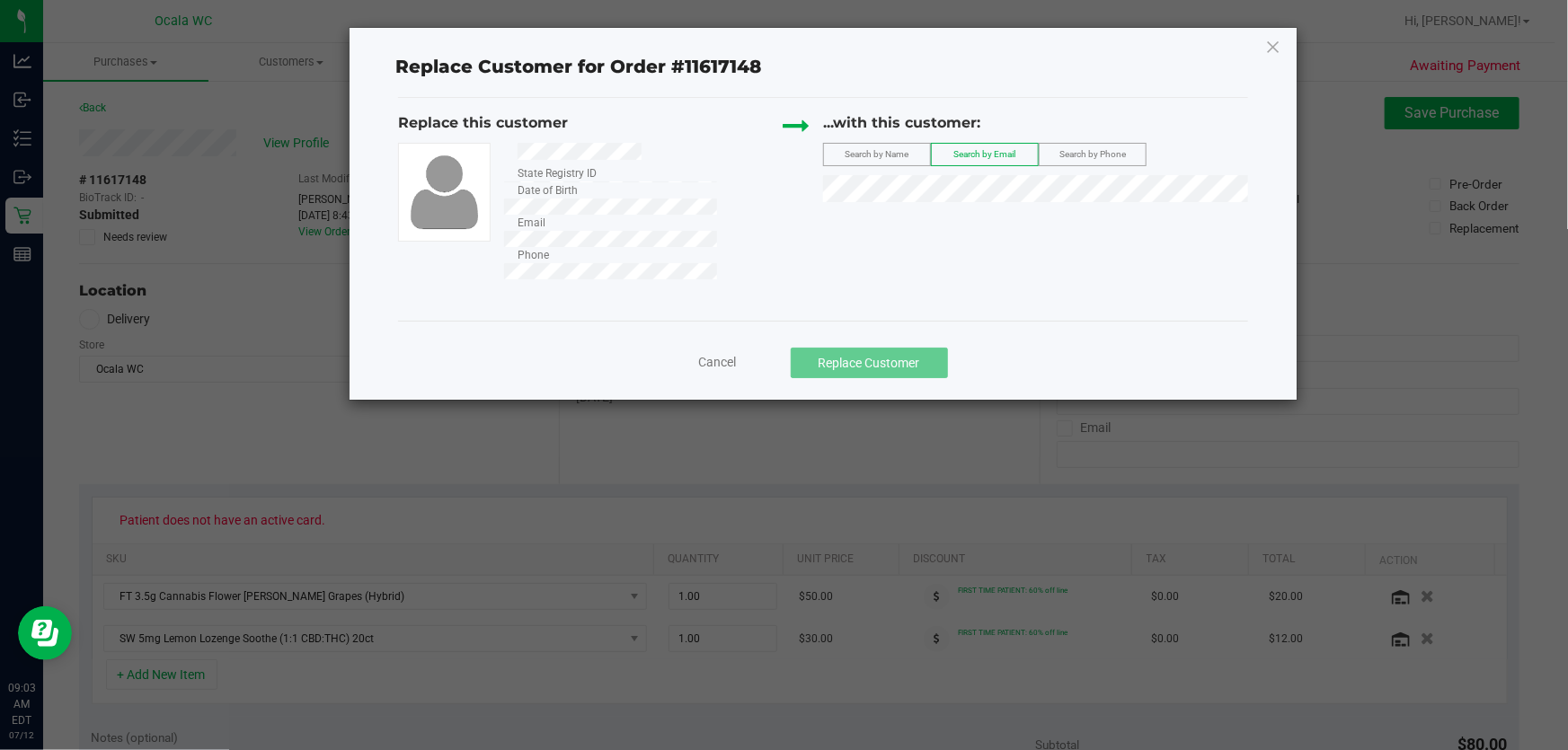 click on "Search by Email" 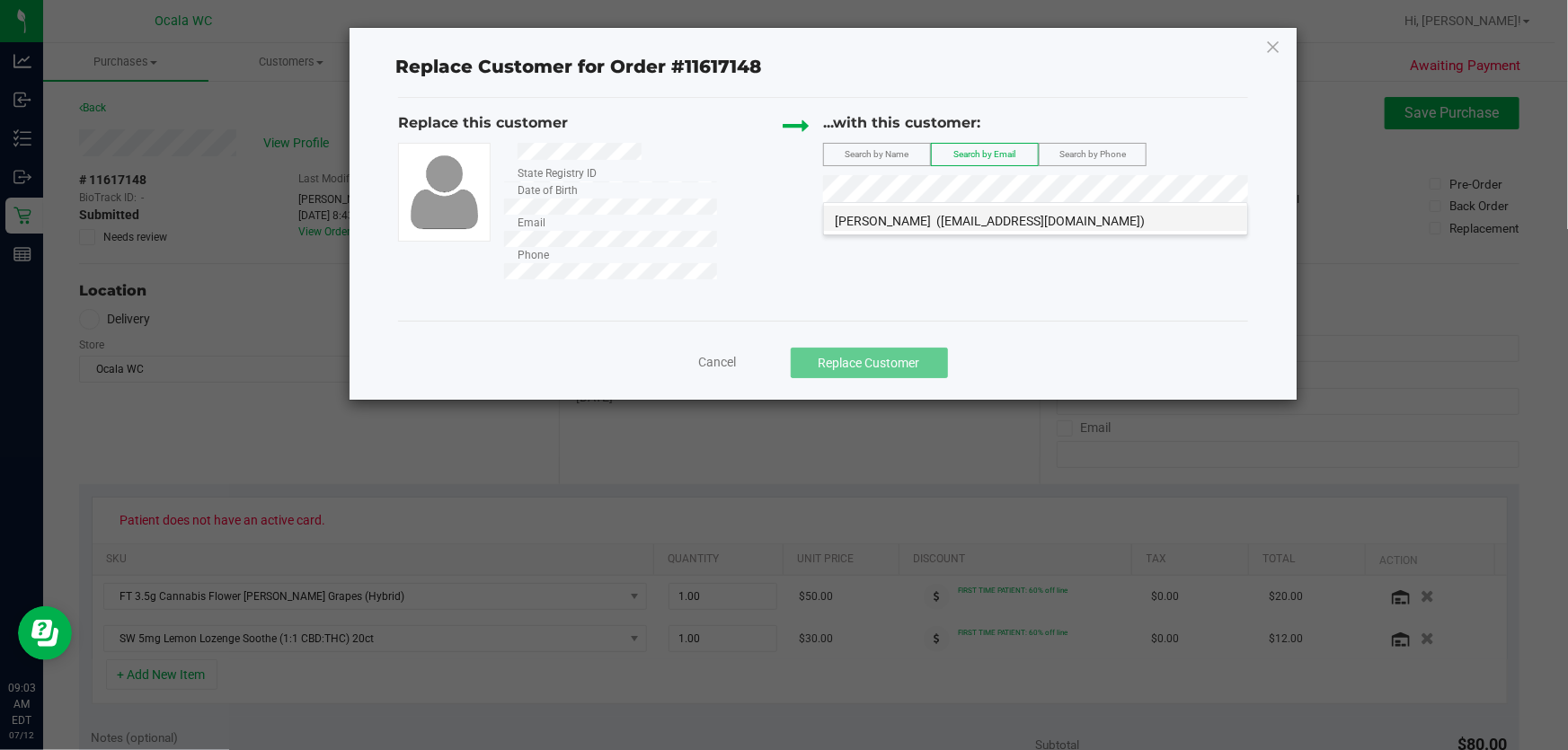 click on "([EMAIL_ADDRESS][DOMAIN_NAME])" at bounding box center [1041, 221] 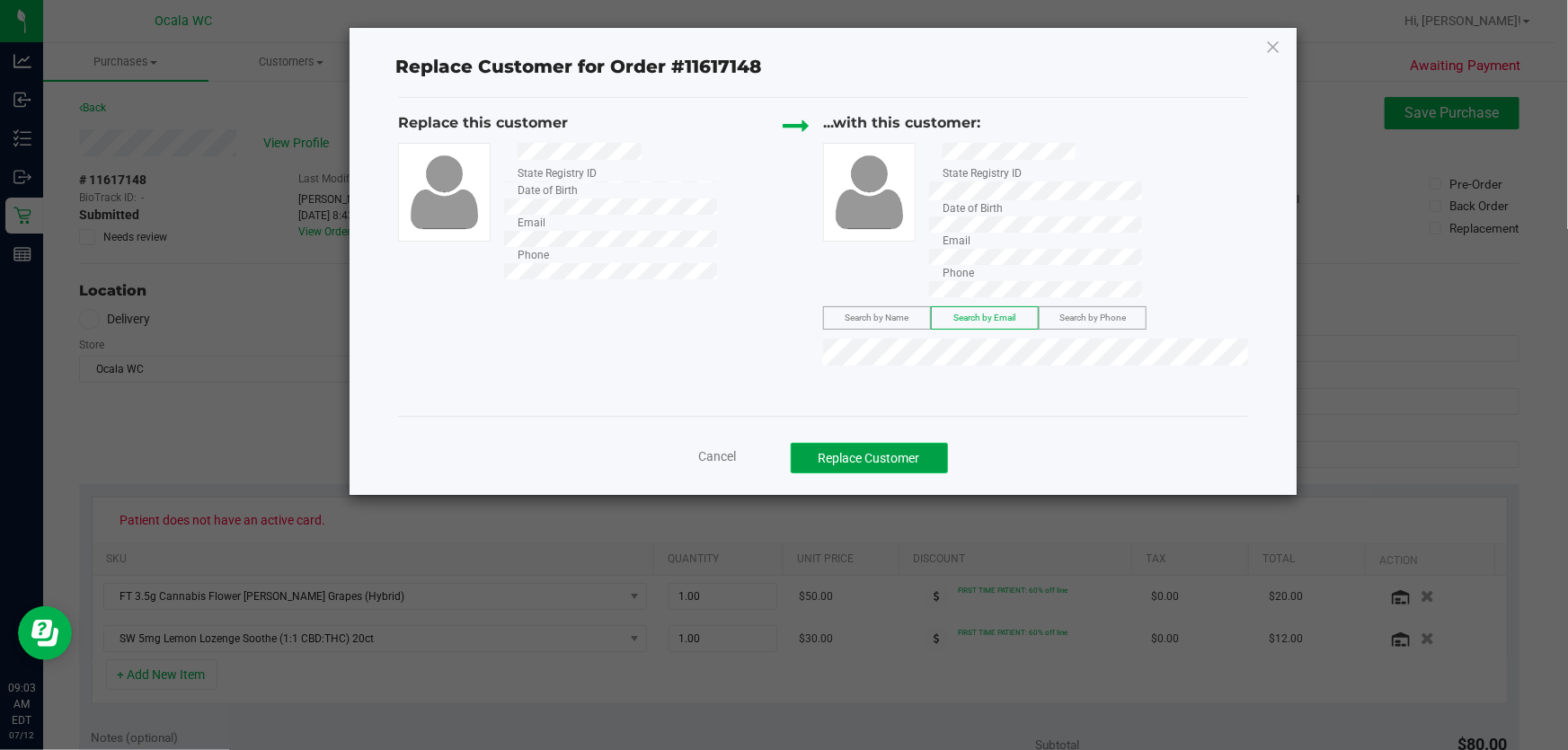 click on "Replace Customer" 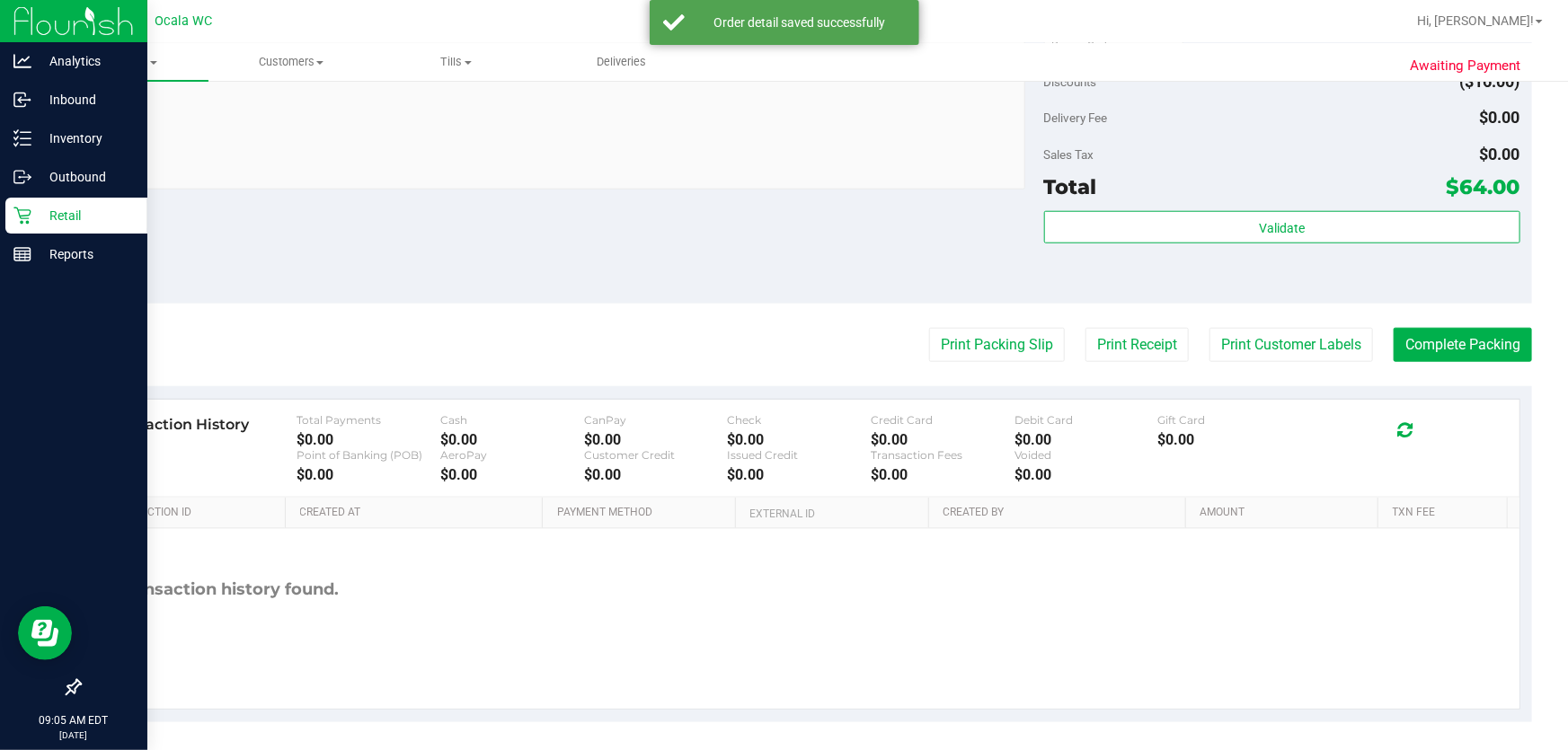 scroll, scrollTop: 816, scrollLeft: 0, axis: vertical 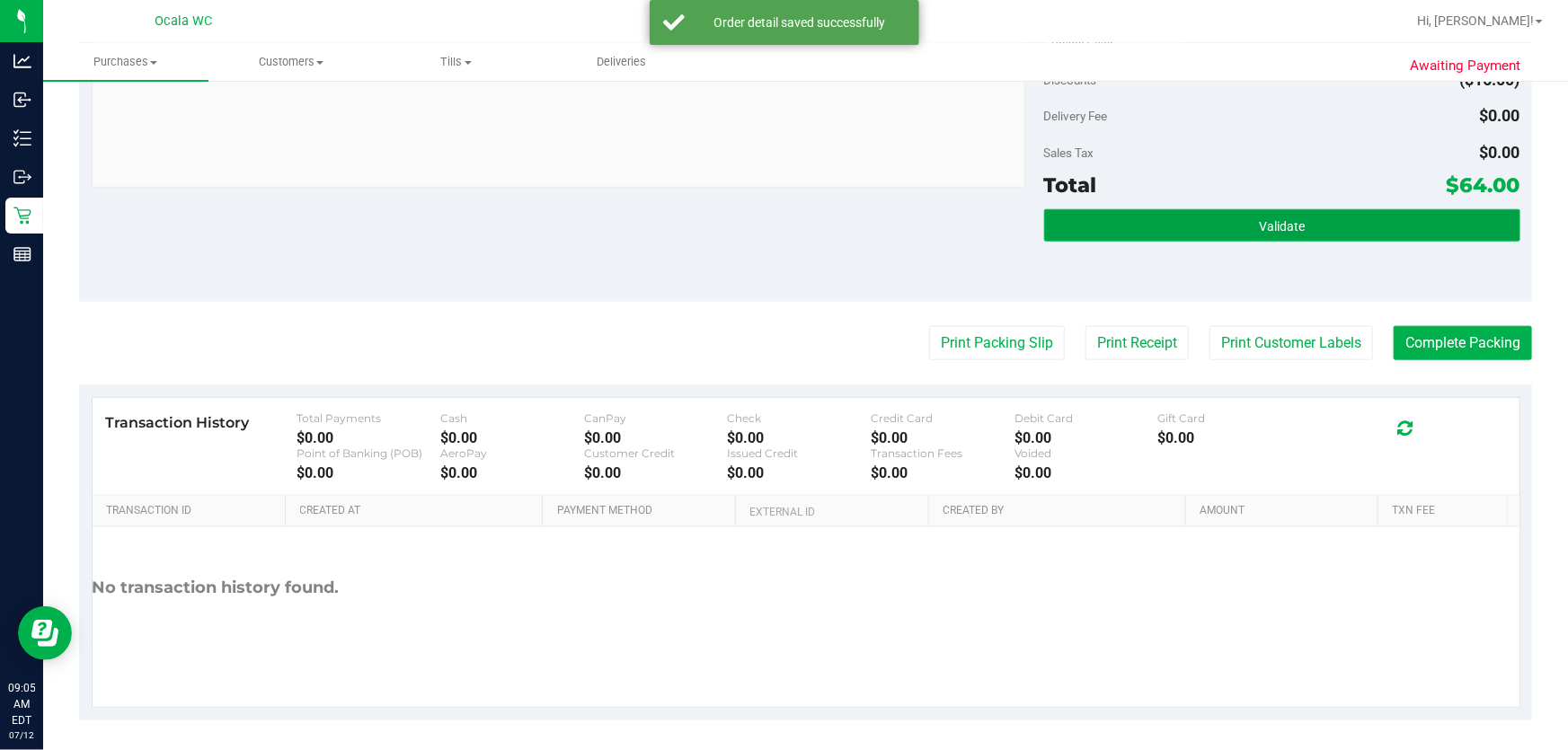 click on "Validate" at bounding box center [1282, 225] 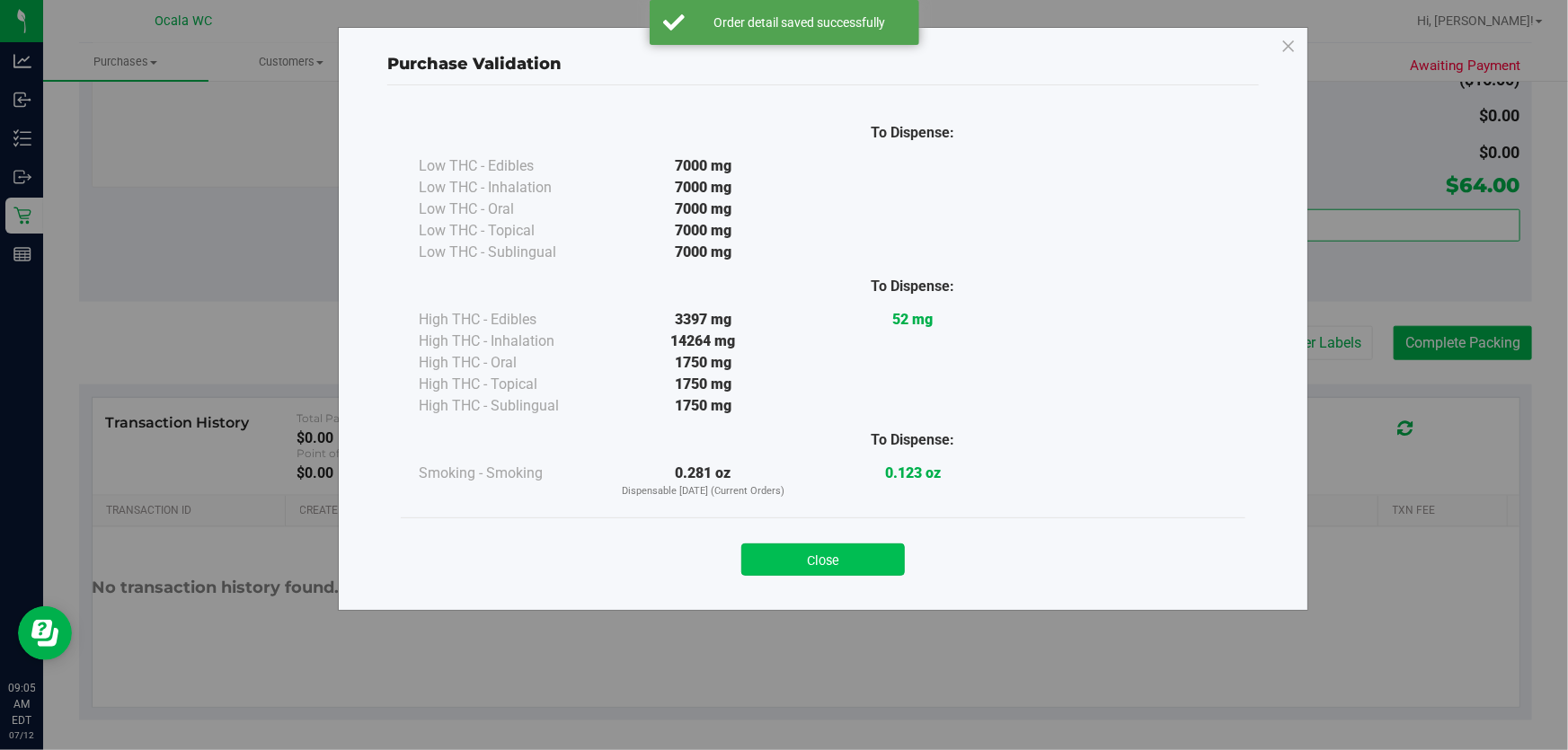 click on "Close" at bounding box center [823, 560] 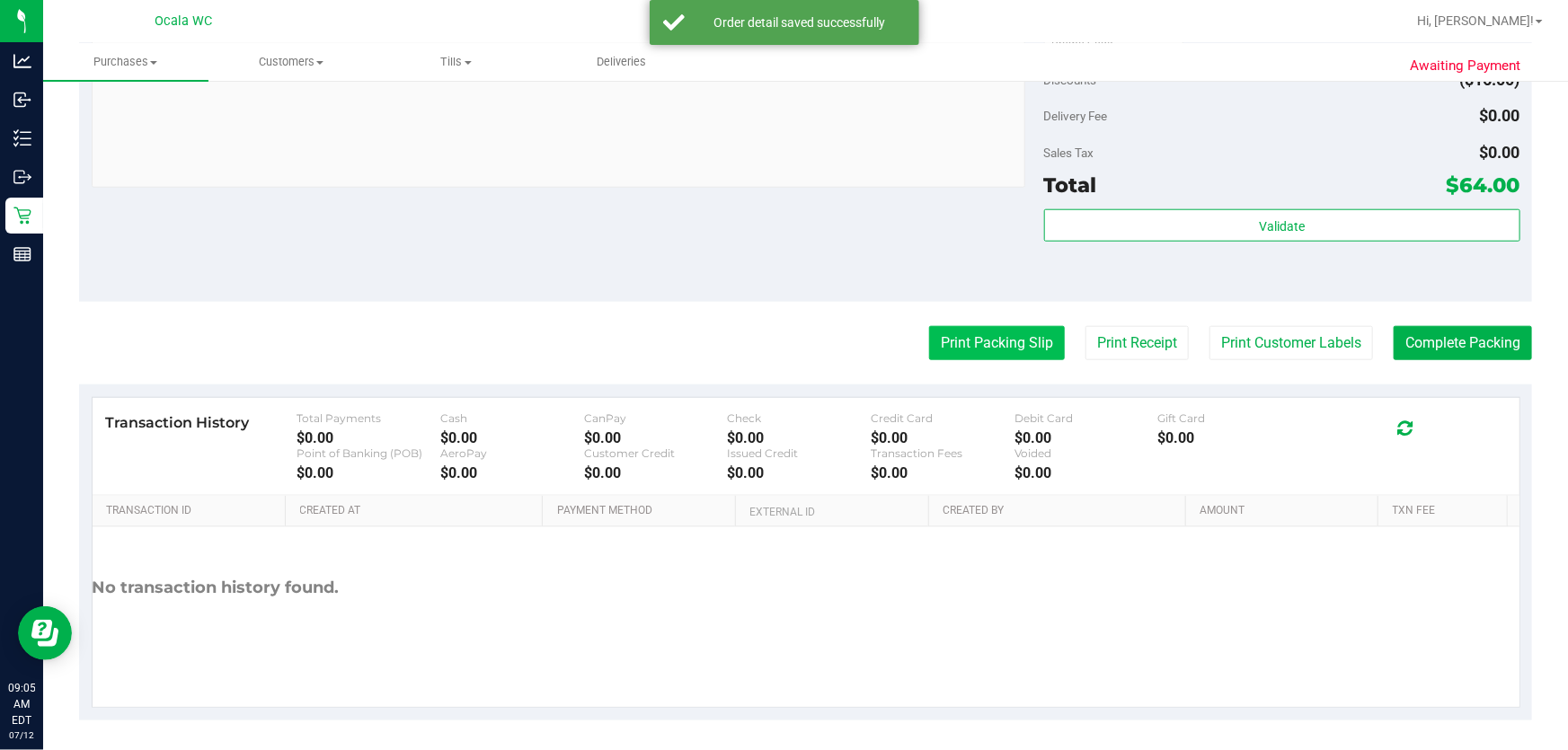 click on "Print Packing Slip" at bounding box center [997, 343] 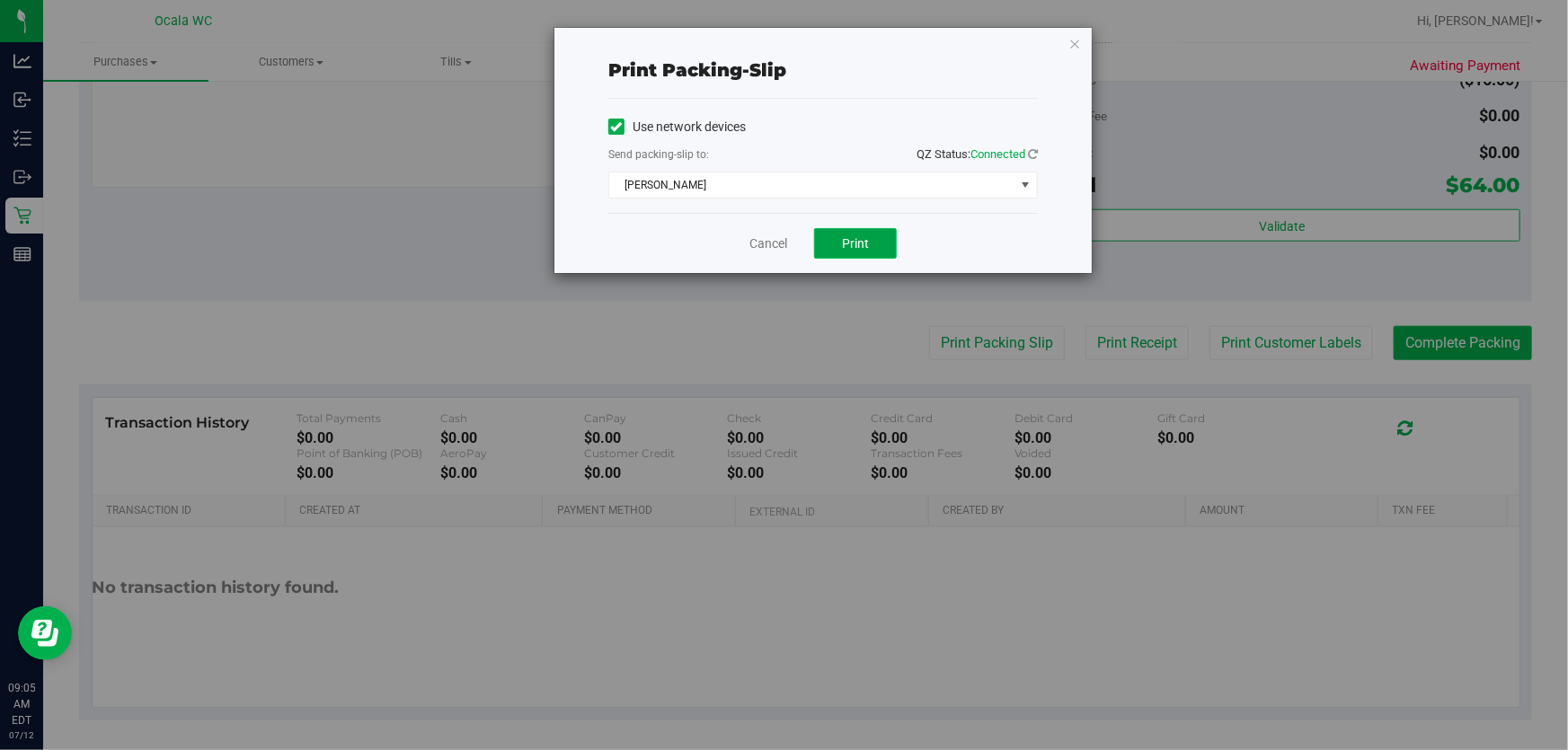 click on "Print" at bounding box center [855, 243] 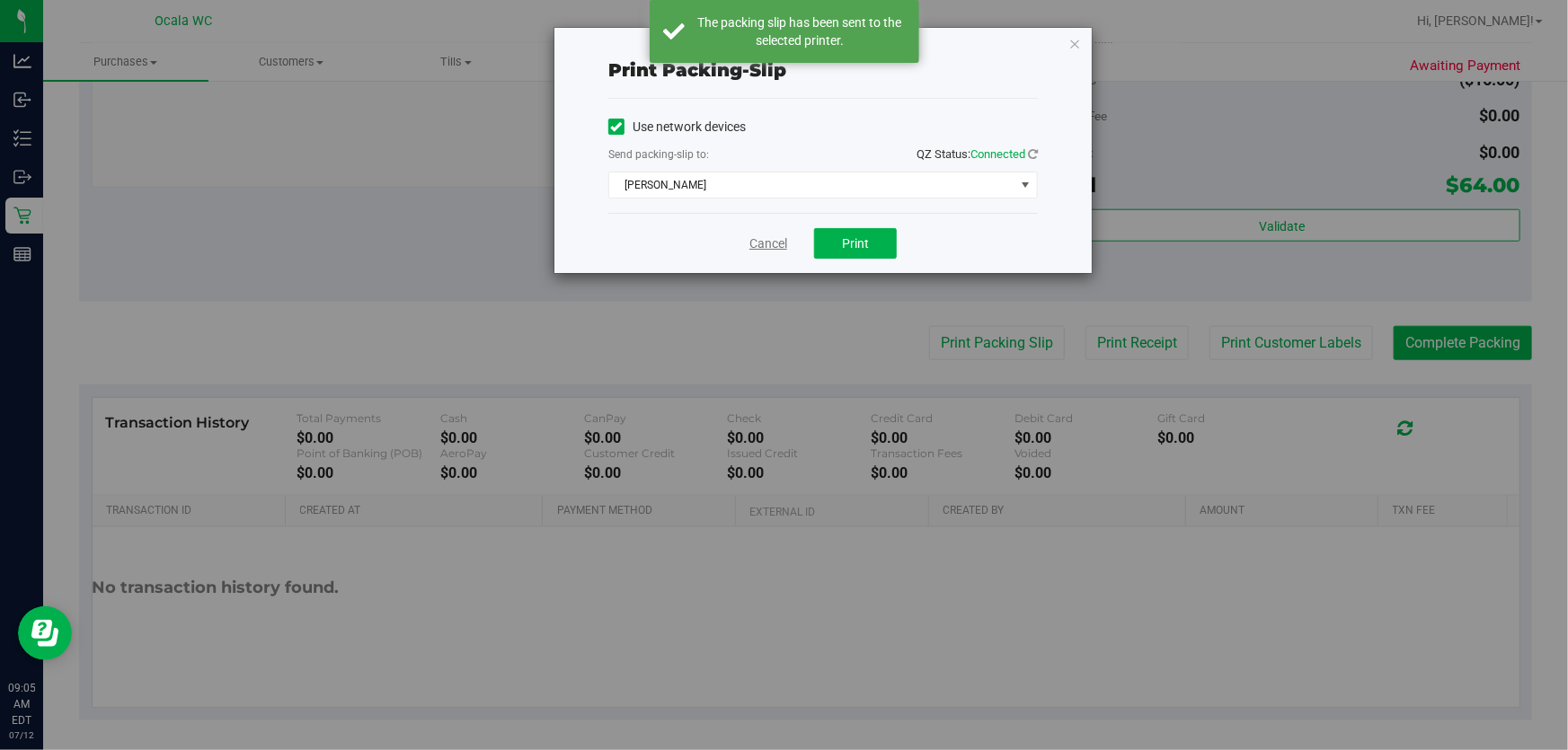 click on "Cancel" at bounding box center (768, 243) 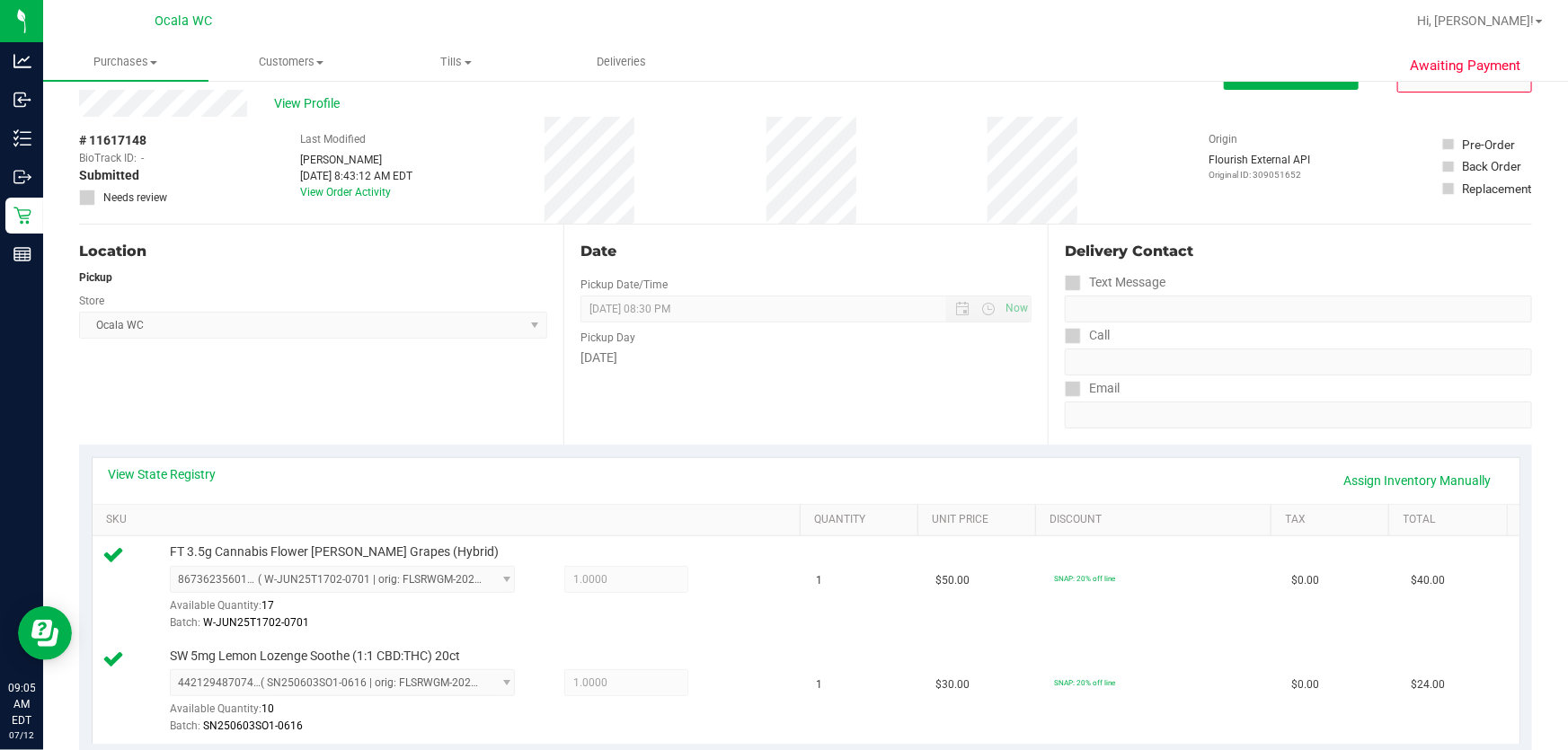 scroll, scrollTop: 0, scrollLeft: 0, axis: both 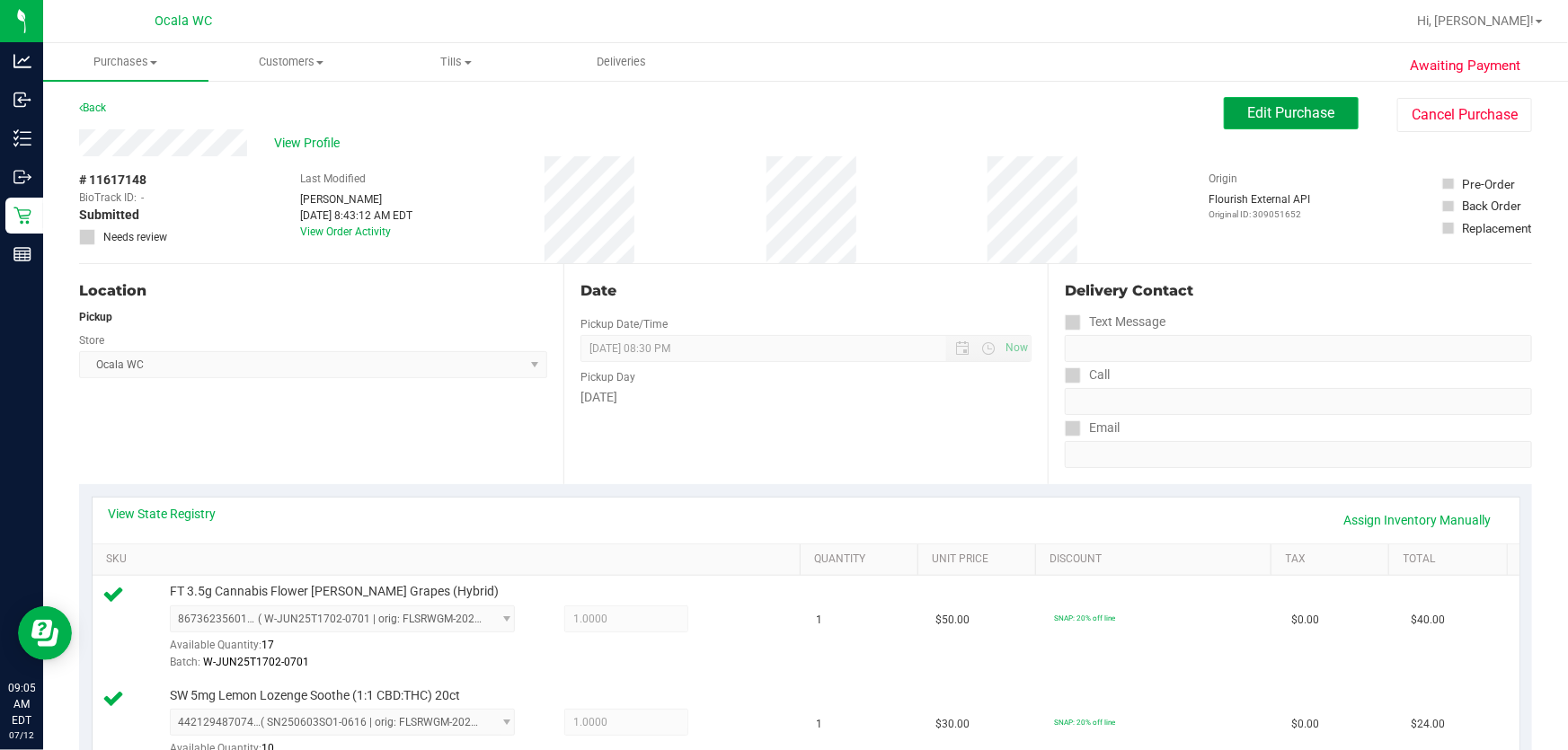 click on "Edit Purchase" at bounding box center (1291, 112) 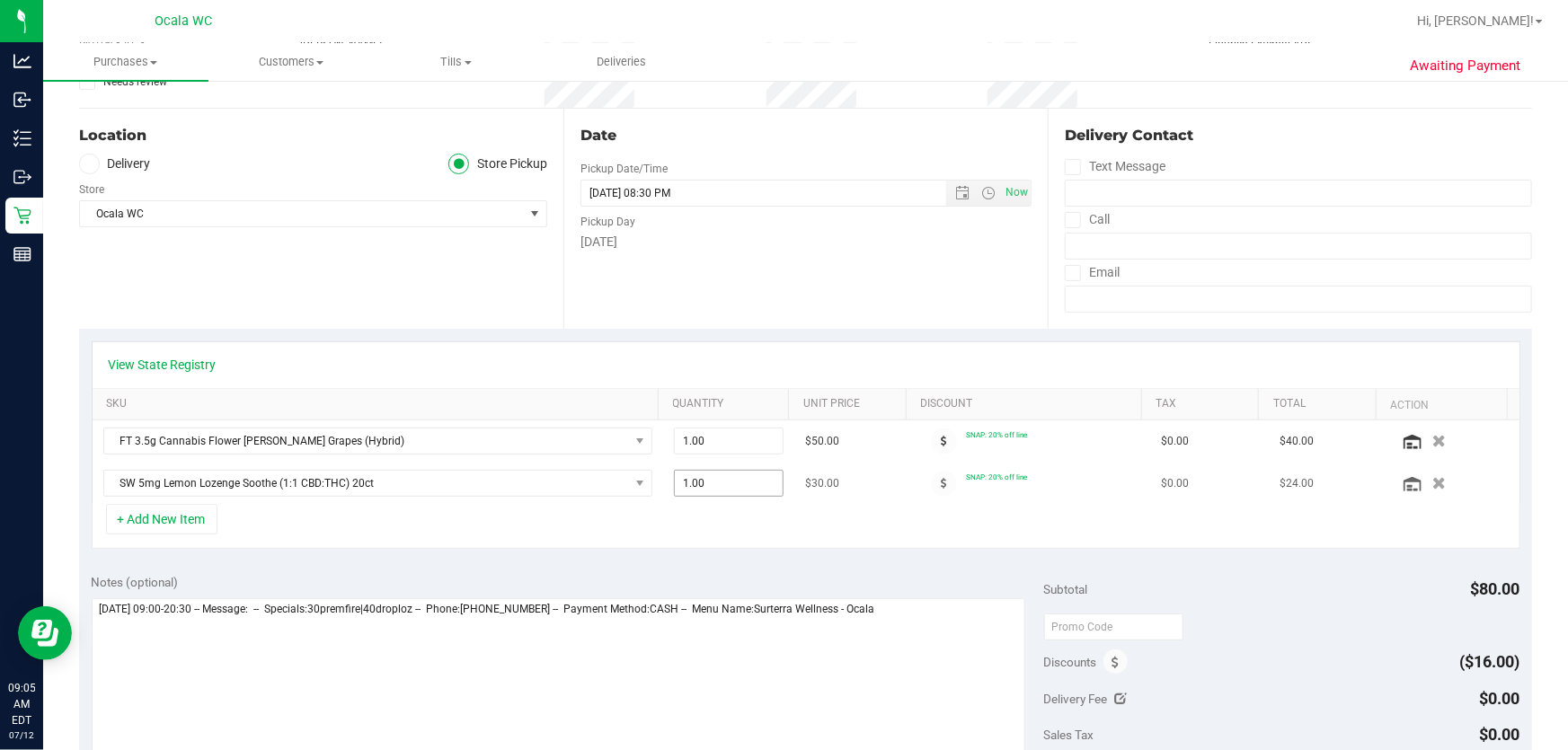 scroll, scrollTop: 163, scrollLeft: 0, axis: vertical 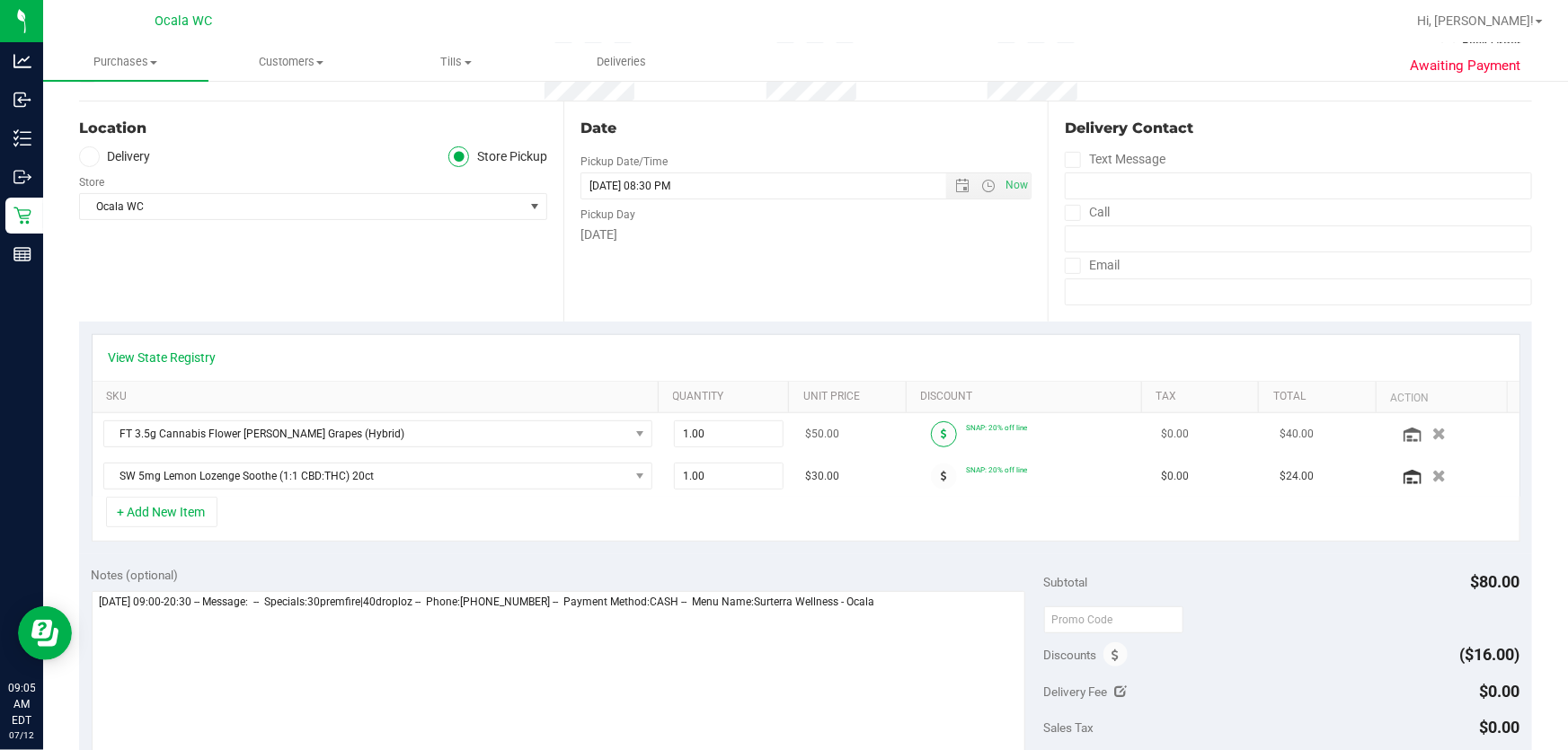 click at bounding box center [943, 434] 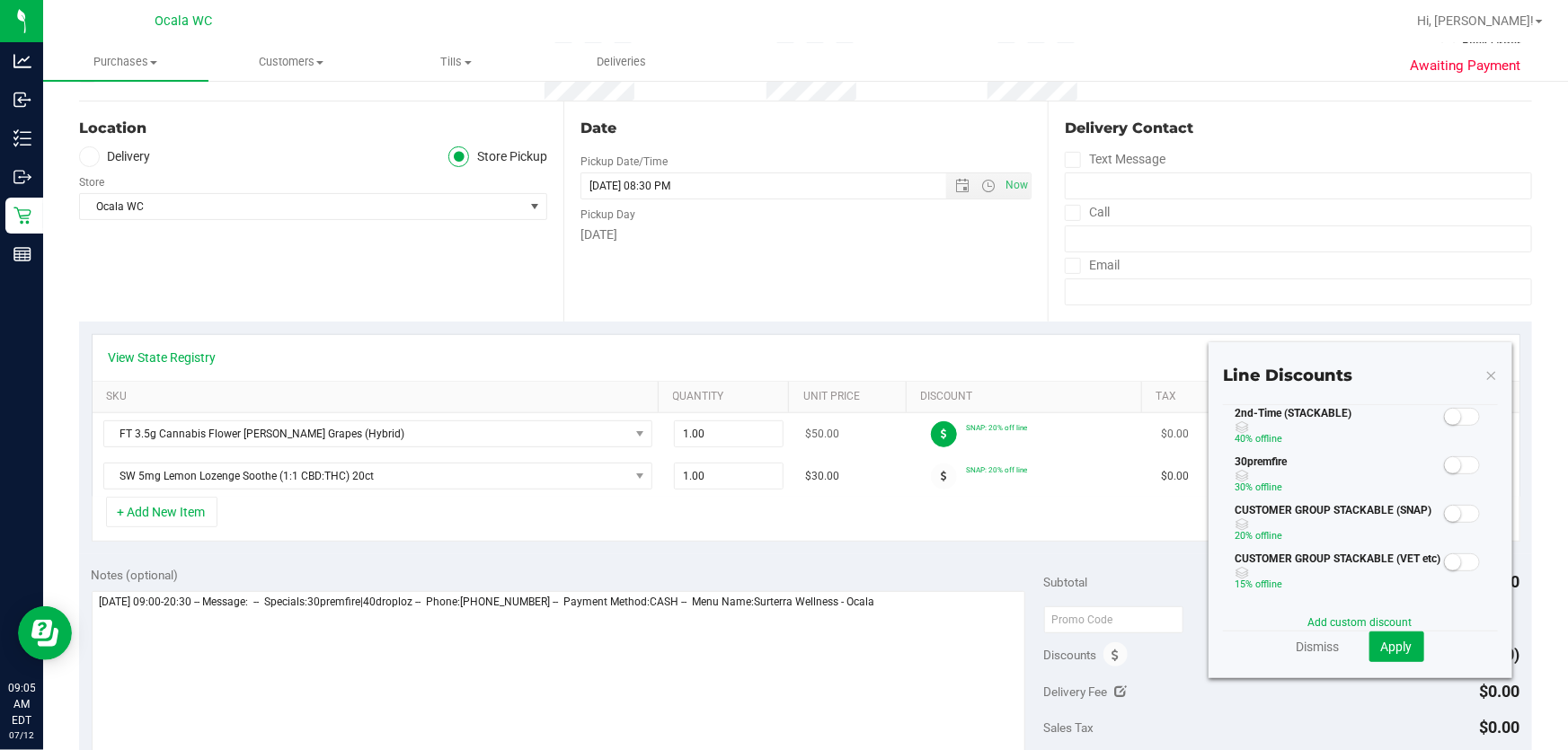 click at bounding box center [943, 434] 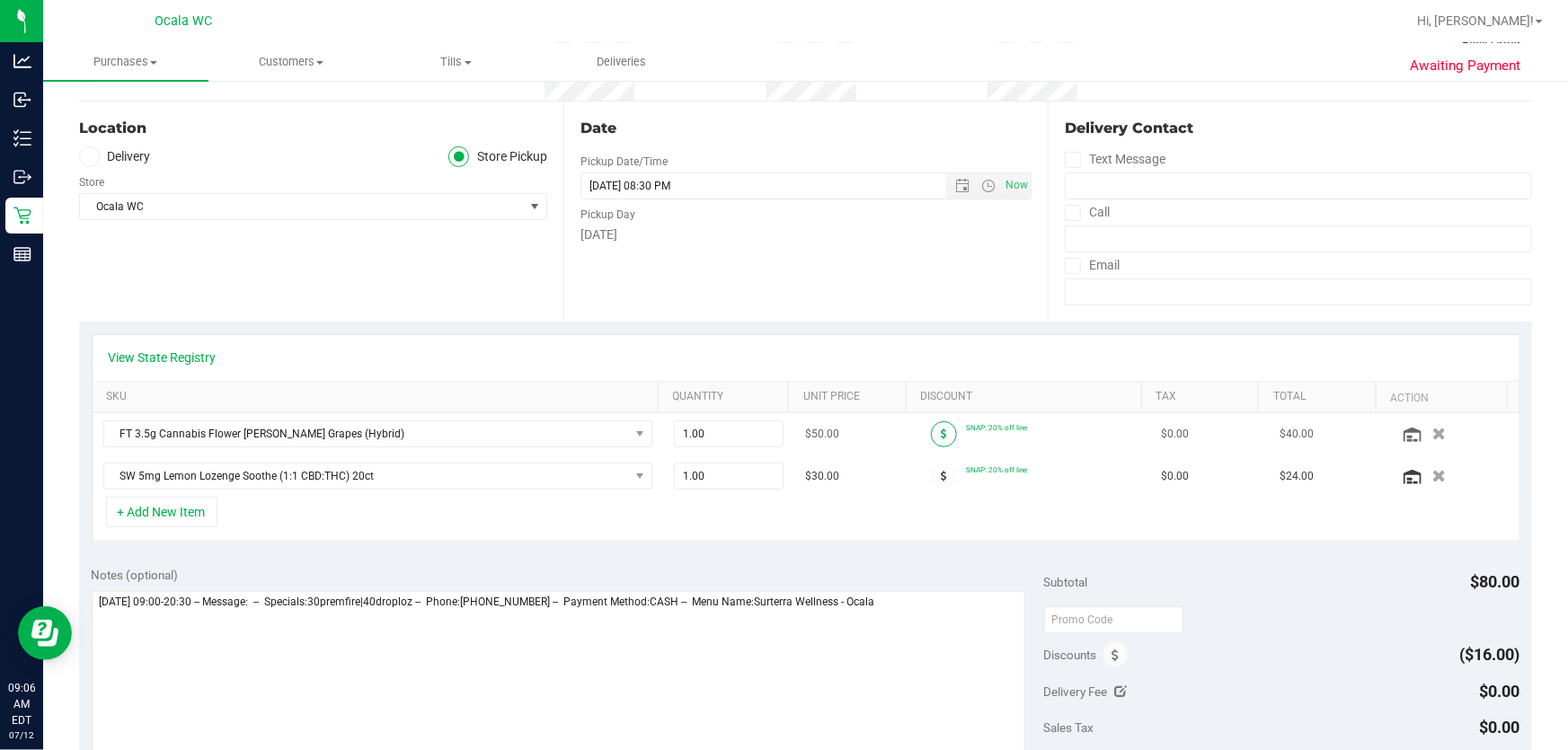 click at bounding box center (943, 434) 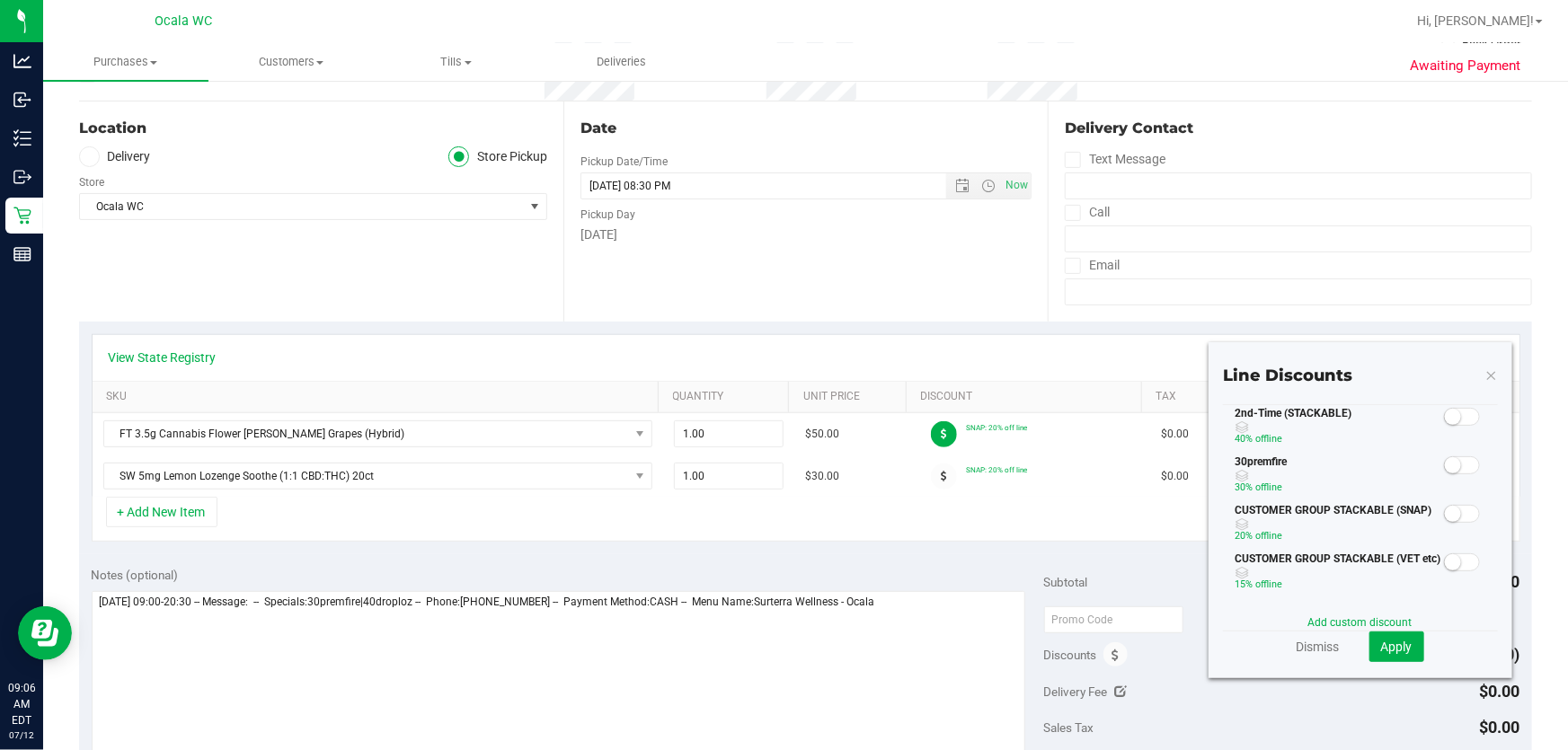 scroll, scrollTop: 0, scrollLeft: 0, axis: both 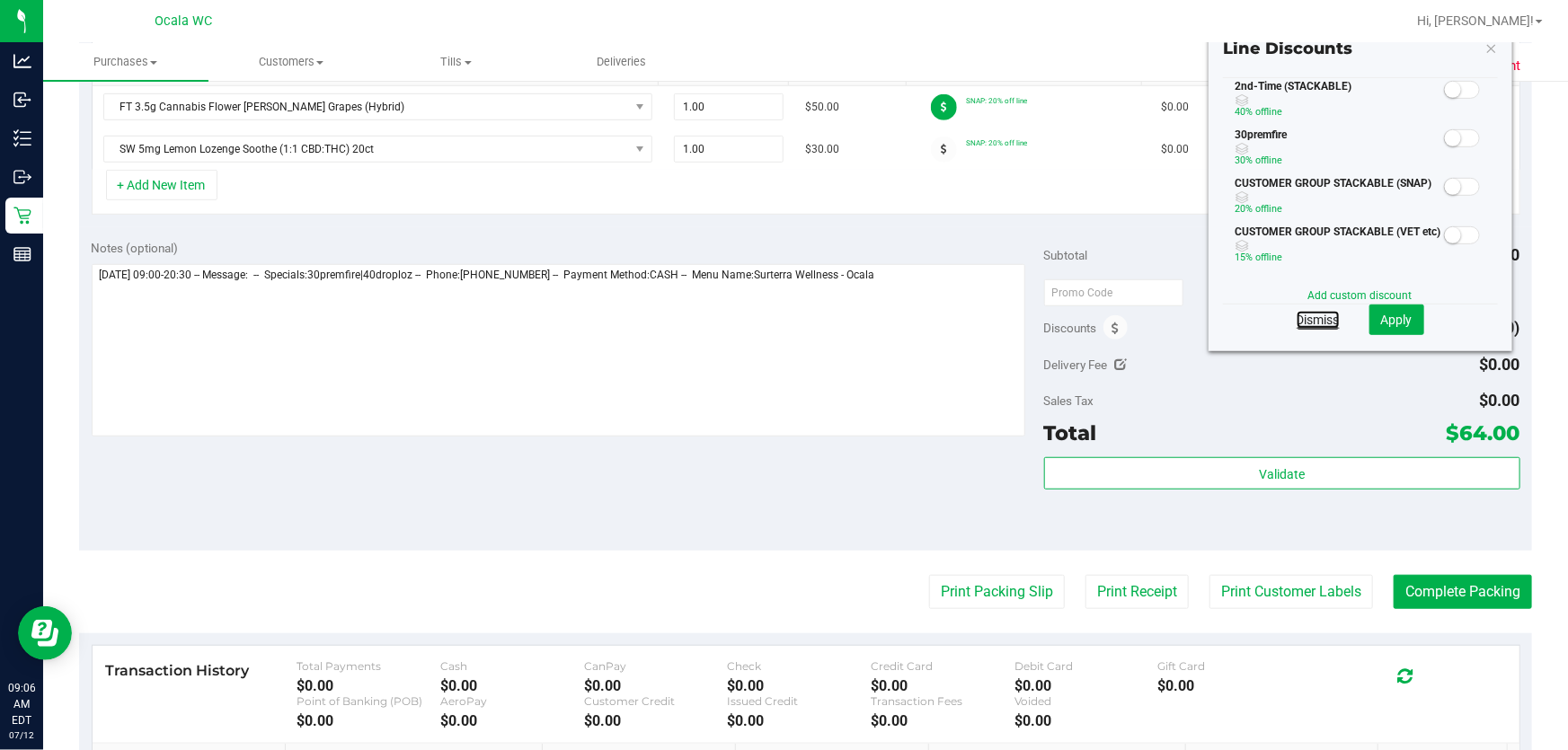 click on "Dismiss" at bounding box center [1318, 320] 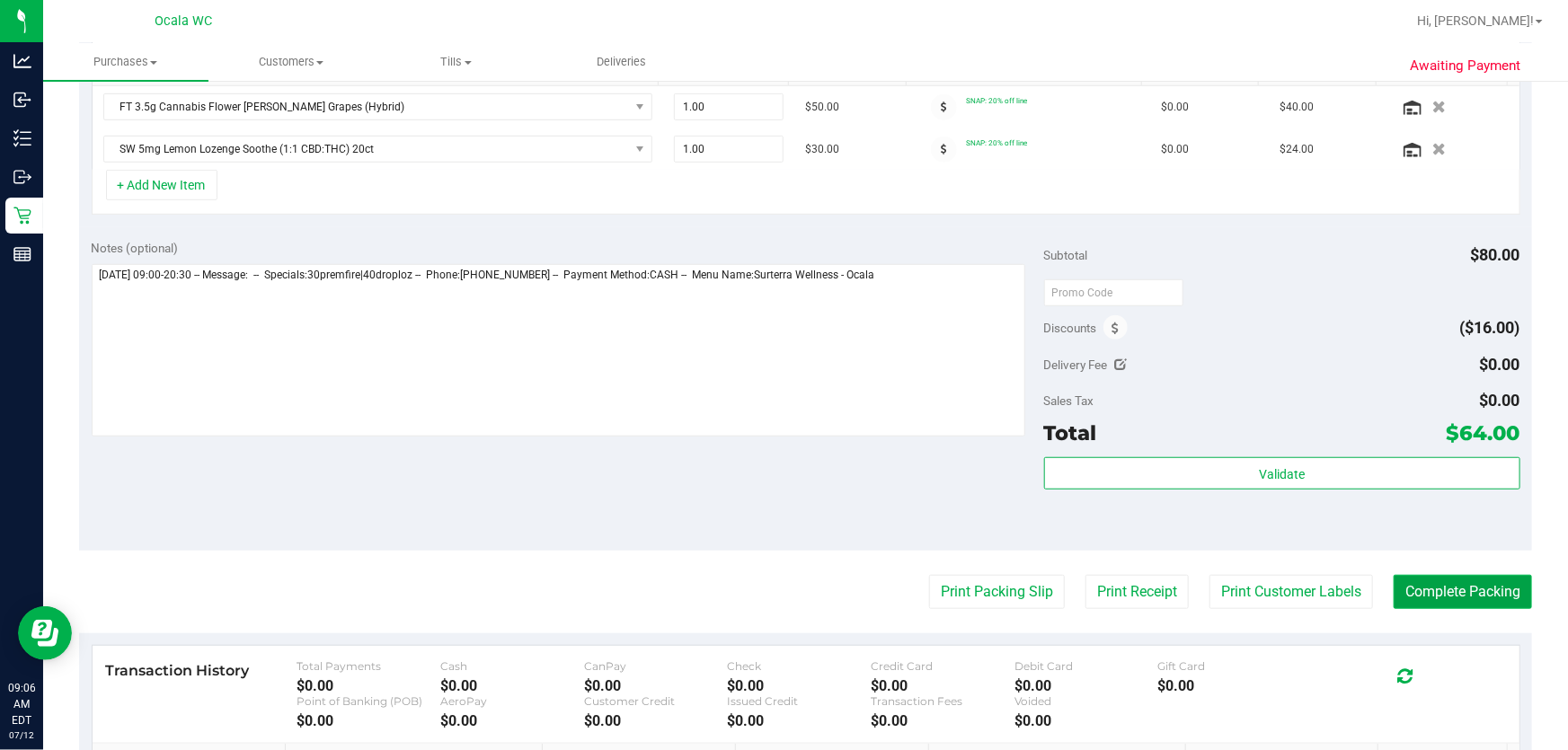 click on "Complete Packing" at bounding box center [1463, 592] 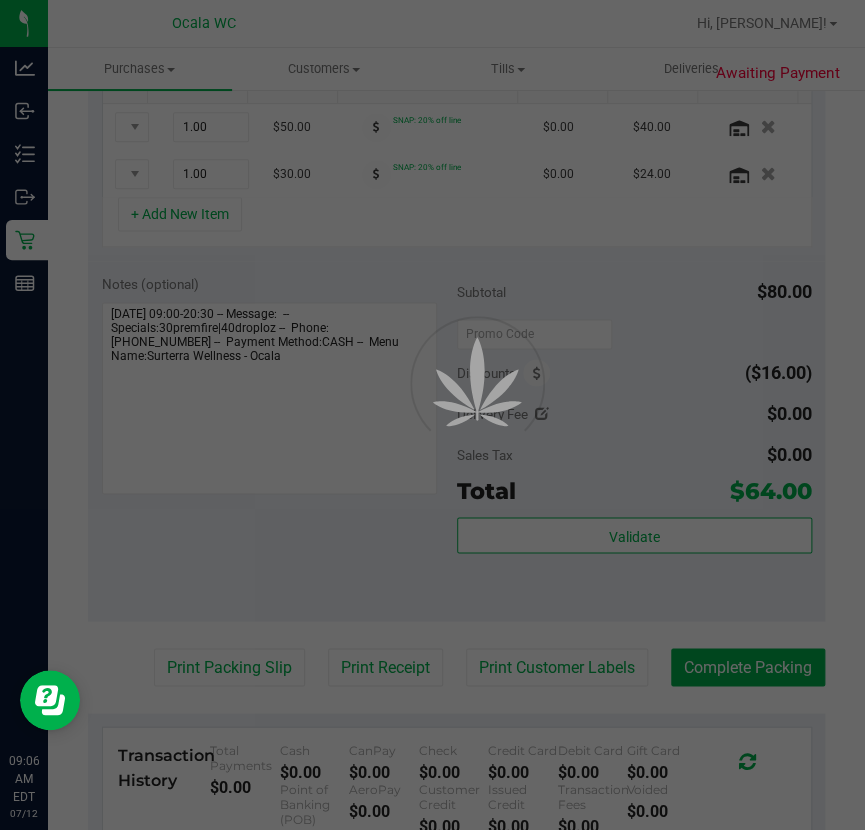 scroll, scrollTop: 0, scrollLeft: 0, axis: both 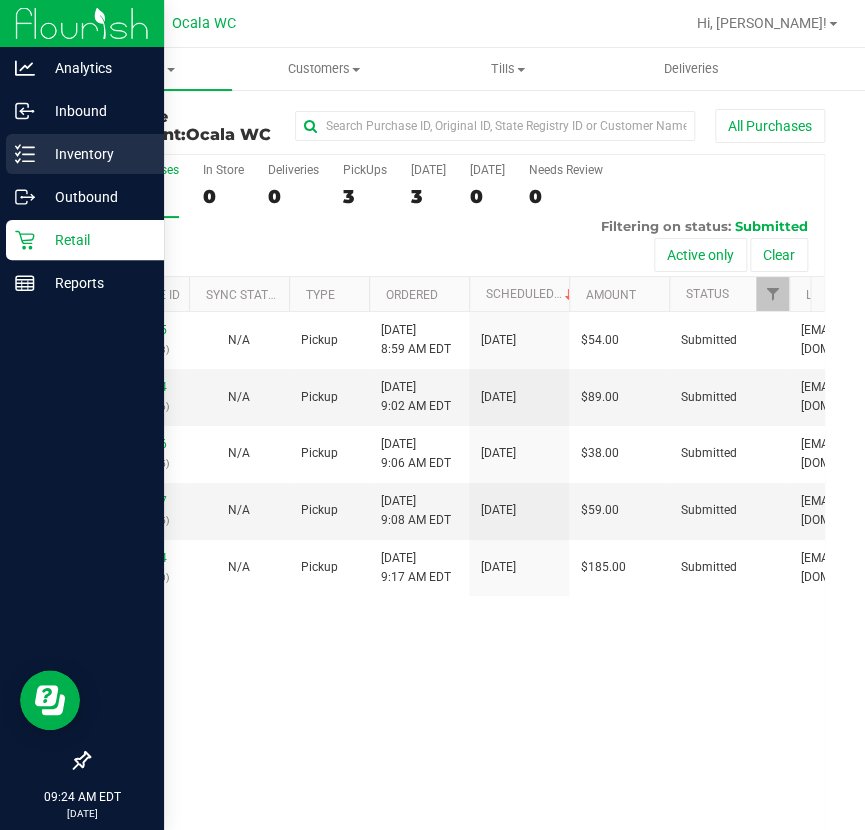 click on "Inventory" at bounding box center [95, 154] 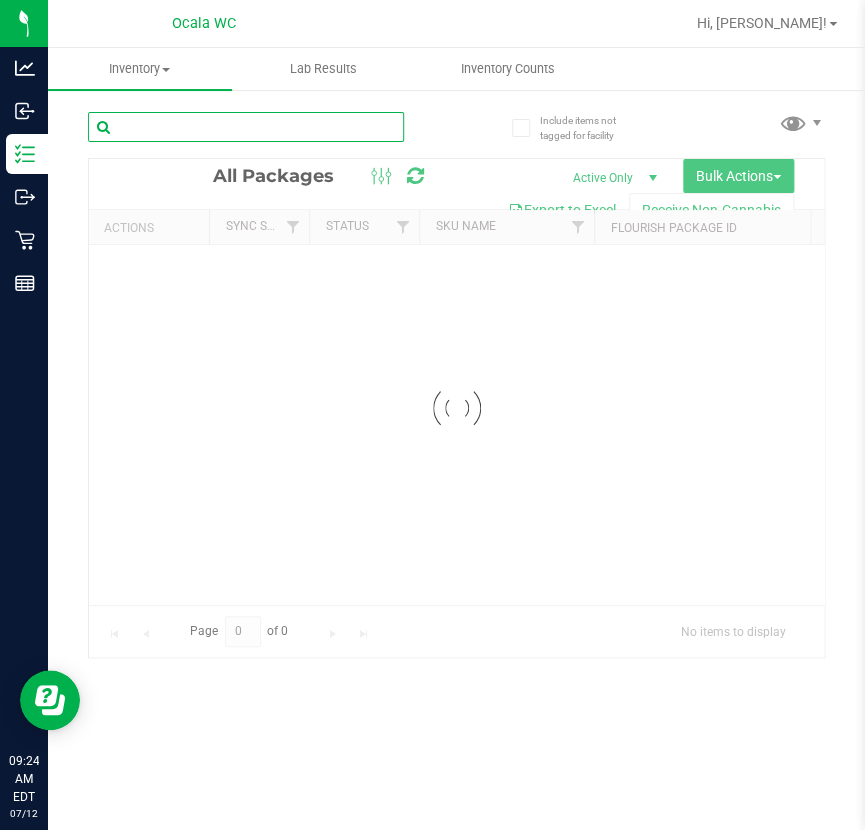 click at bounding box center [246, 127] 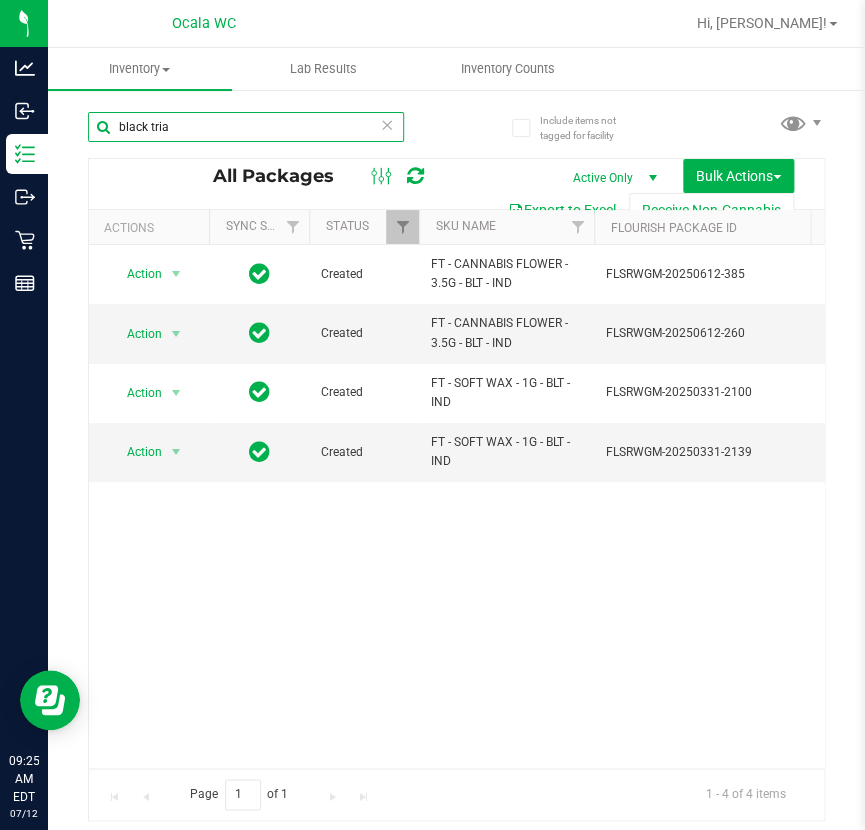 scroll, scrollTop: 0, scrollLeft: 166, axis: horizontal 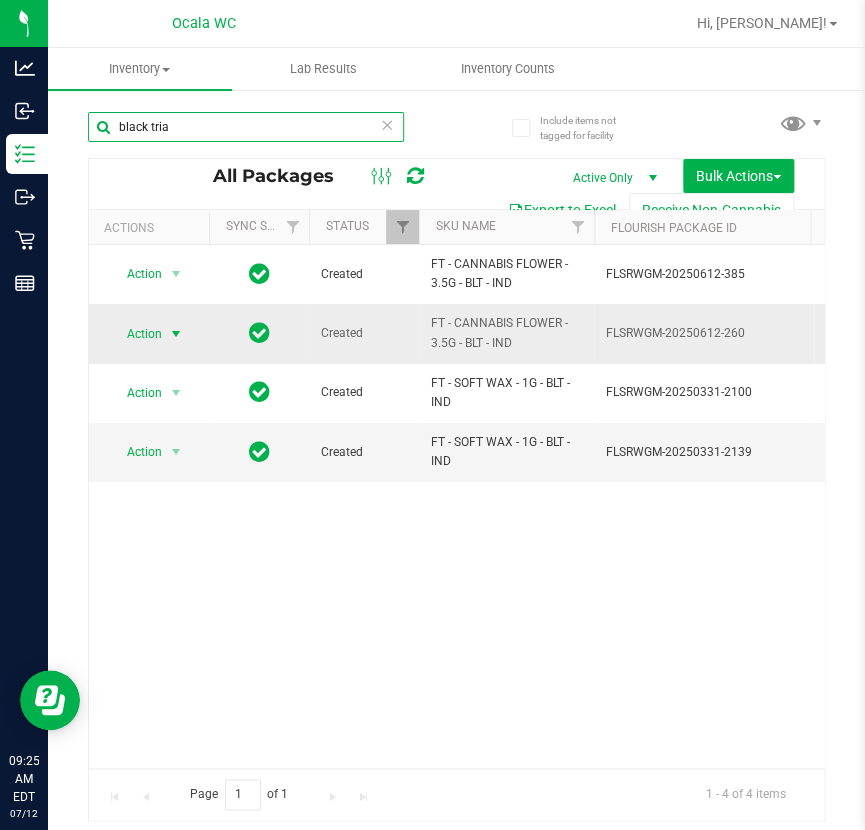 type on "black tria" 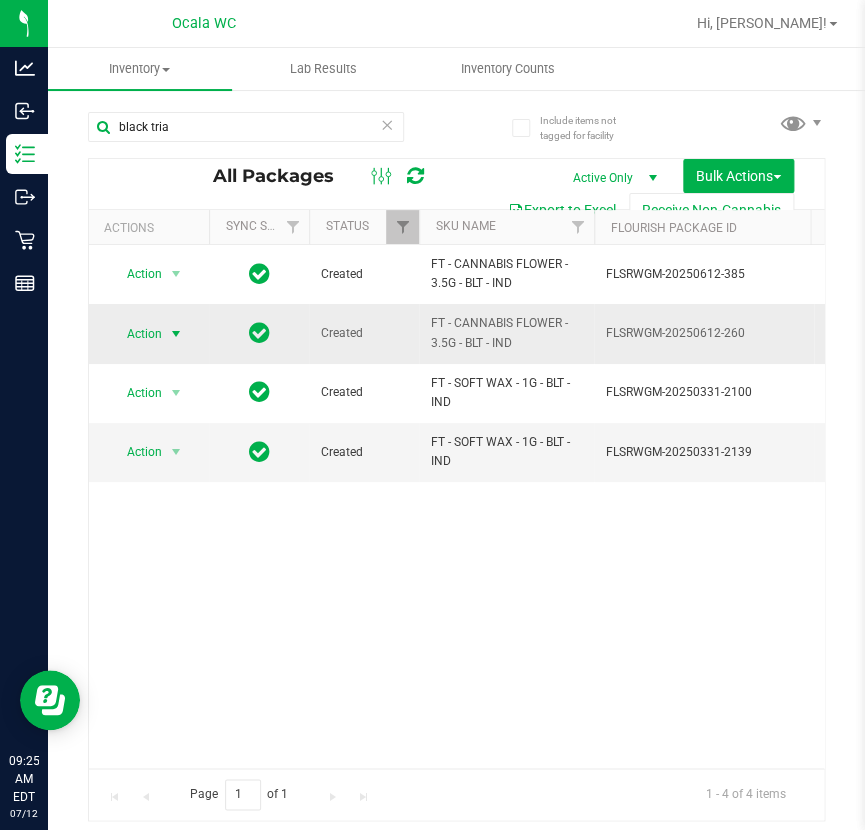 click on "Action" at bounding box center [136, 334] 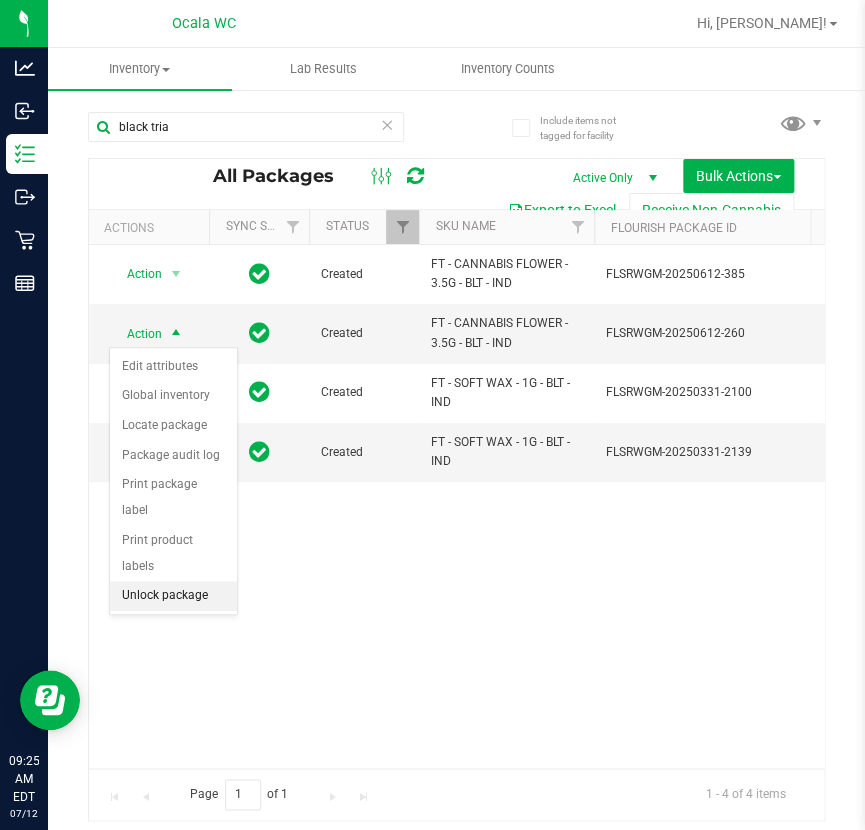 click on "Unlock package" at bounding box center [173, 596] 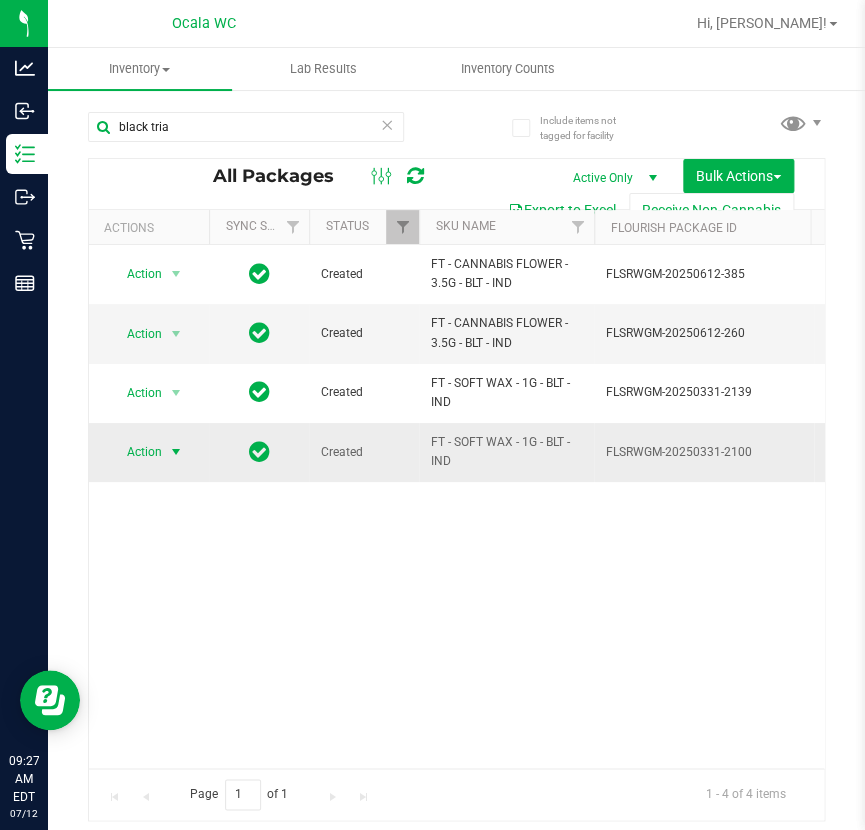 click on "Action" at bounding box center [136, 452] 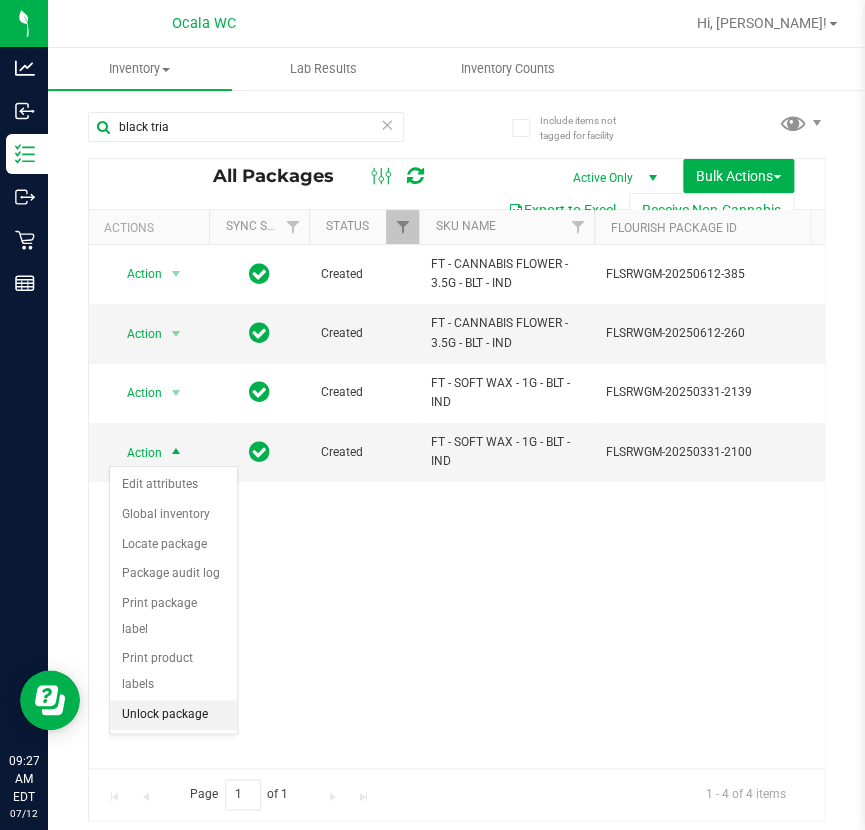 click on "Unlock package" at bounding box center (173, 715) 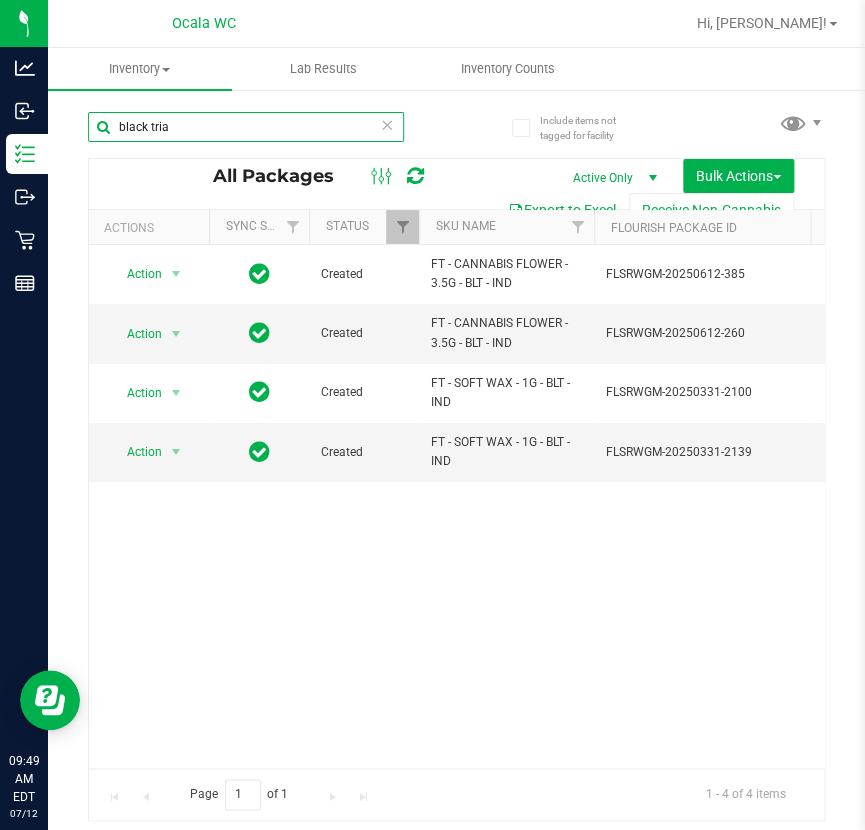 drag, startPoint x: 249, startPoint y: 134, endPoint x: -693, endPoint y: -28, distance: 955.8284 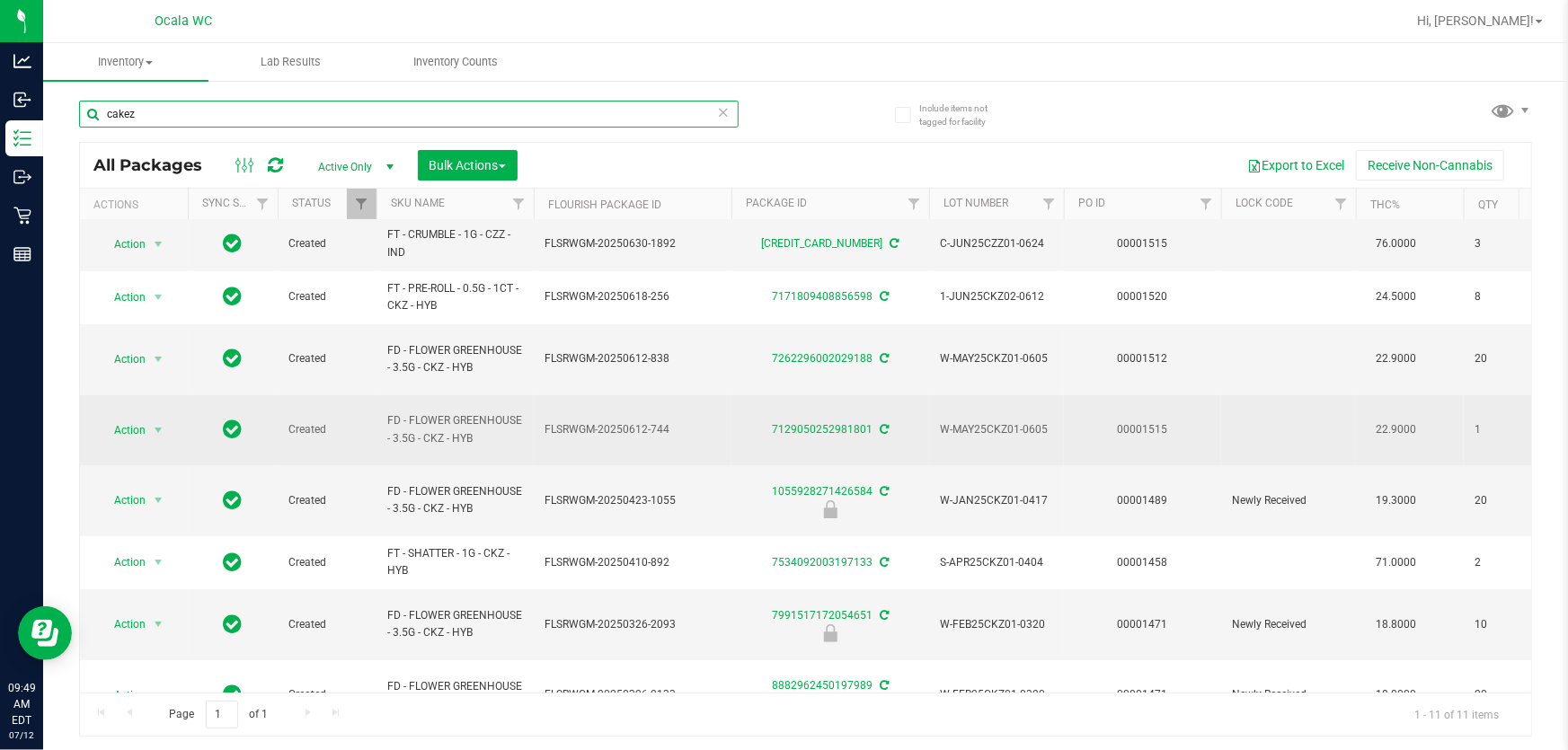 scroll, scrollTop: 0, scrollLeft: 0, axis: both 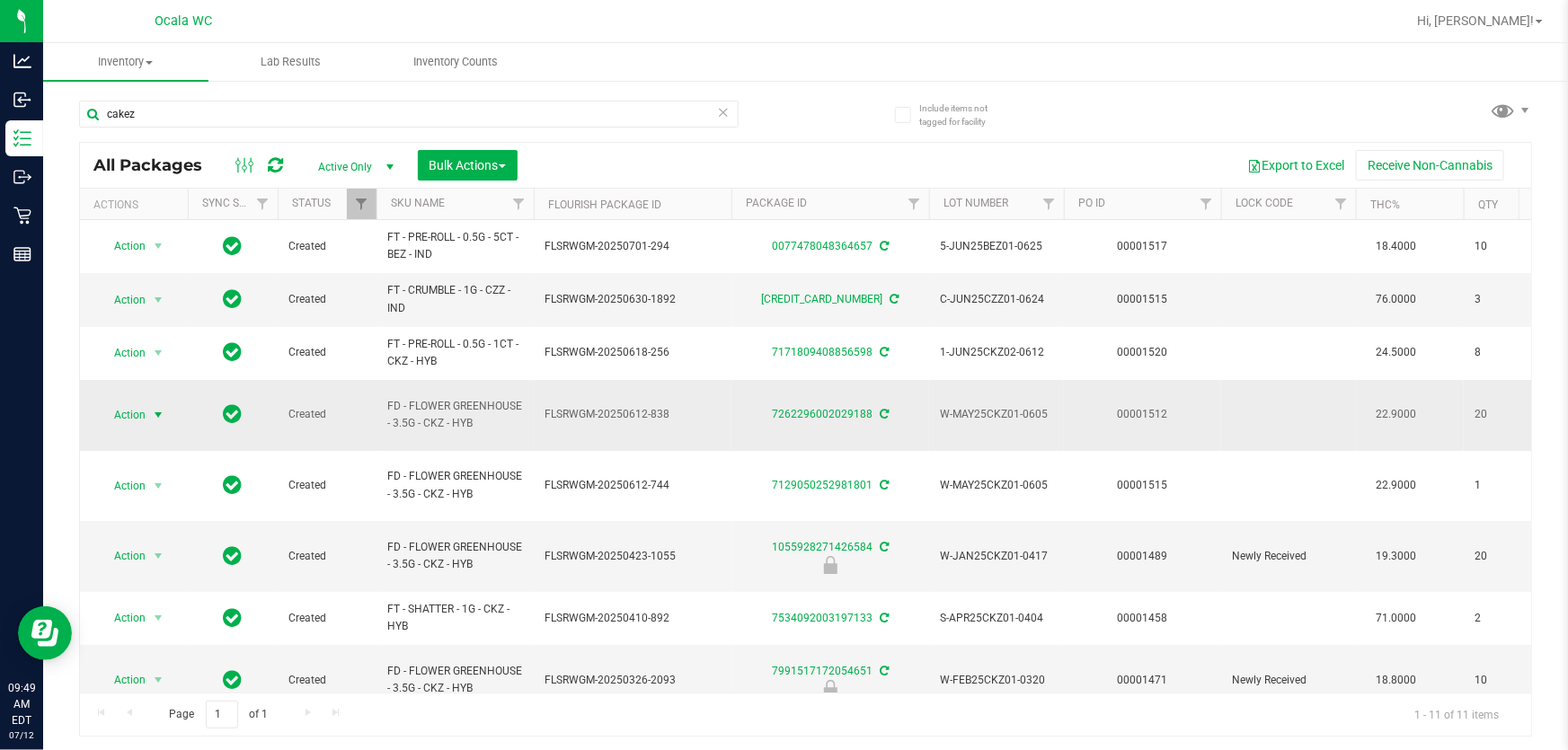 click on "Action" at bounding box center [122, 415] 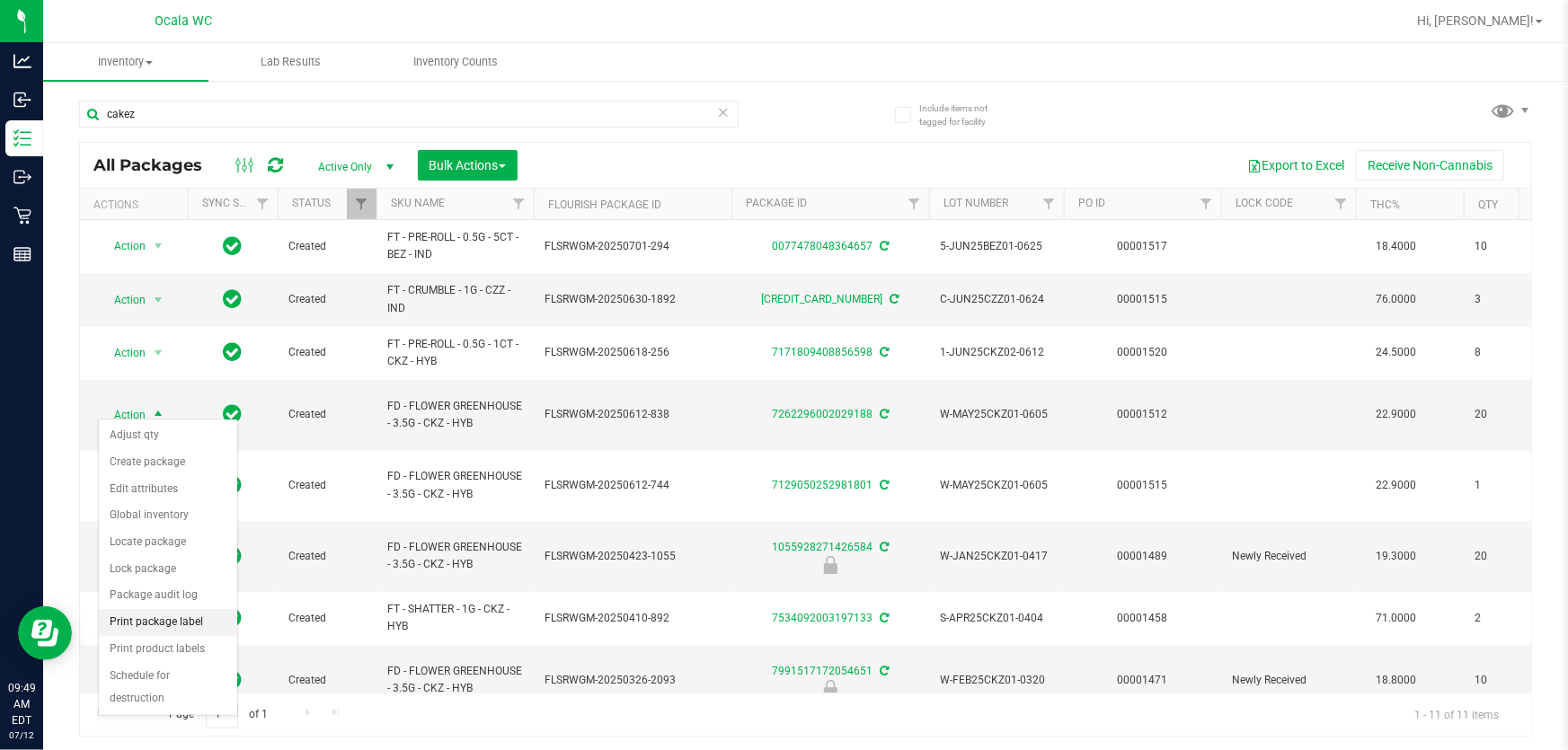click on "Print package label" at bounding box center (168, 622) 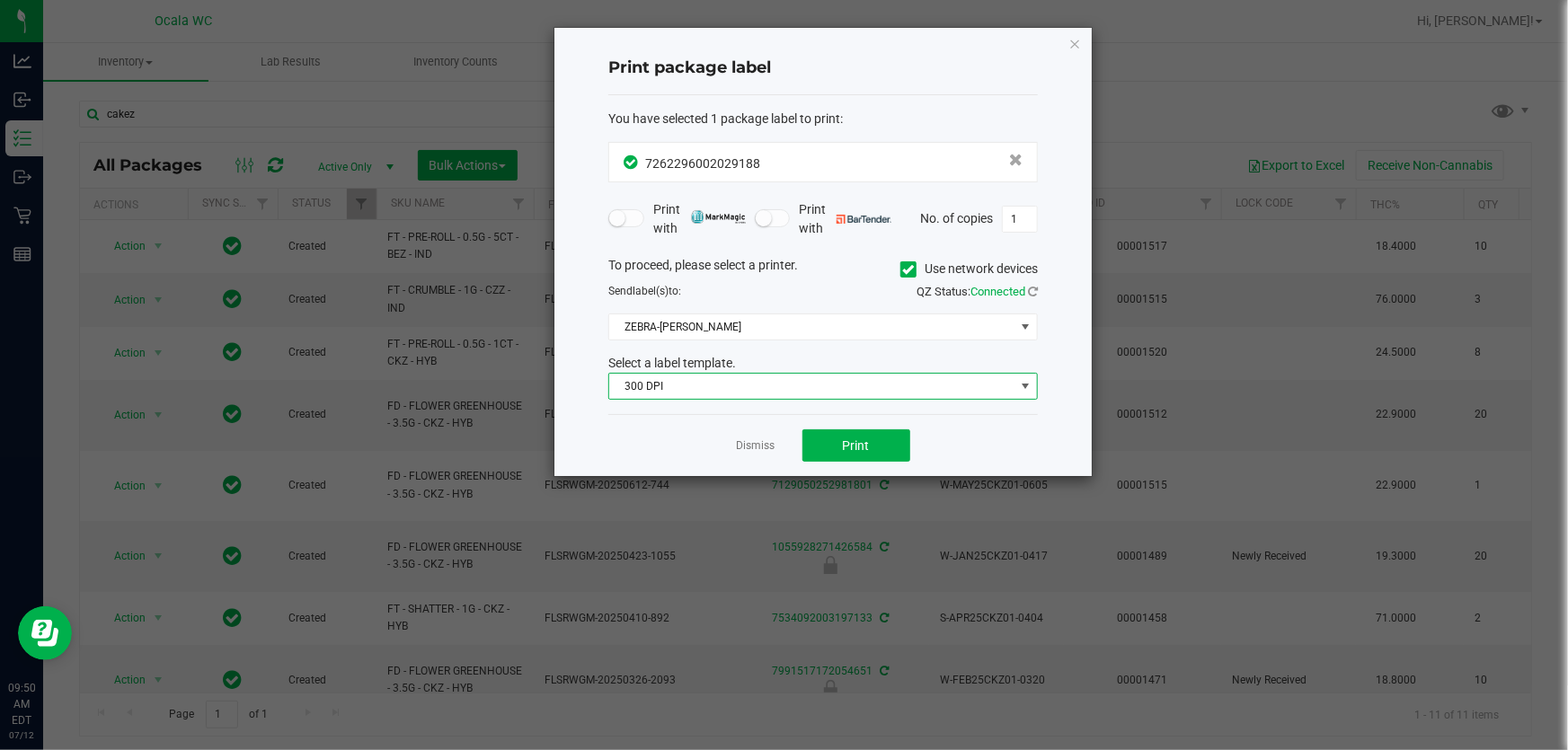 click on "300 DPI" at bounding box center [811, 386] 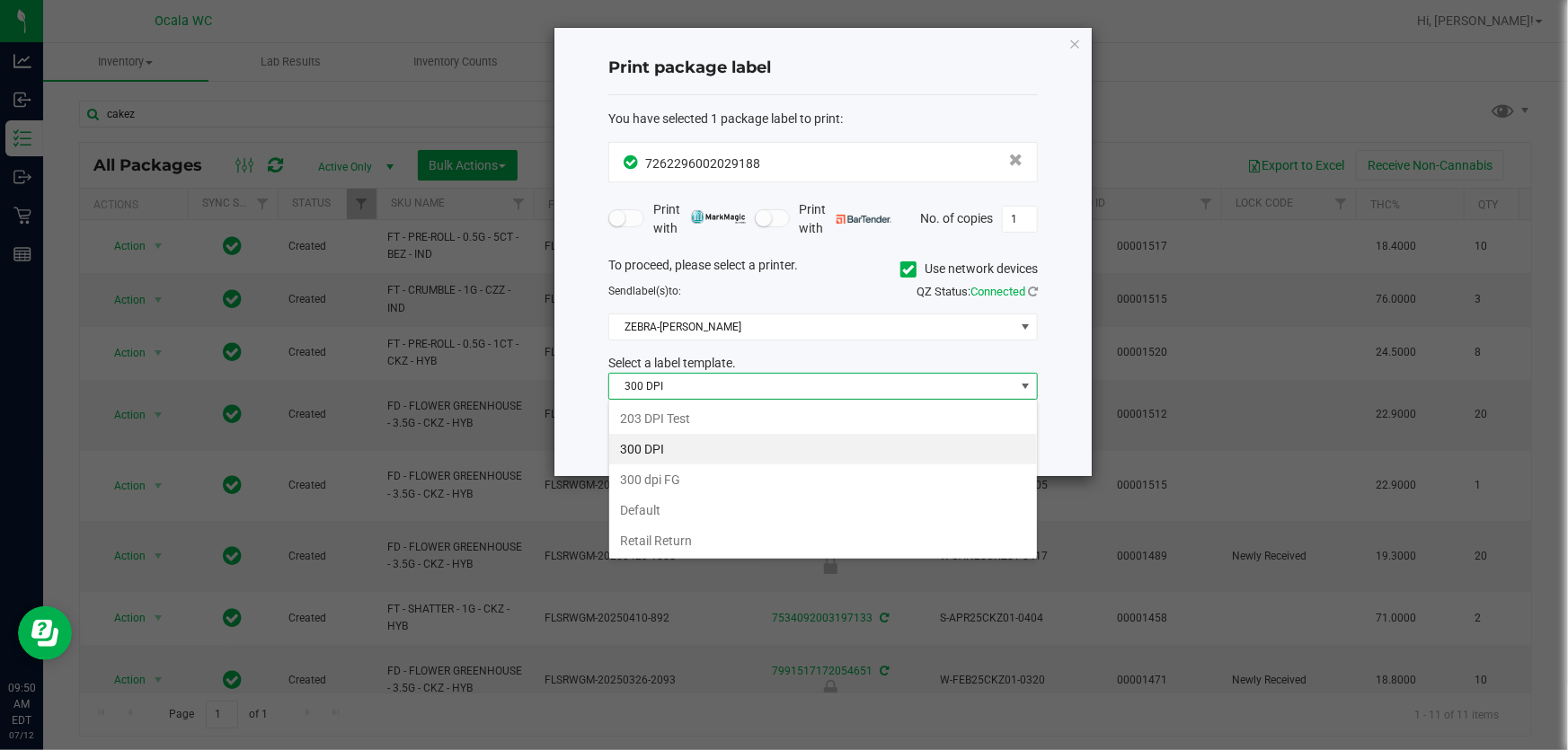scroll, scrollTop: 89793, scrollLeft: 89426, axis: both 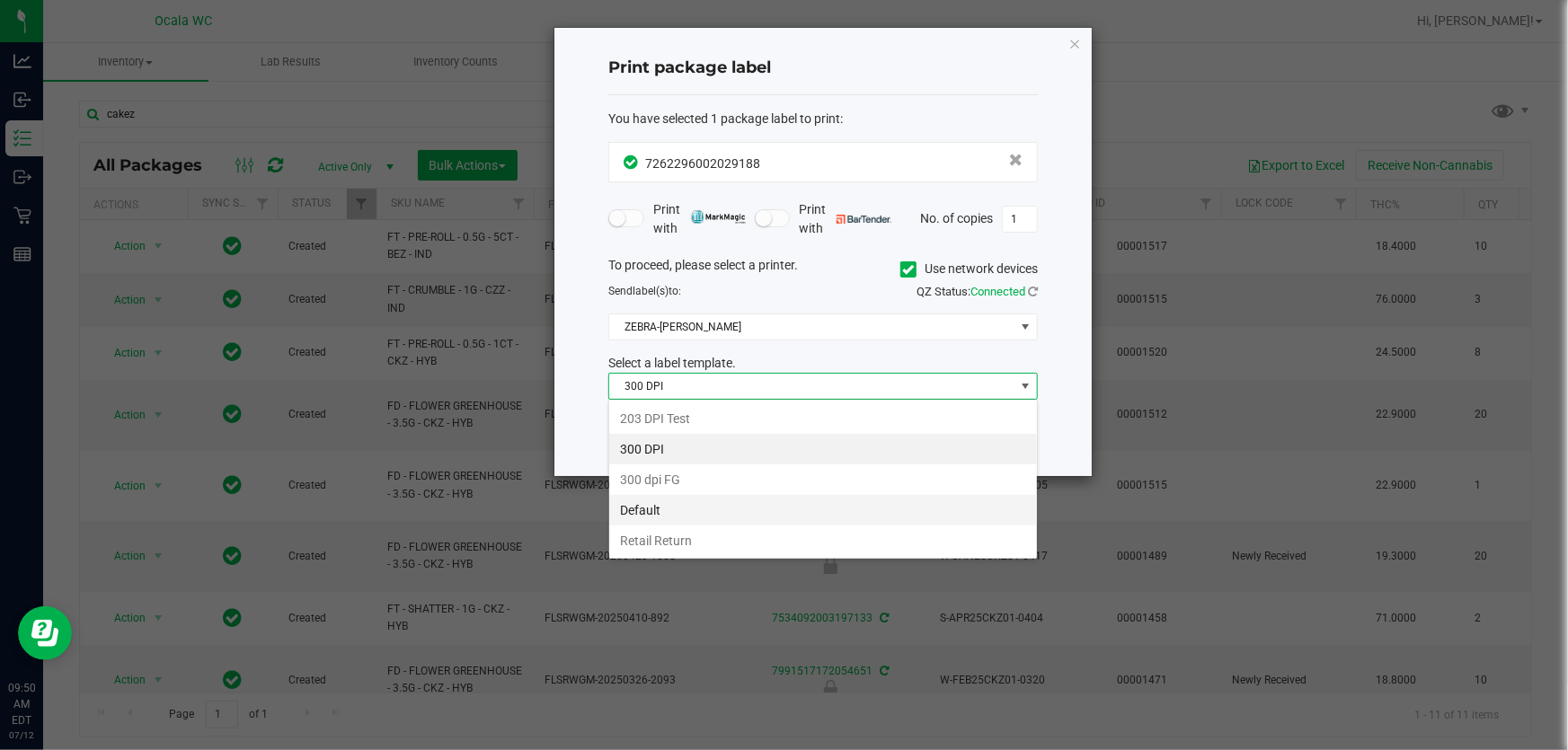 click on "Default" at bounding box center (823, 510) 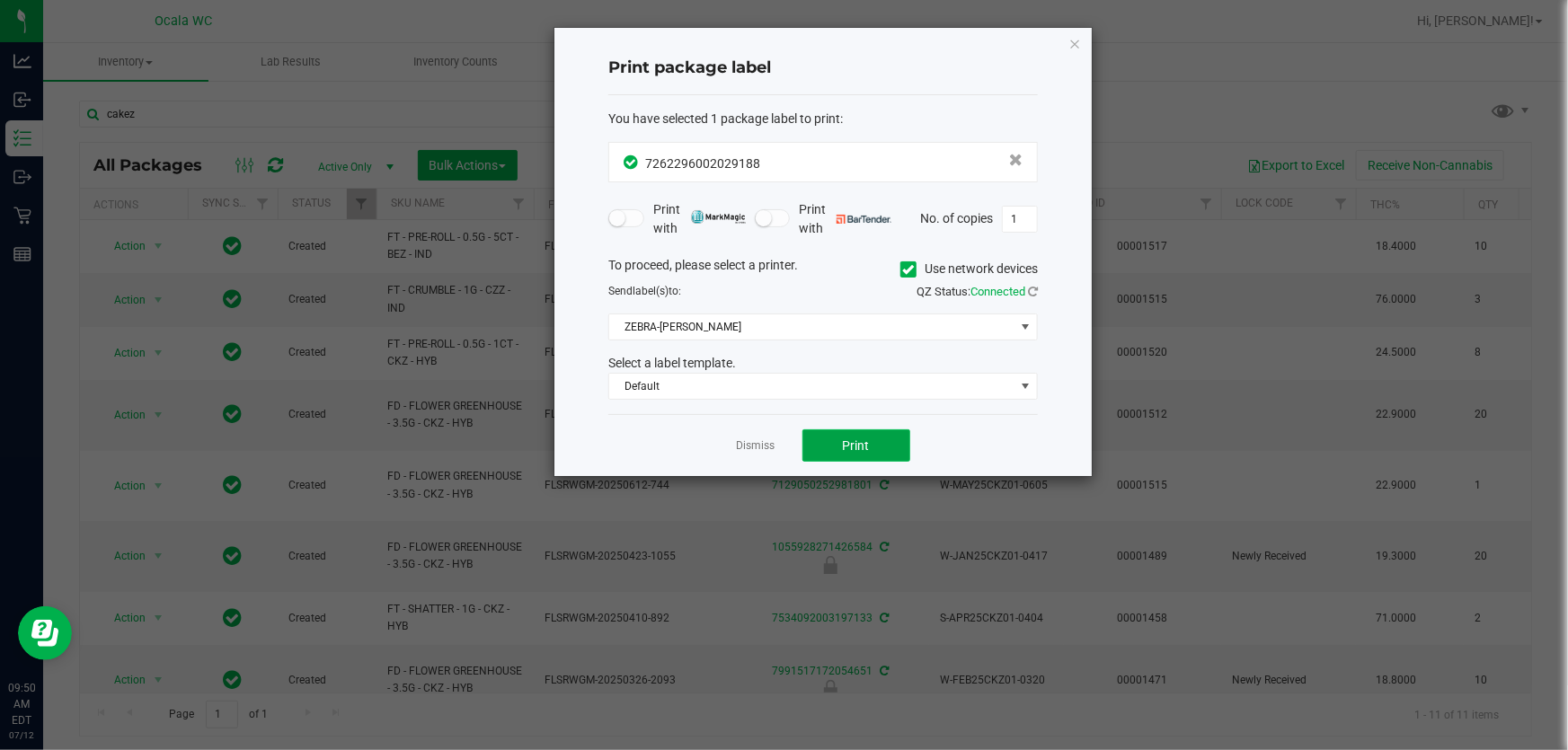 click on "Print" 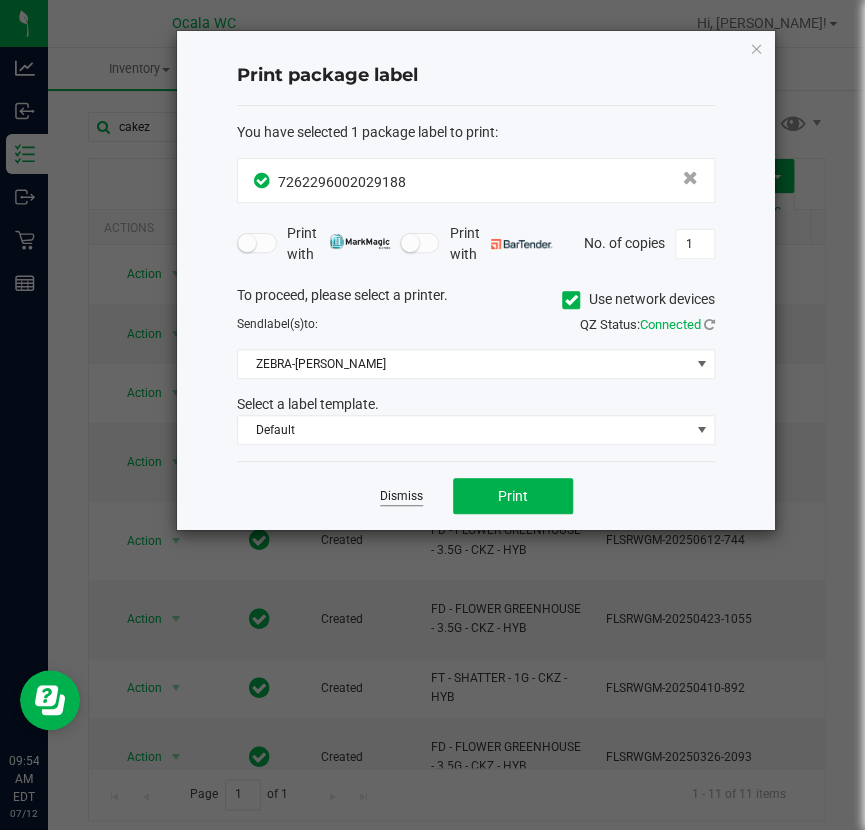 click on "Dismiss" 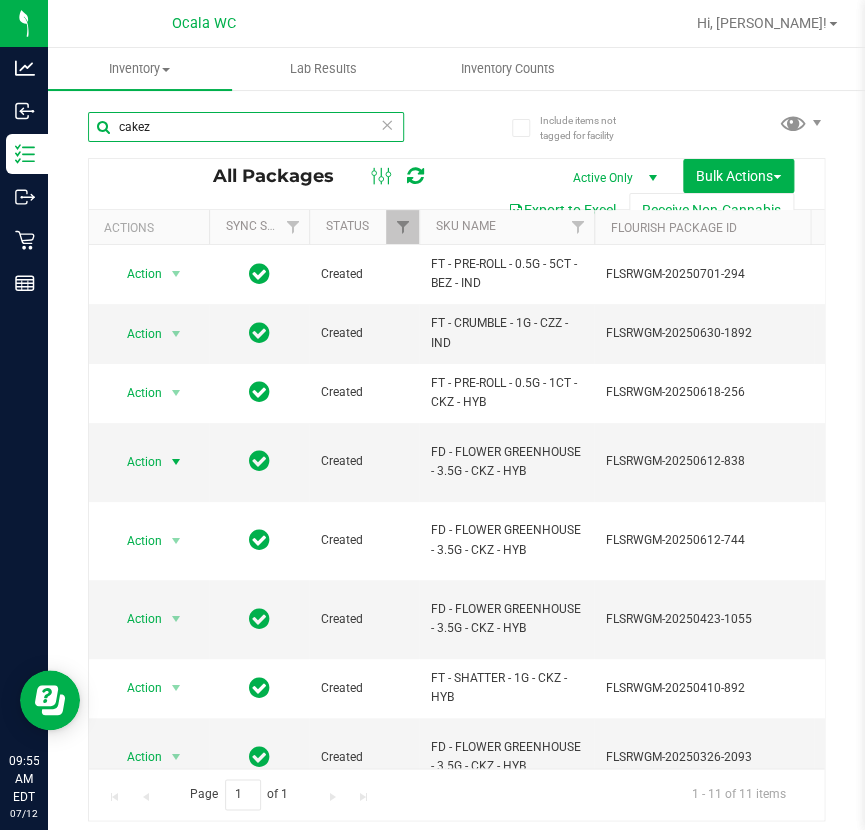 drag, startPoint x: 244, startPoint y: 117, endPoint x: -219, endPoint y: 101, distance: 463.27637 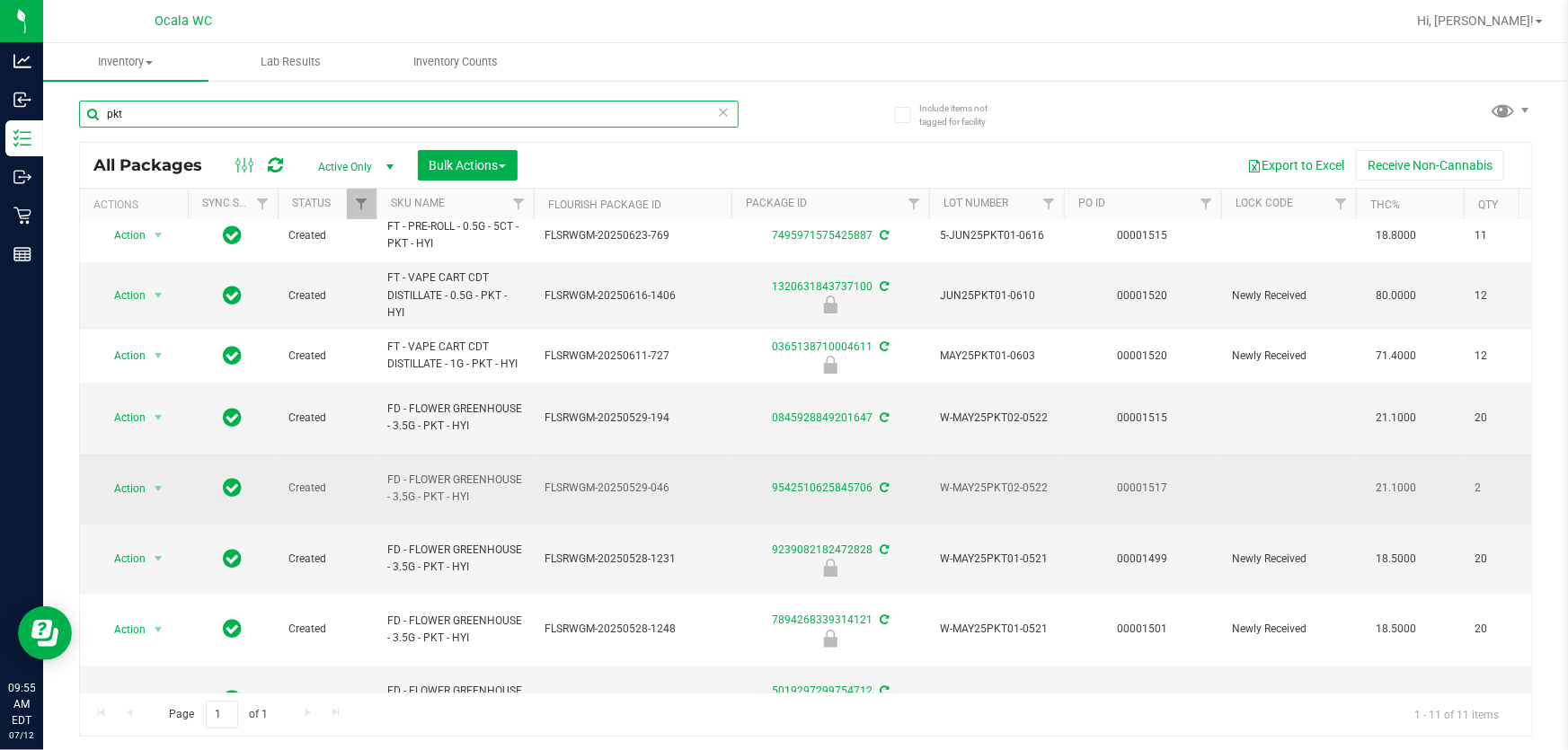 scroll, scrollTop: 0, scrollLeft: 0, axis: both 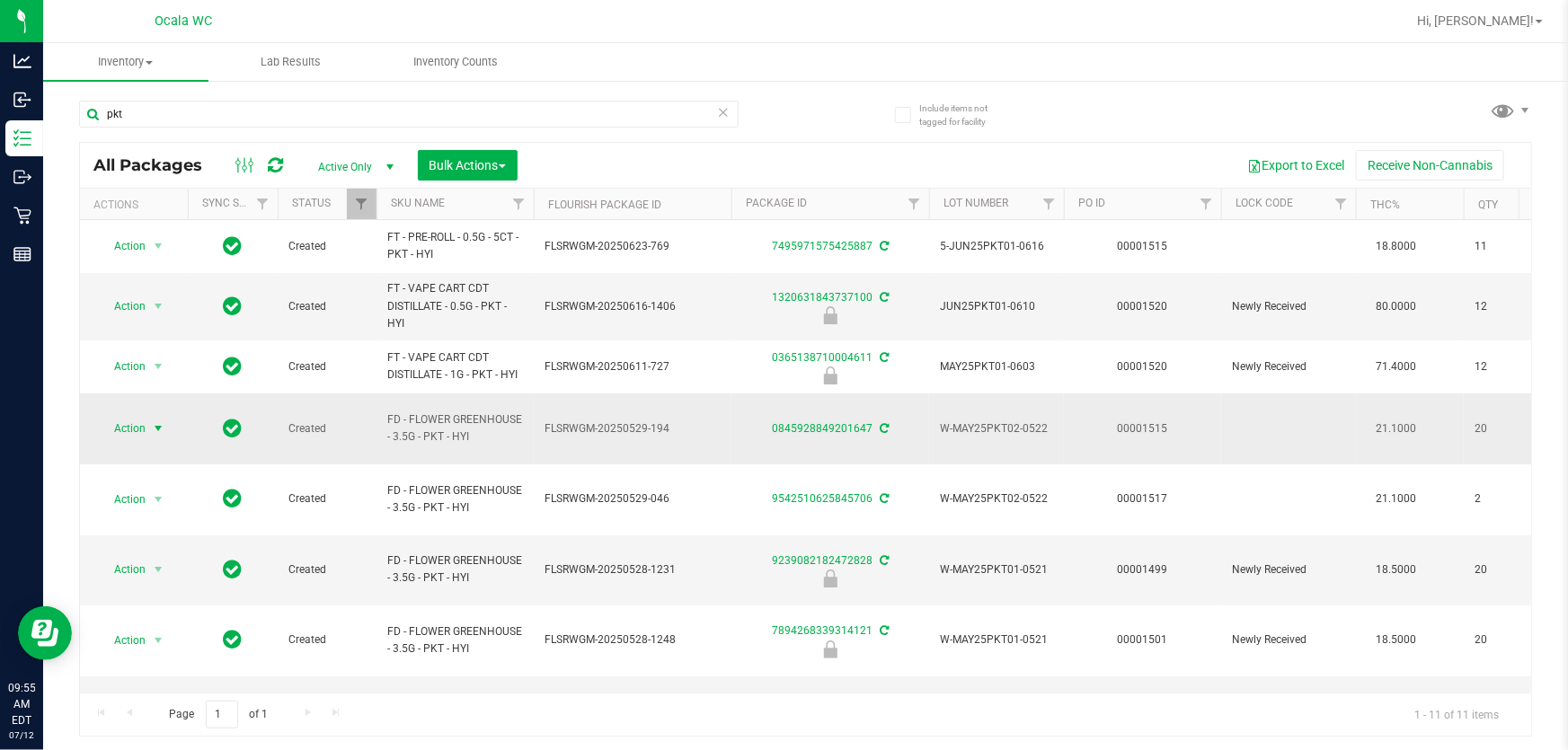 click on "Action" at bounding box center [122, 428] 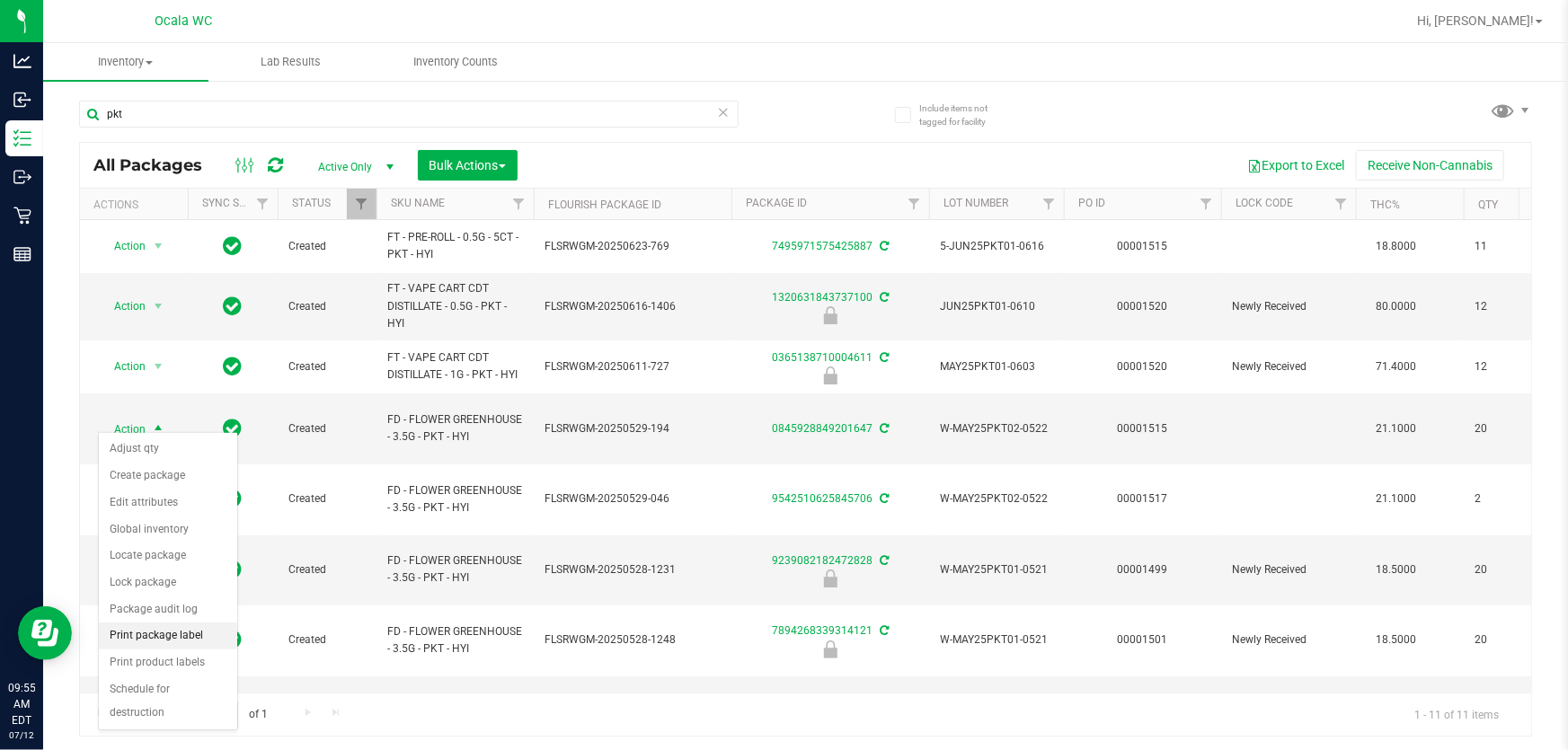 click on "Print package label" at bounding box center (168, 636) 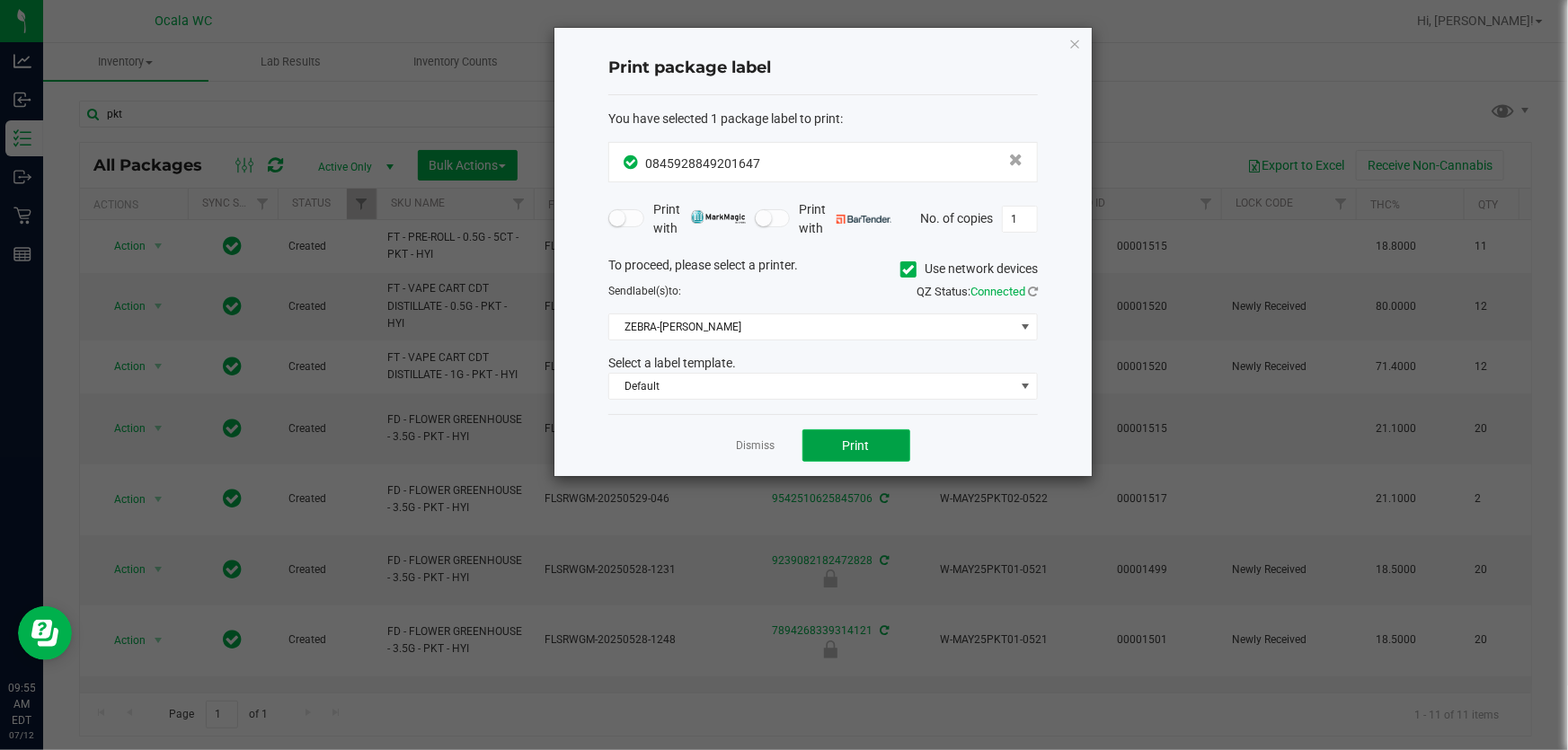 click on "Print" 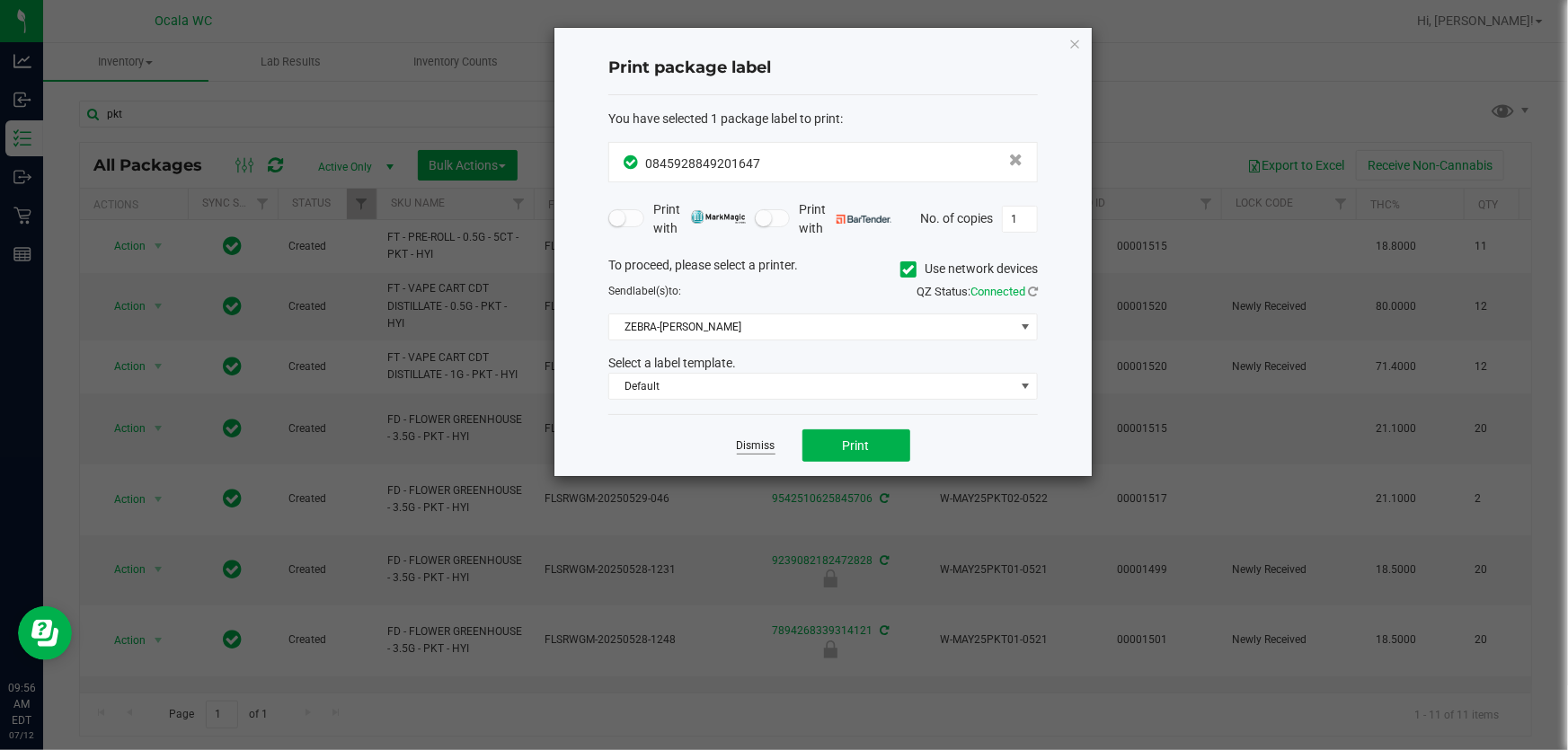 click on "Dismiss" 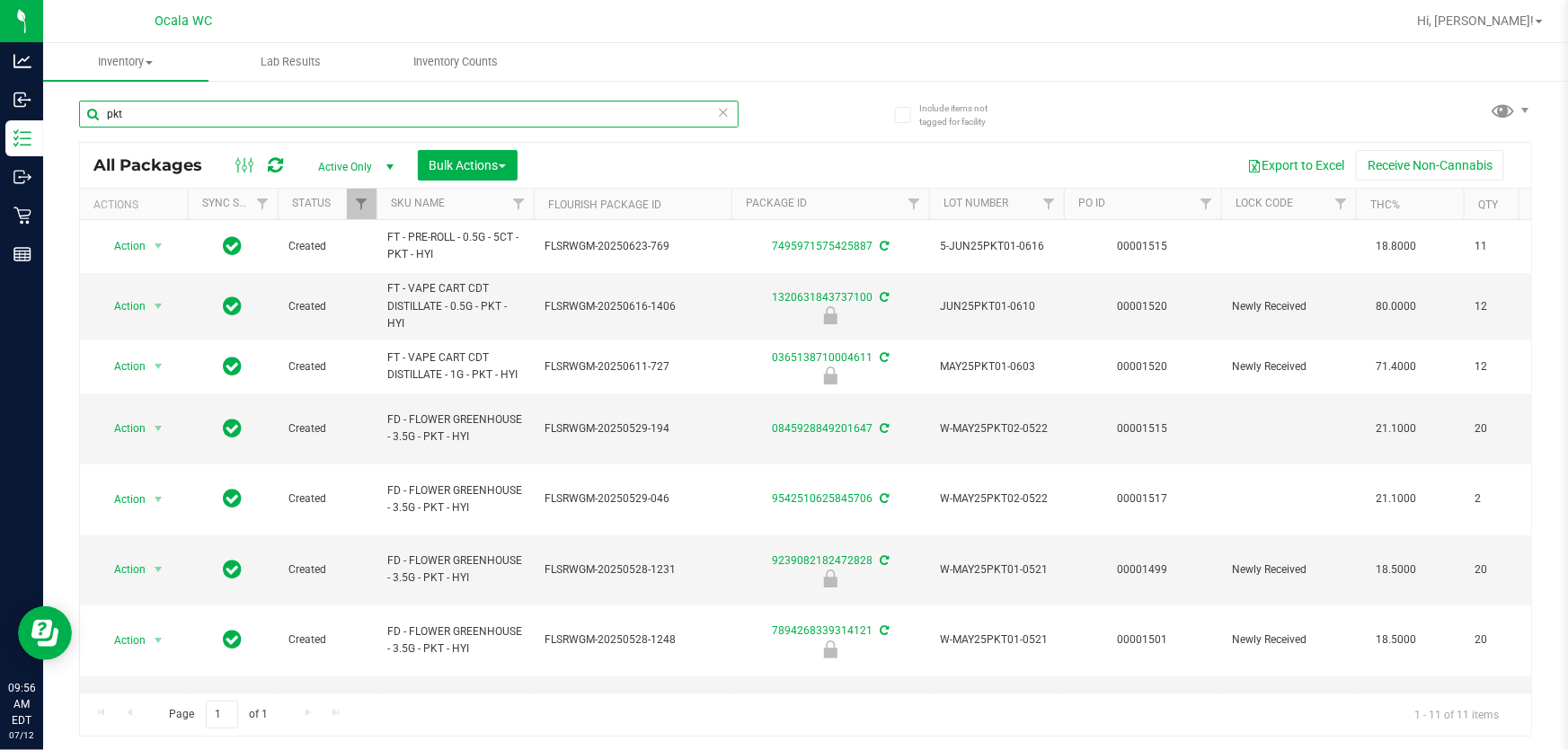 drag, startPoint x: 193, startPoint y: 114, endPoint x: 719, endPoint y: 56, distance: 529.18806 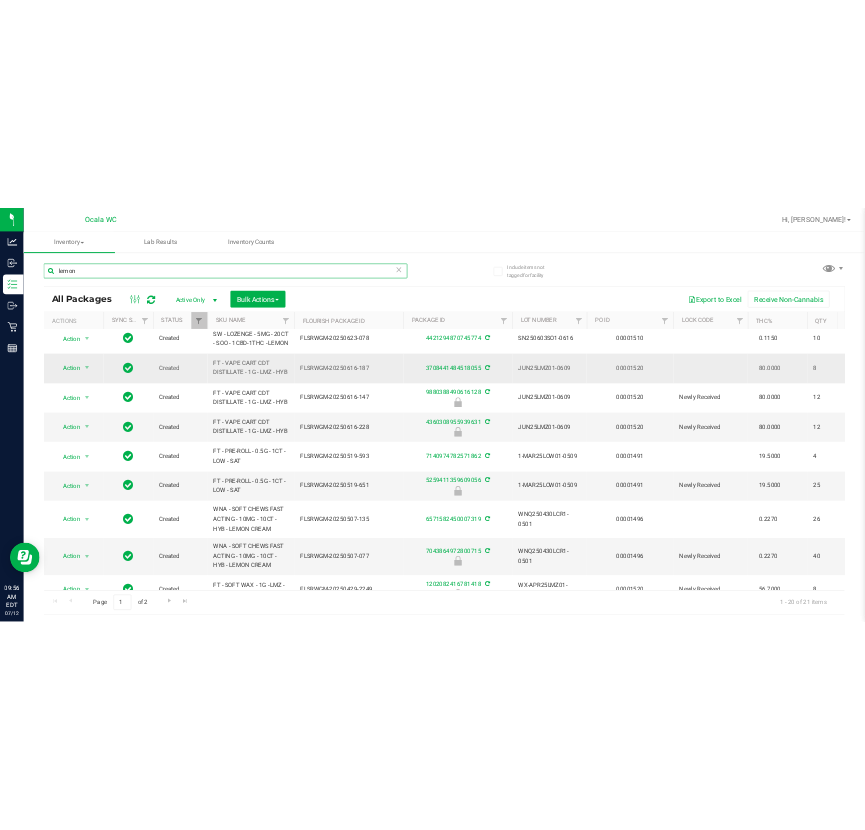 scroll, scrollTop: 177, scrollLeft: 0, axis: vertical 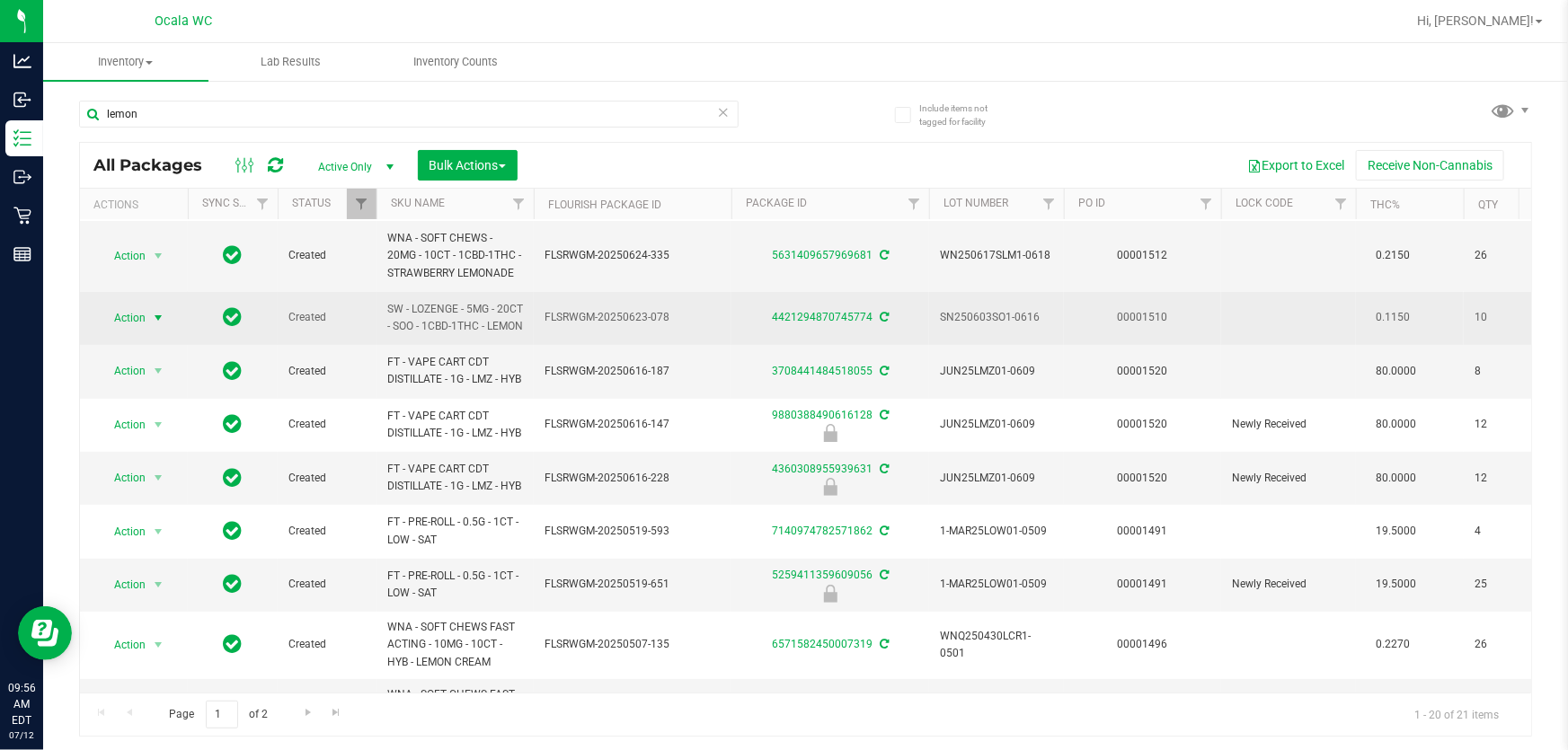 click on "Action" at bounding box center [122, 318] 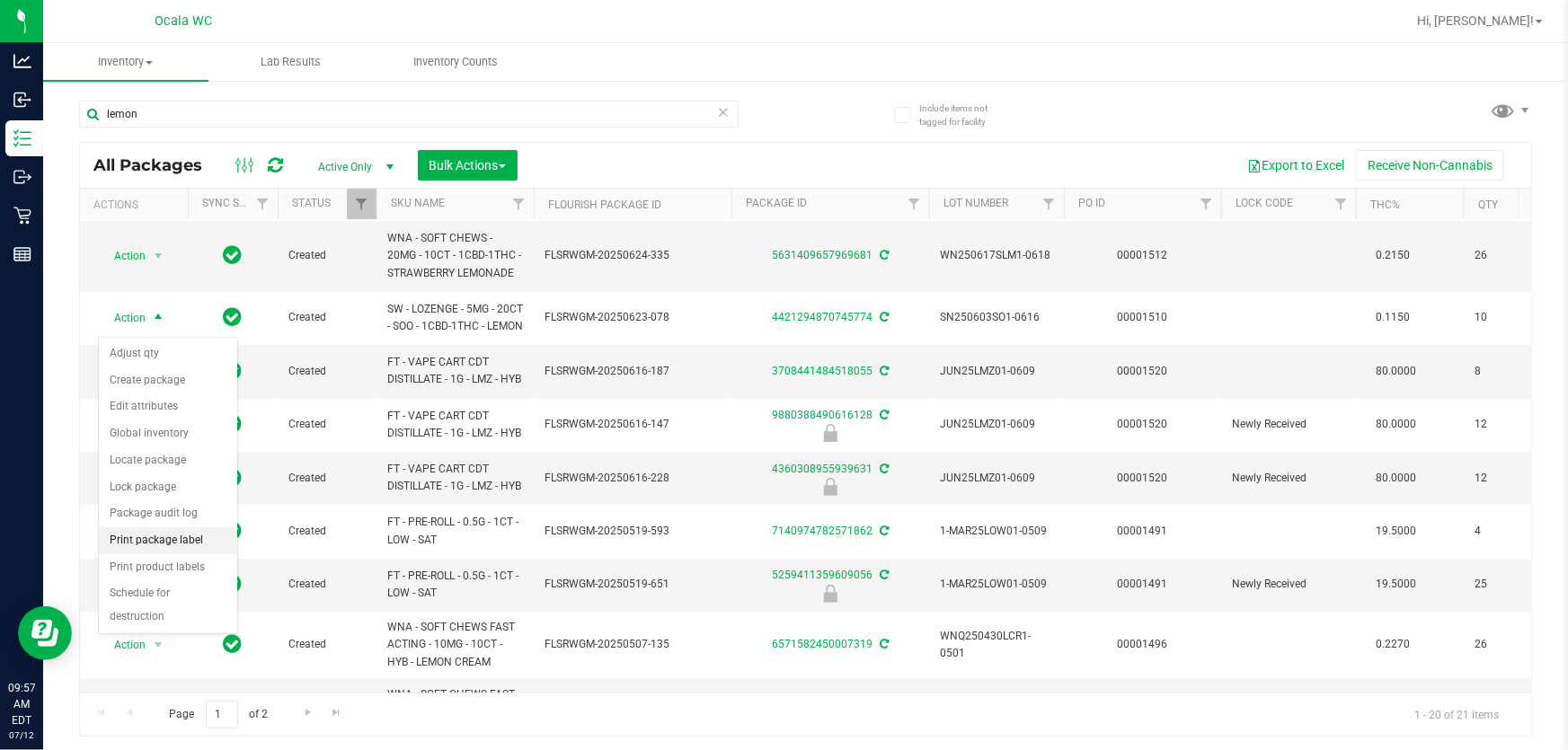 click on "Print package label" at bounding box center (168, 541) 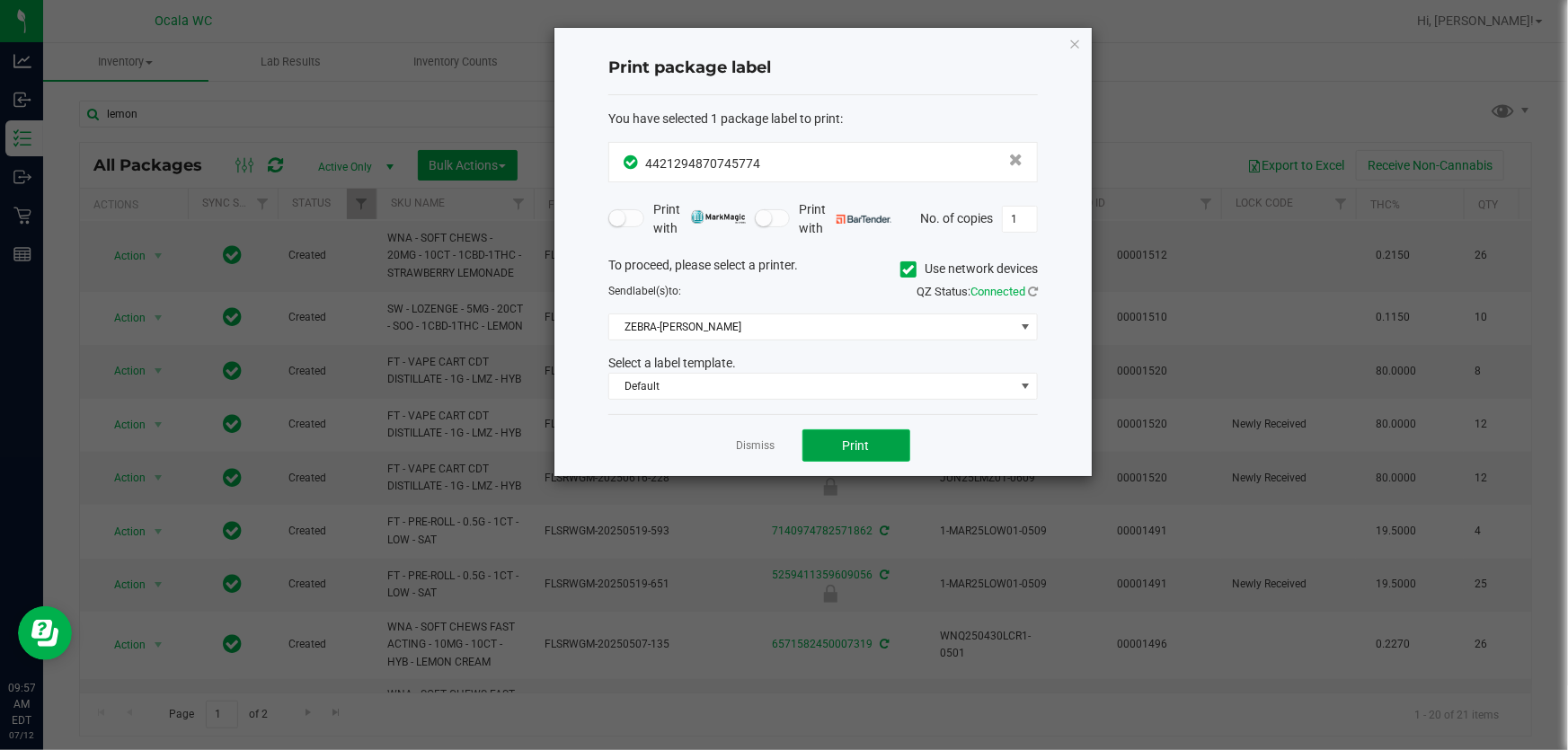 click on "Print" 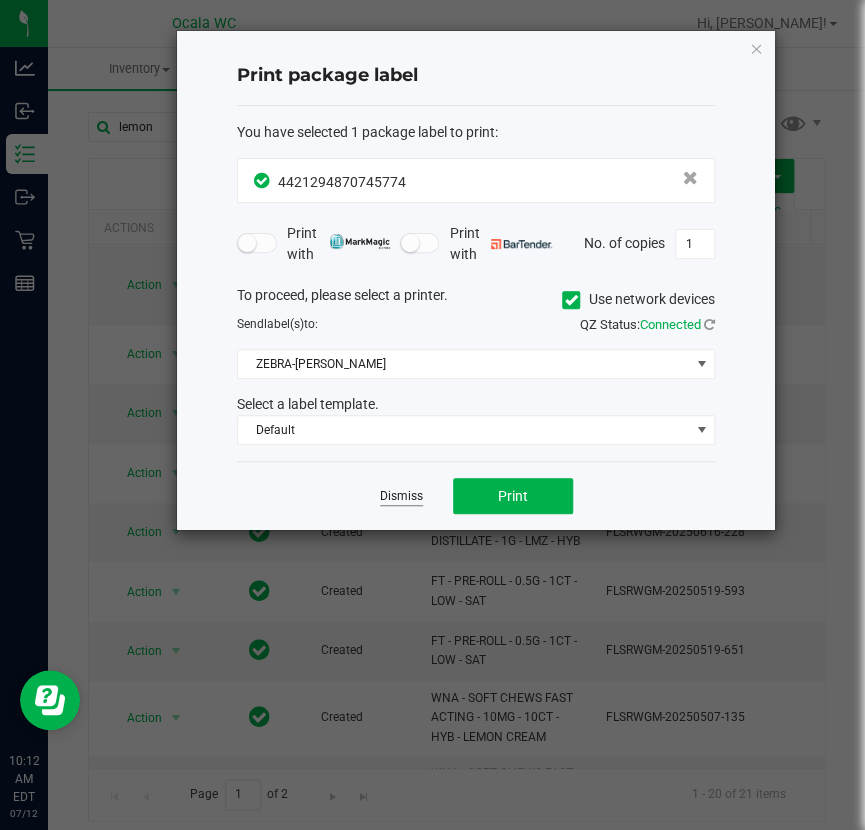 click on "Dismiss" 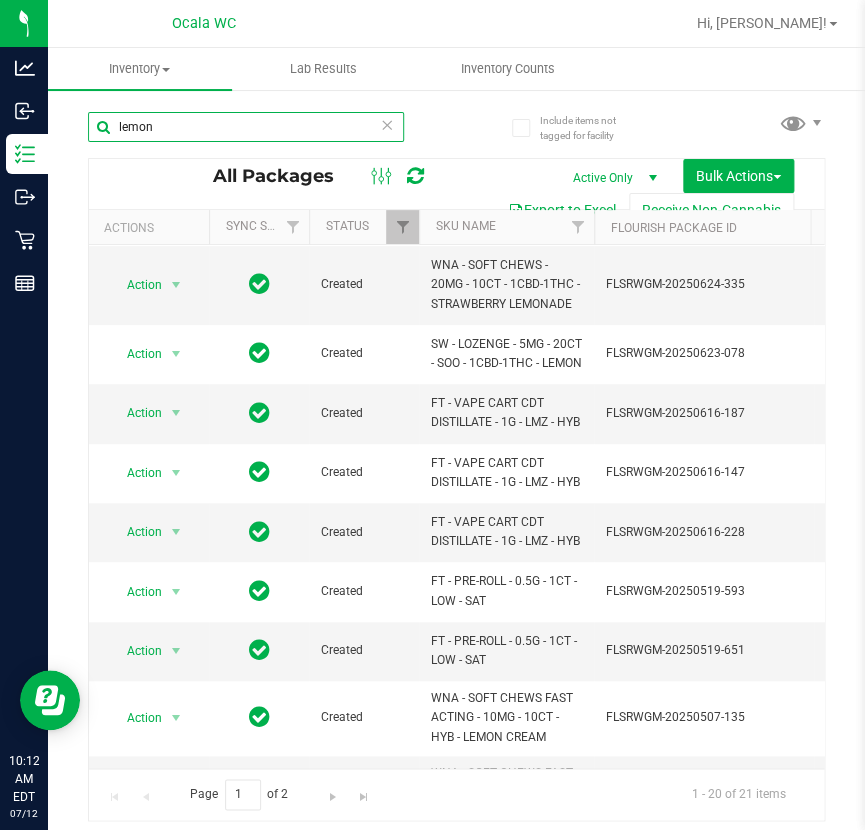 drag, startPoint x: 241, startPoint y: 124, endPoint x: -251, endPoint y: 92, distance: 493.03955 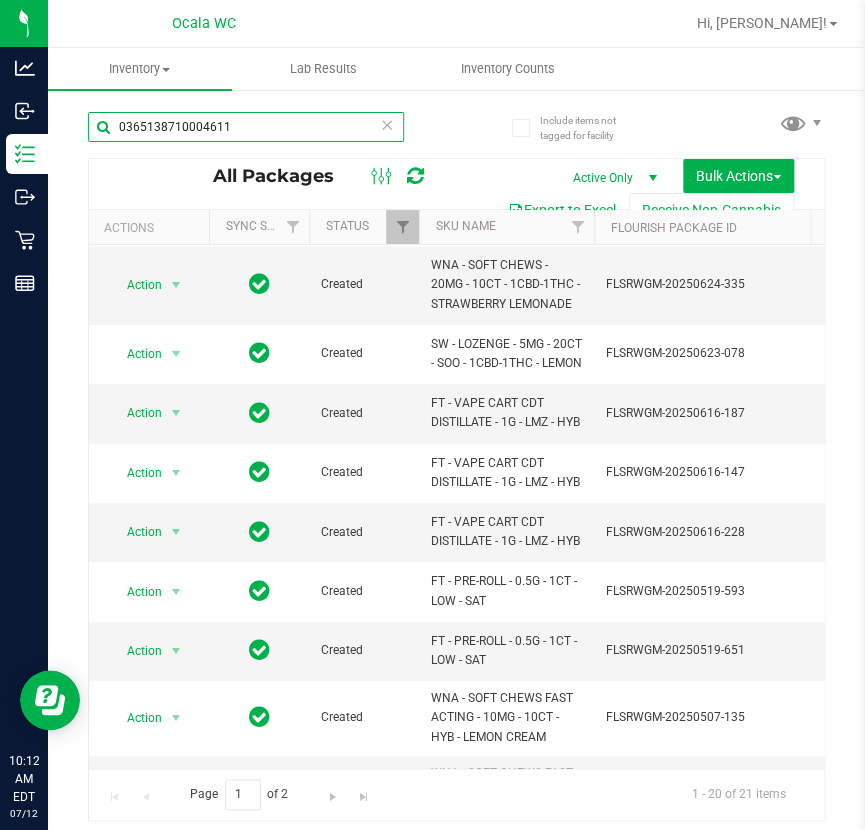 type on "0365138710004611" 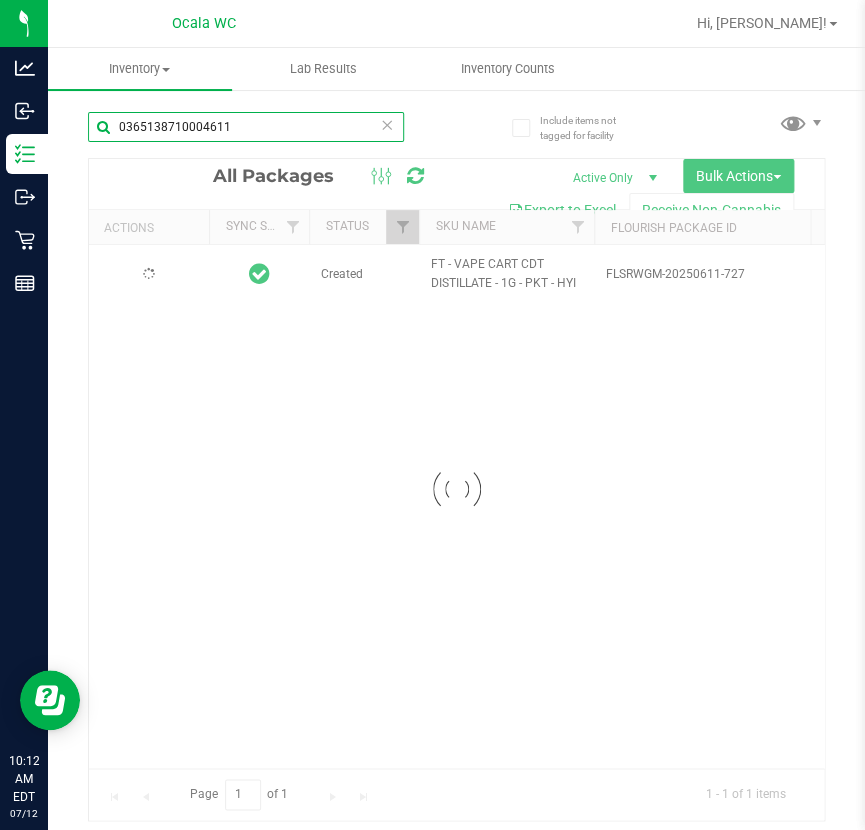 scroll, scrollTop: 0, scrollLeft: 0, axis: both 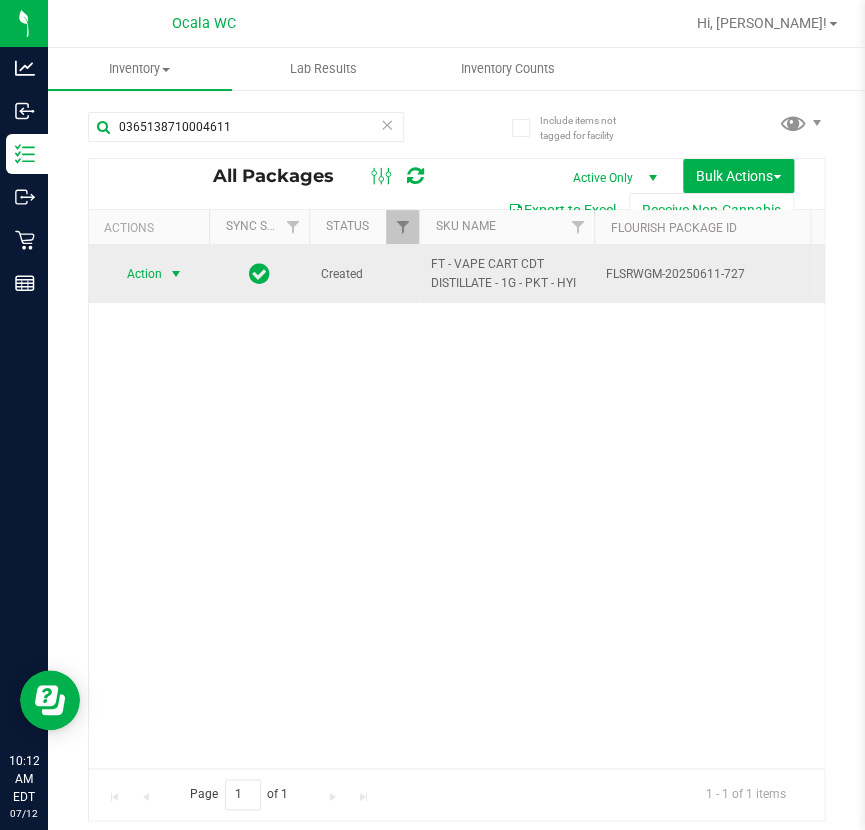 click on "Action" at bounding box center [136, 274] 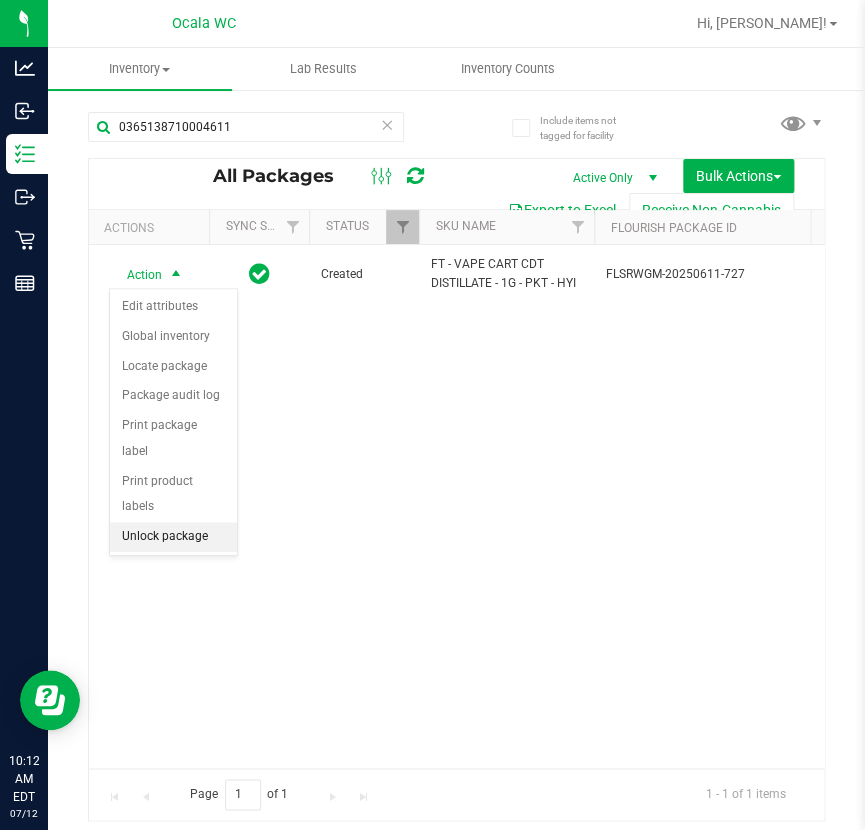 click on "Unlock package" at bounding box center (173, 537) 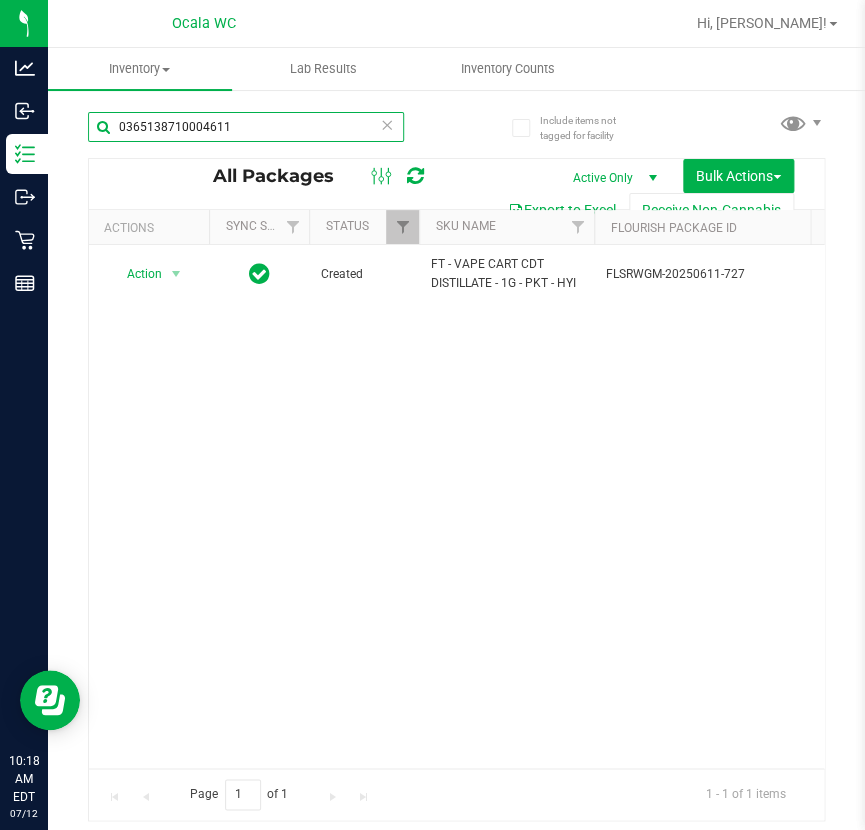 drag, startPoint x: 202, startPoint y: 117, endPoint x: -527, endPoint y: 42, distance: 732.84784 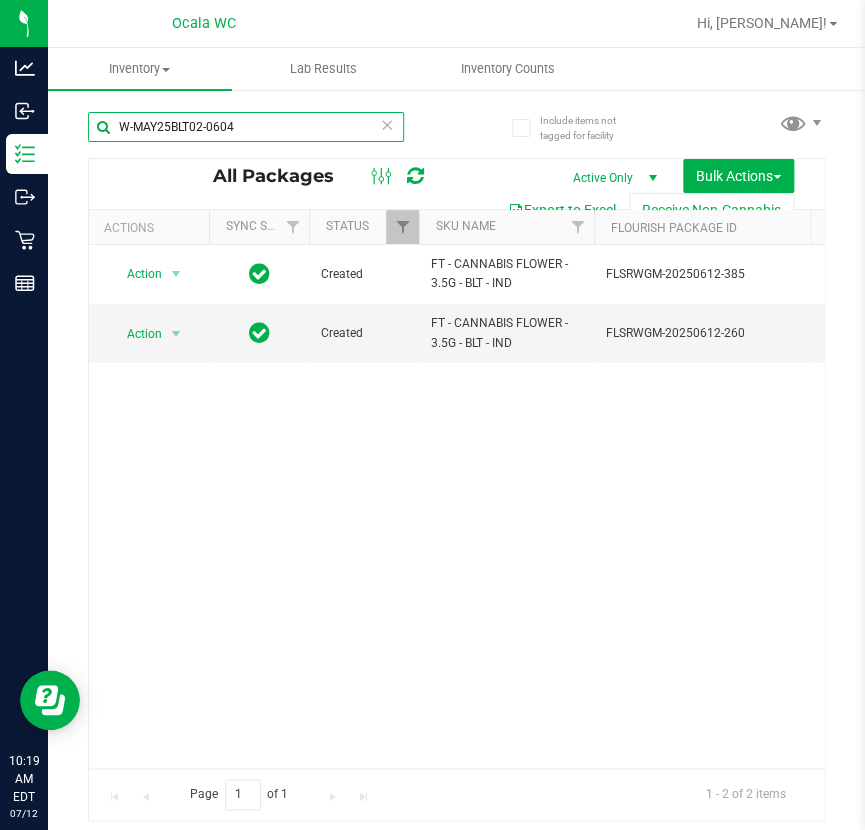 drag, startPoint x: 320, startPoint y: 126, endPoint x: 130, endPoint y: 216, distance: 210.23796 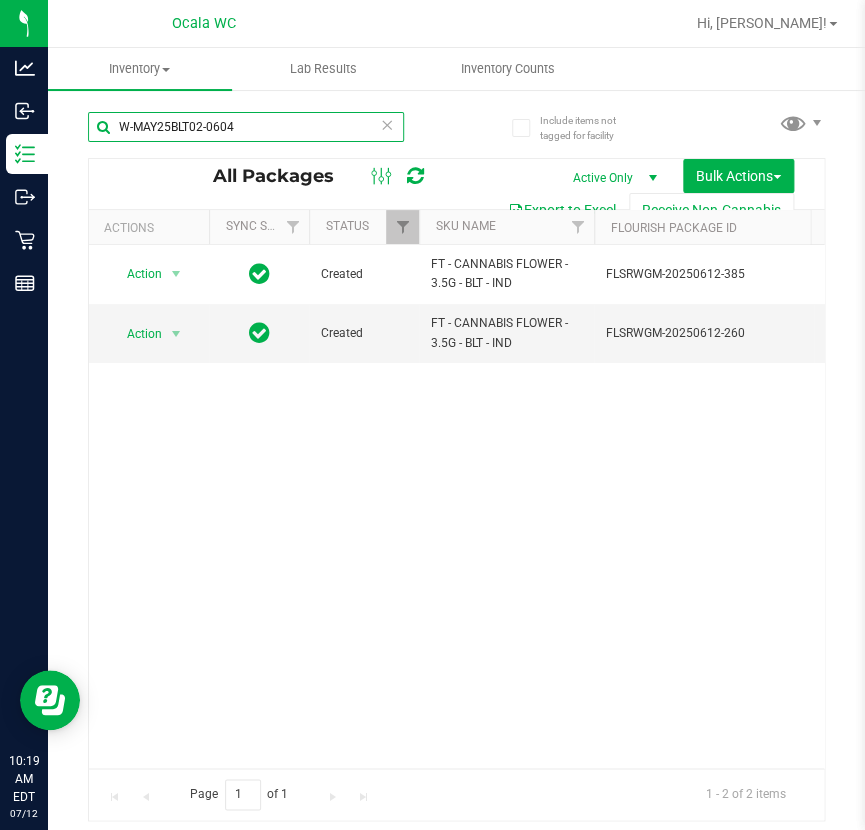 click on "Analytics Inbound Inventory Outbound Retail Reports 10:19 AM EDT [DATE]  07/12   Ocala WC   Hi, [PERSON_NAME]!   Print Settings   Support   Your Profile   Sign Out
Inventory
All packages
All inventory
Waste log
Create inventory
Lab Results" at bounding box center (432, 415) 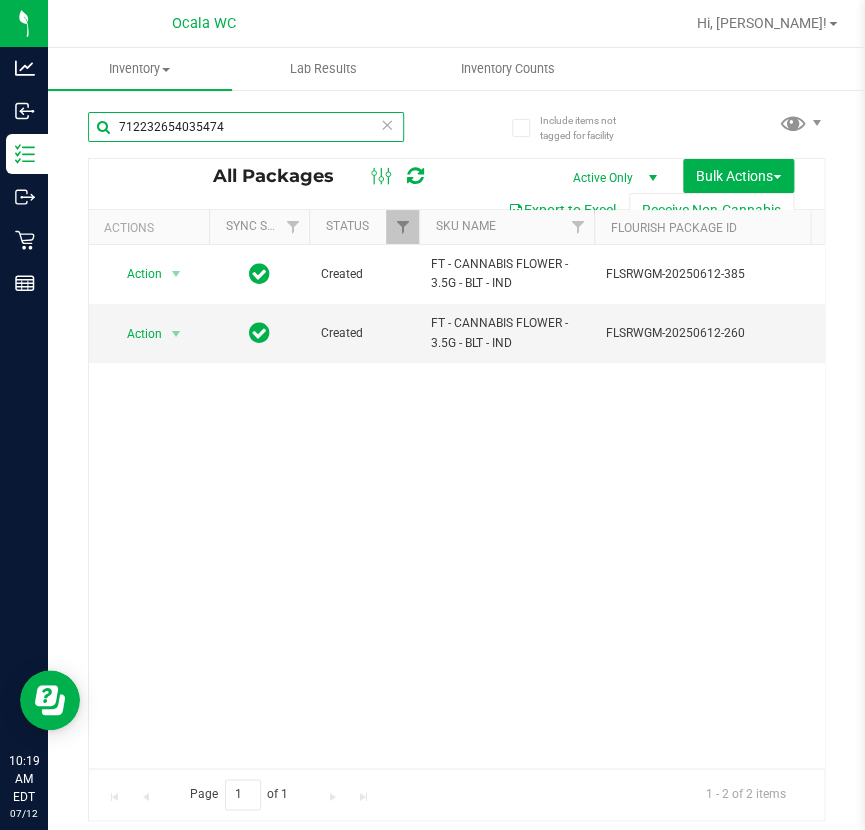 type on "7122326540354746" 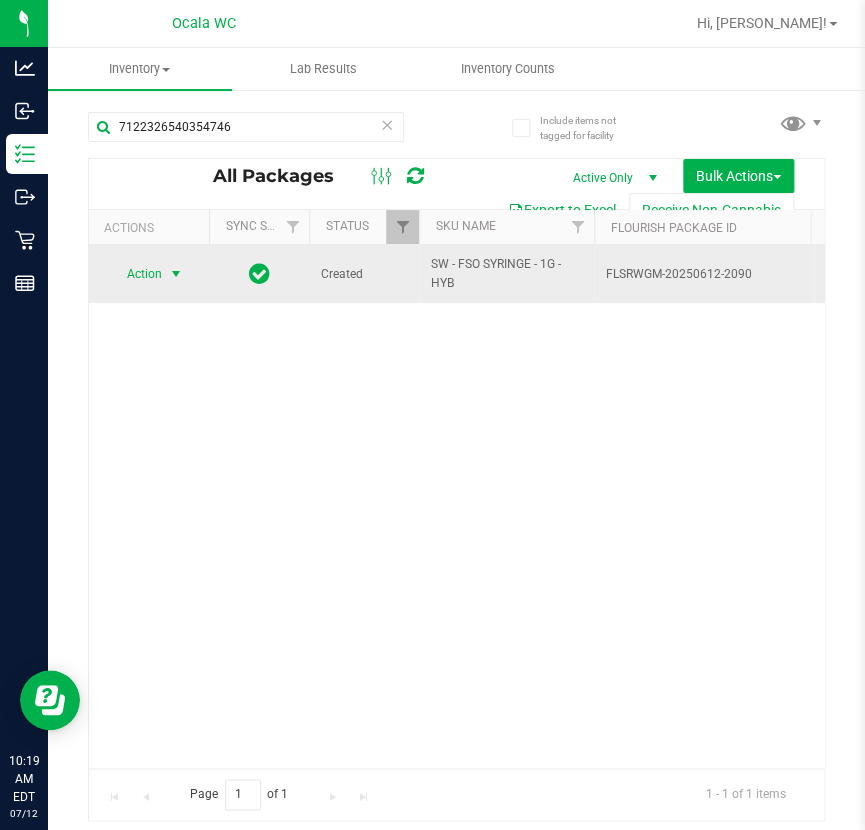 click on "Action" at bounding box center [136, 274] 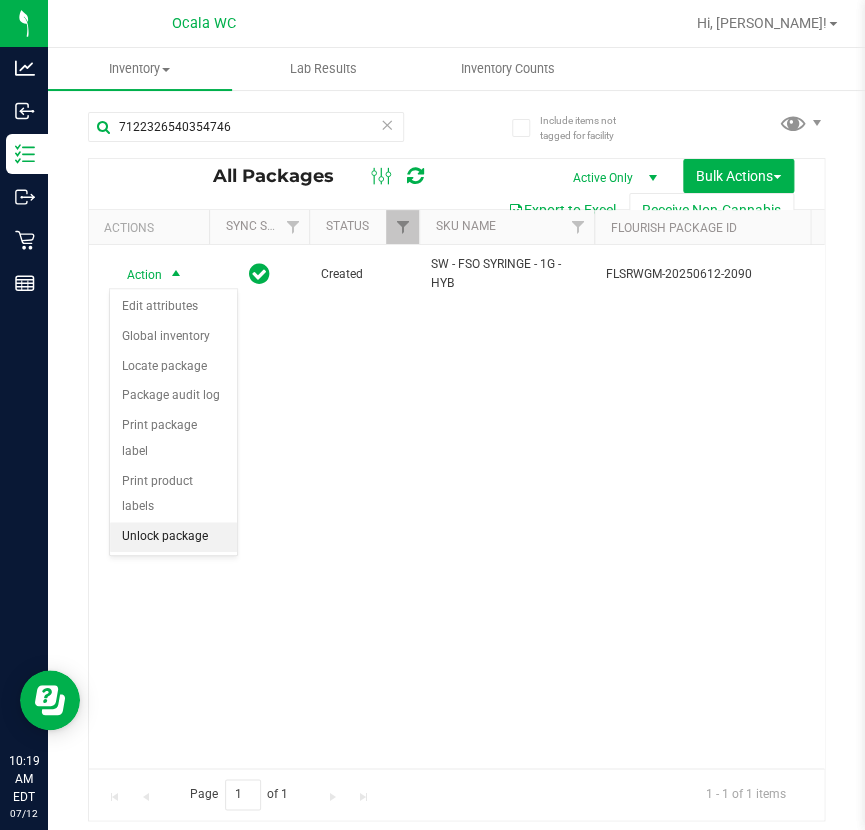 drag, startPoint x: 178, startPoint y: 507, endPoint x: 147, endPoint y: 559, distance: 60.53924 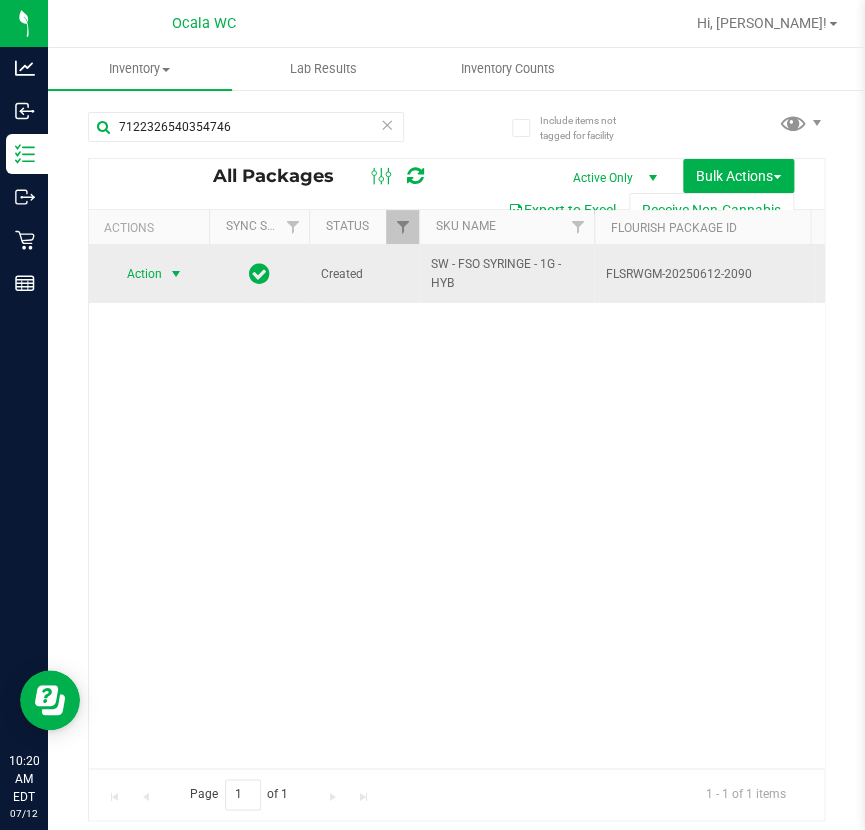 click at bounding box center (176, 274) 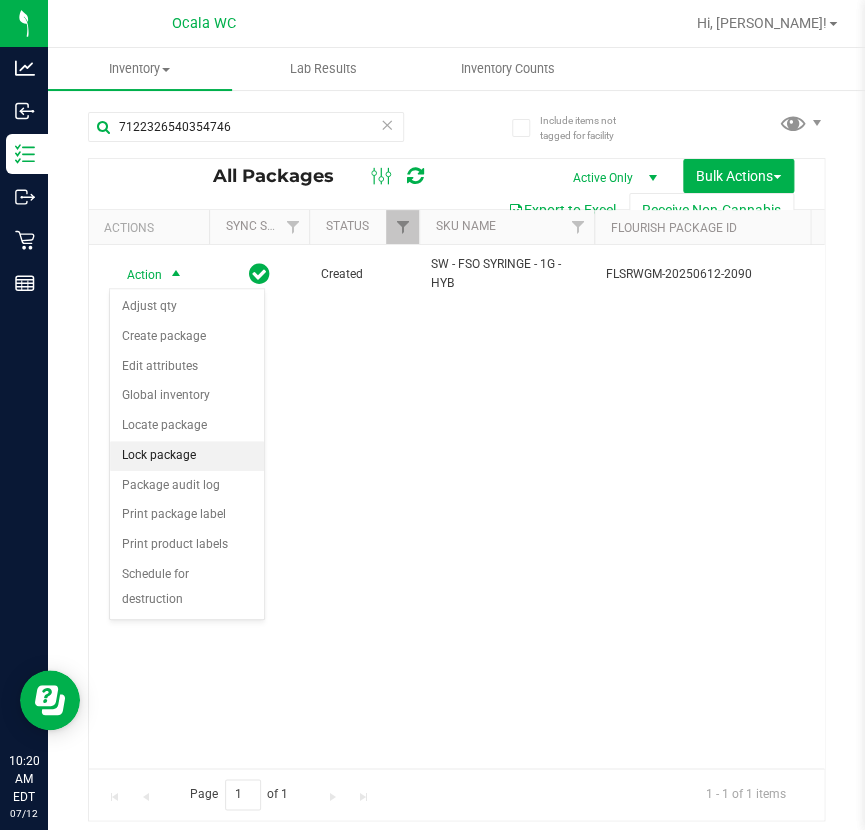 click on "Lock package" at bounding box center [187, 456] 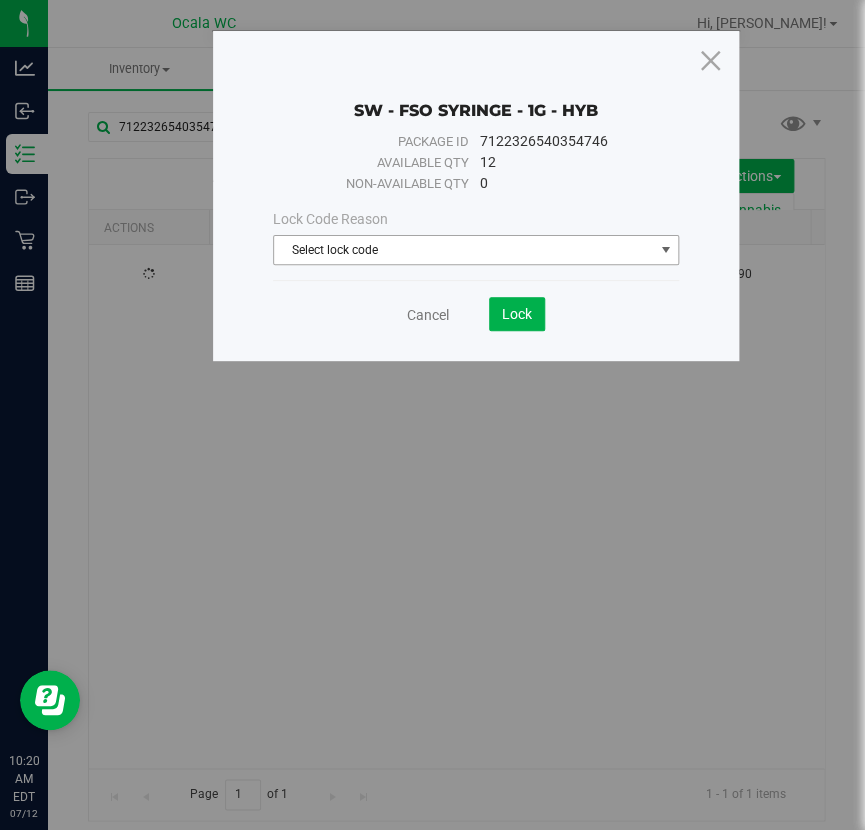click on "Select lock code" at bounding box center [463, 250] 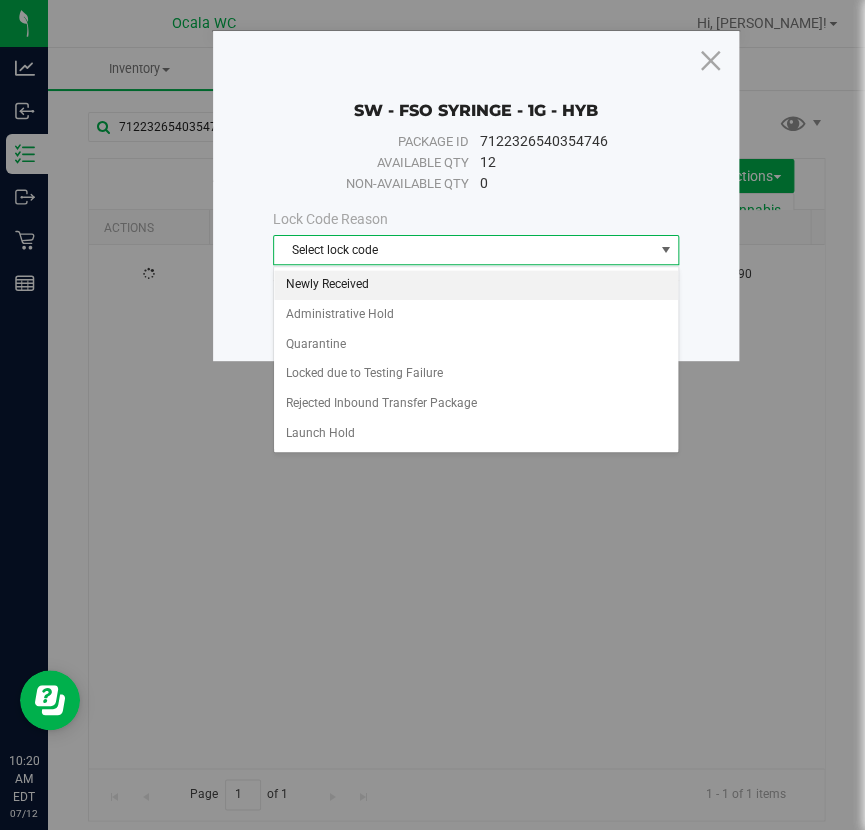 click on "Newly Received" at bounding box center (476, 285) 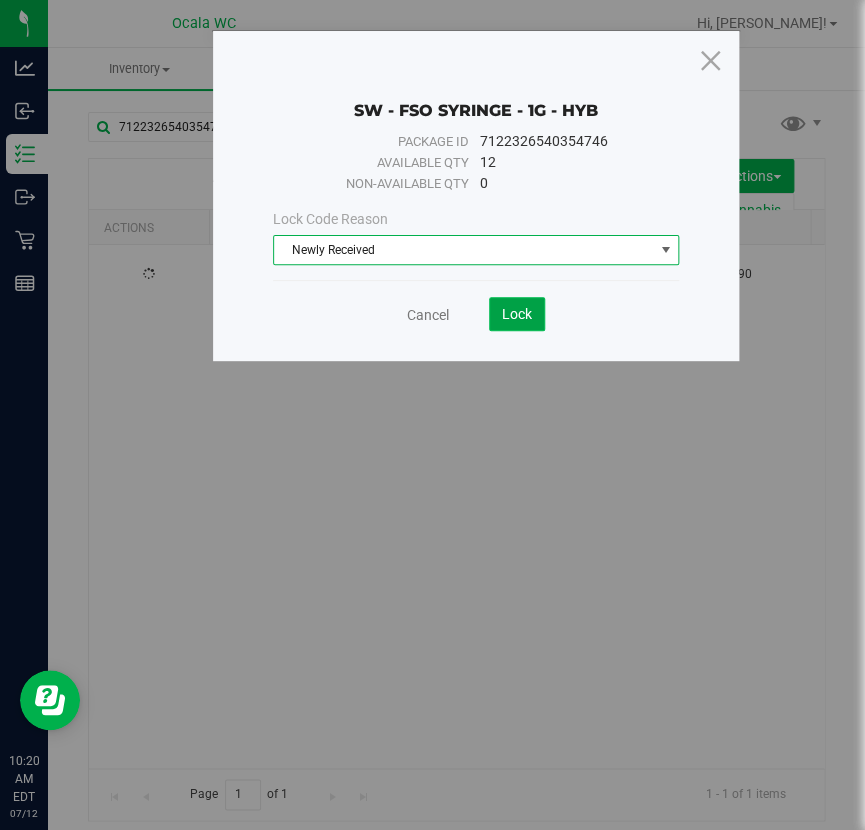 click on "Lock" 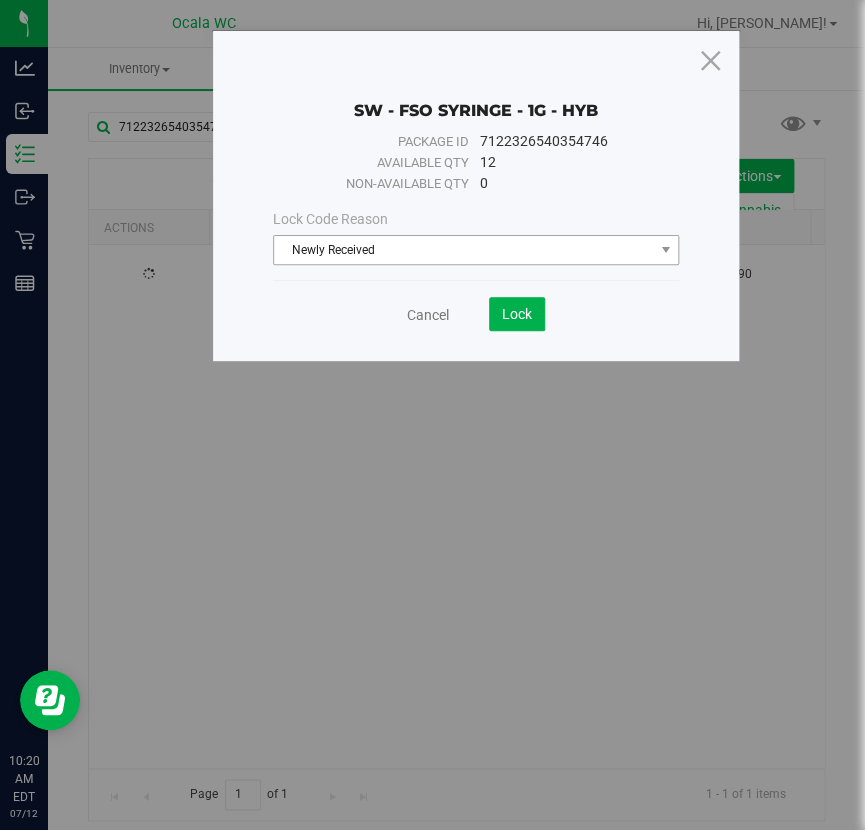 click on "Newly Received" at bounding box center [463, 250] 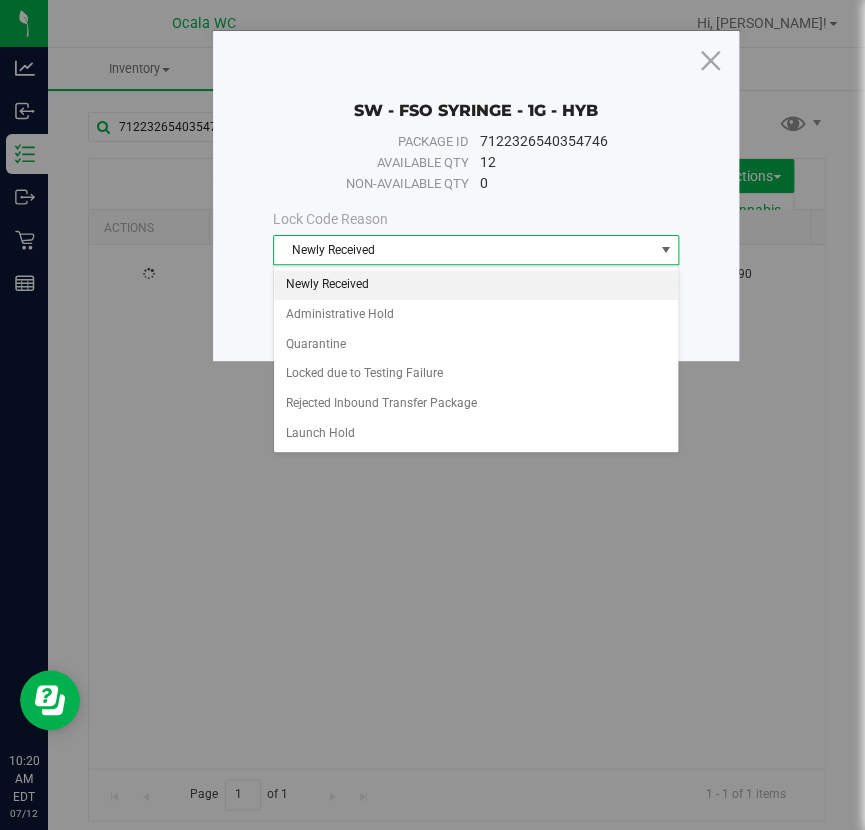 click on "Newly Received" at bounding box center (476, 285) 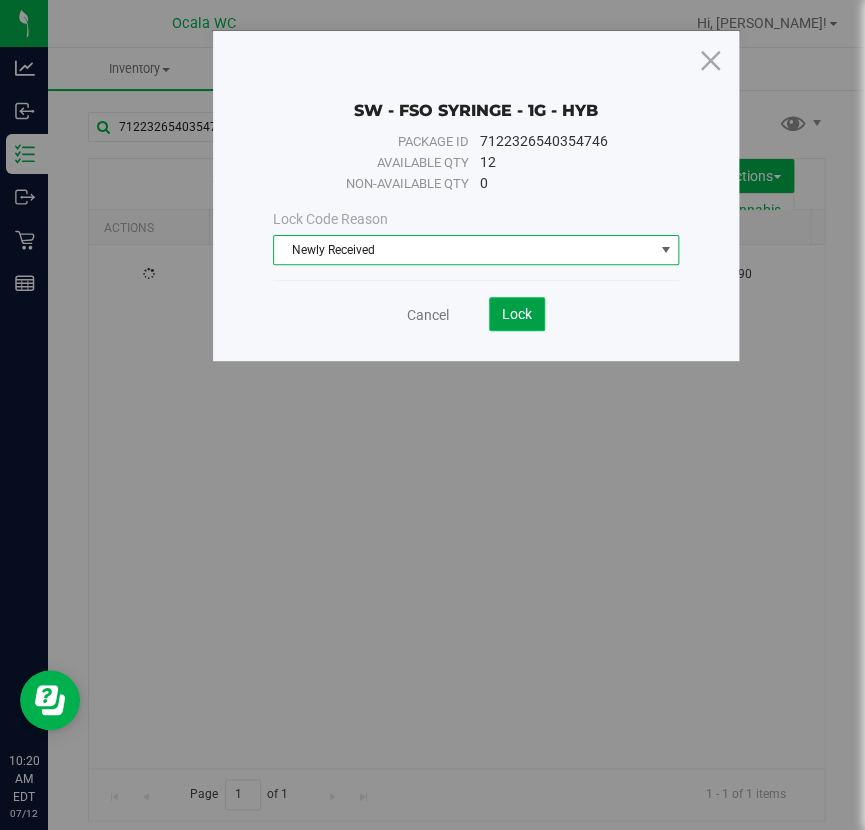 click on "Lock" 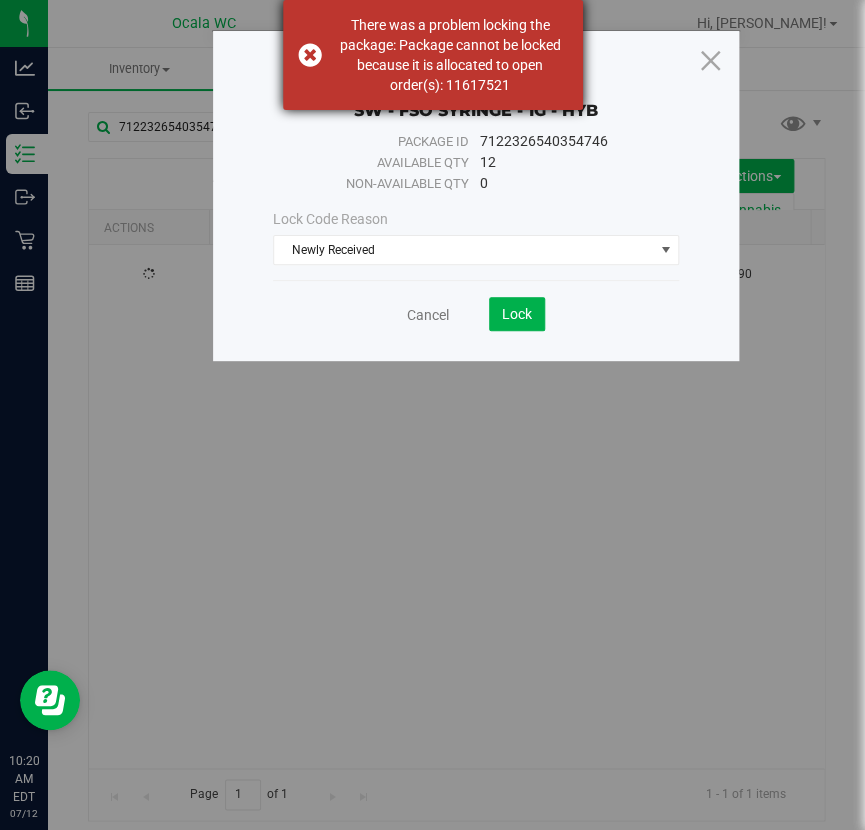 click on "There was a problem locking the package: Package cannot be locked because it is allocated to open order(s): 11617521" at bounding box center (433, 55) 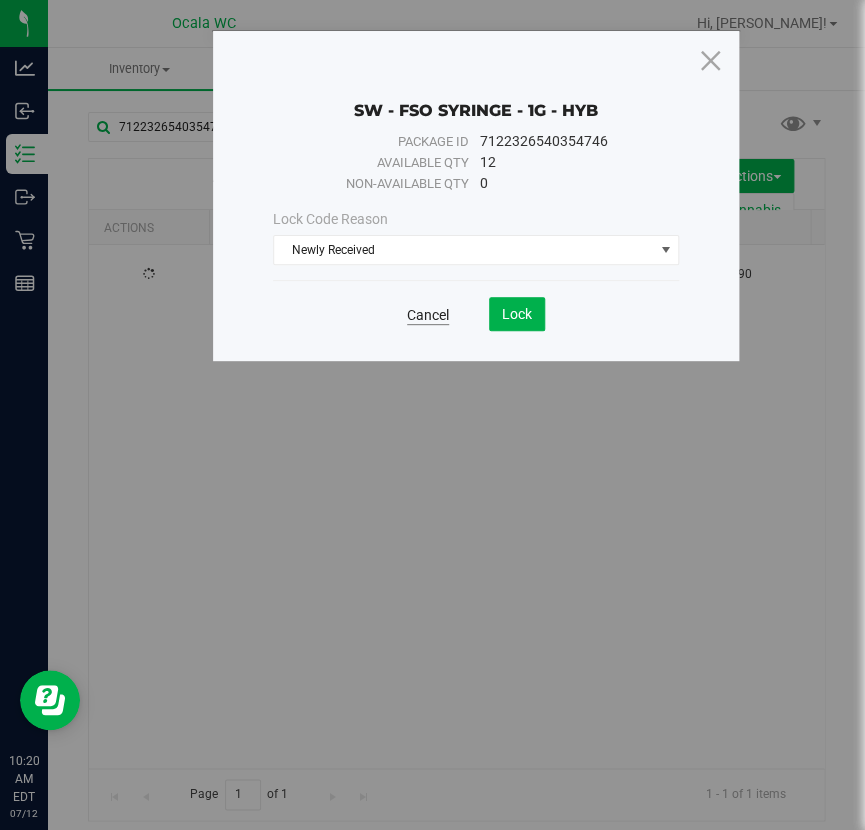 click on "Cancel" at bounding box center (428, 315) 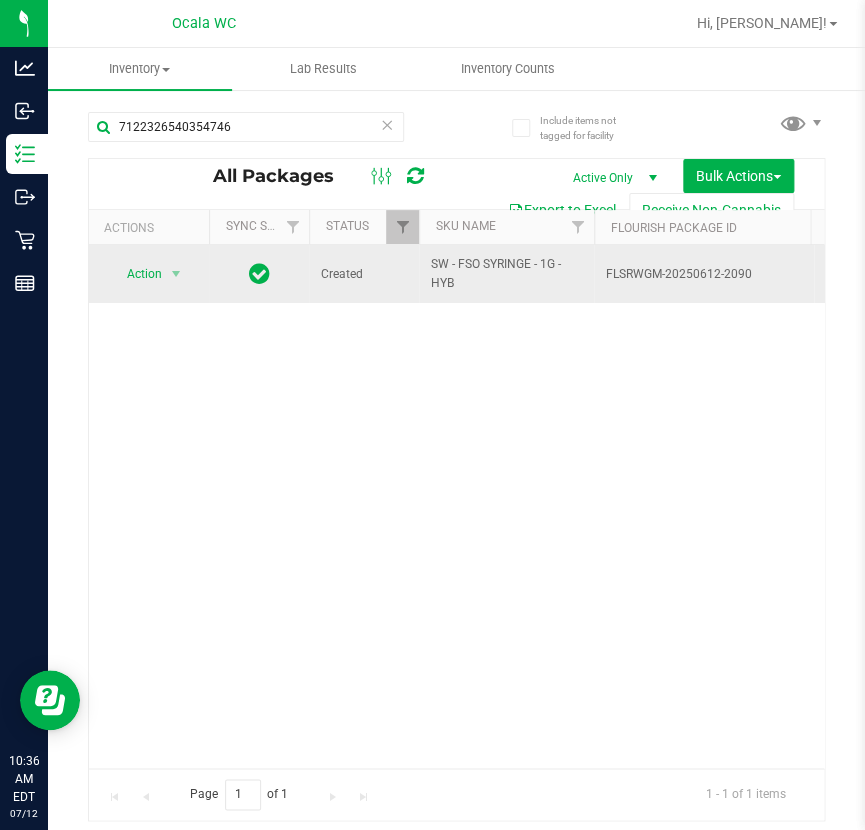 drag, startPoint x: 97, startPoint y: 258, endPoint x: 125, endPoint y: 259, distance: 28.01785 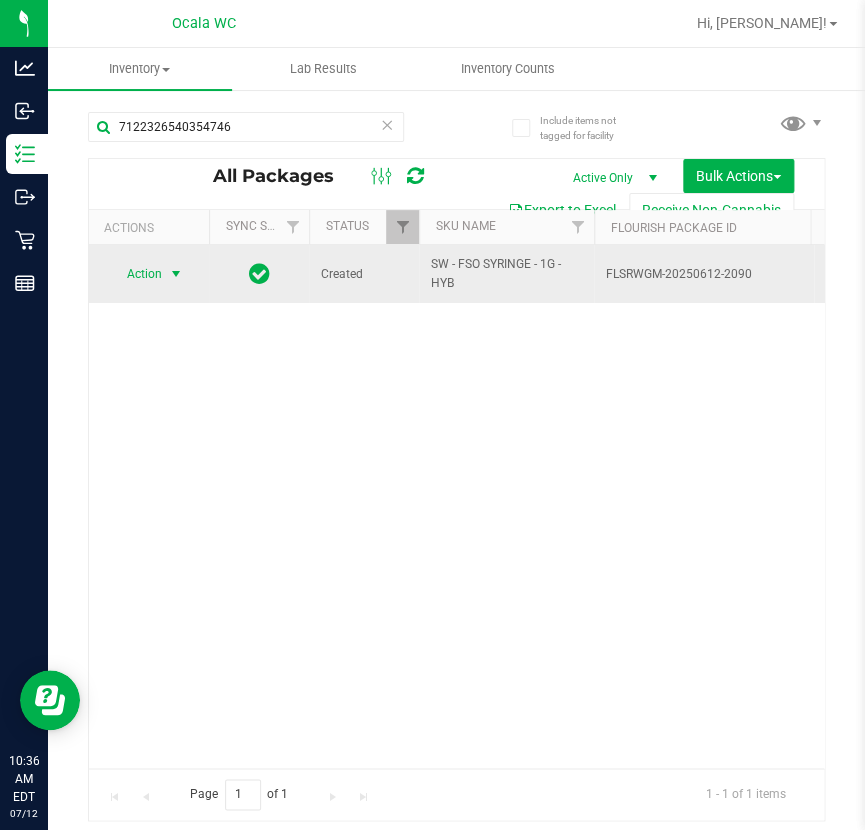 click on "Action" at bounding box center [136, 274] 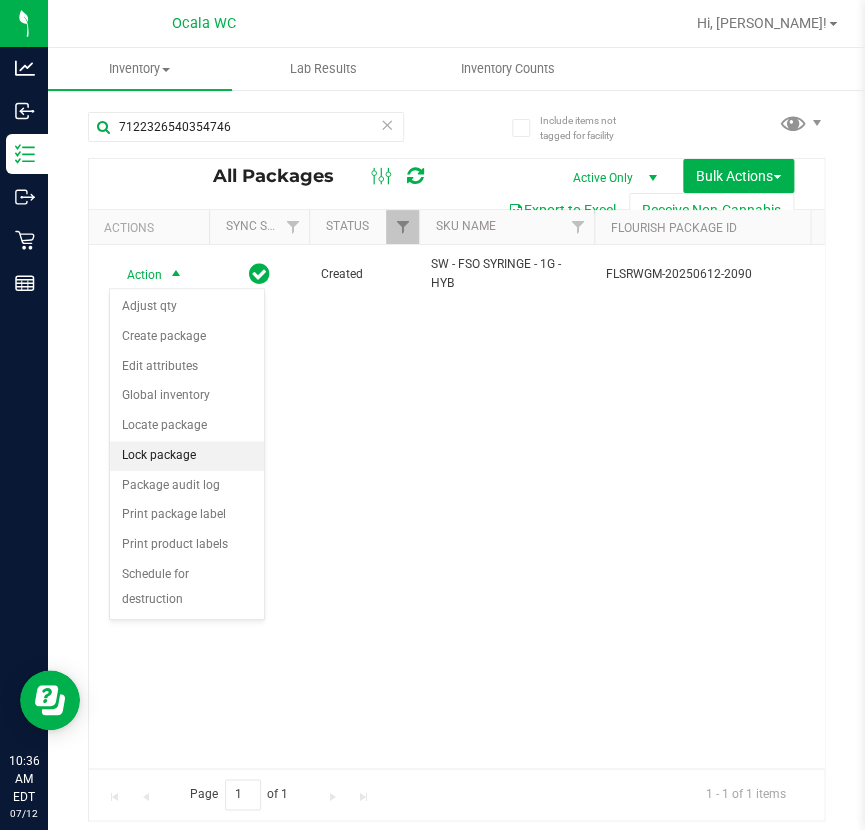 click on "Lock package" at bounding box center (187, 456) 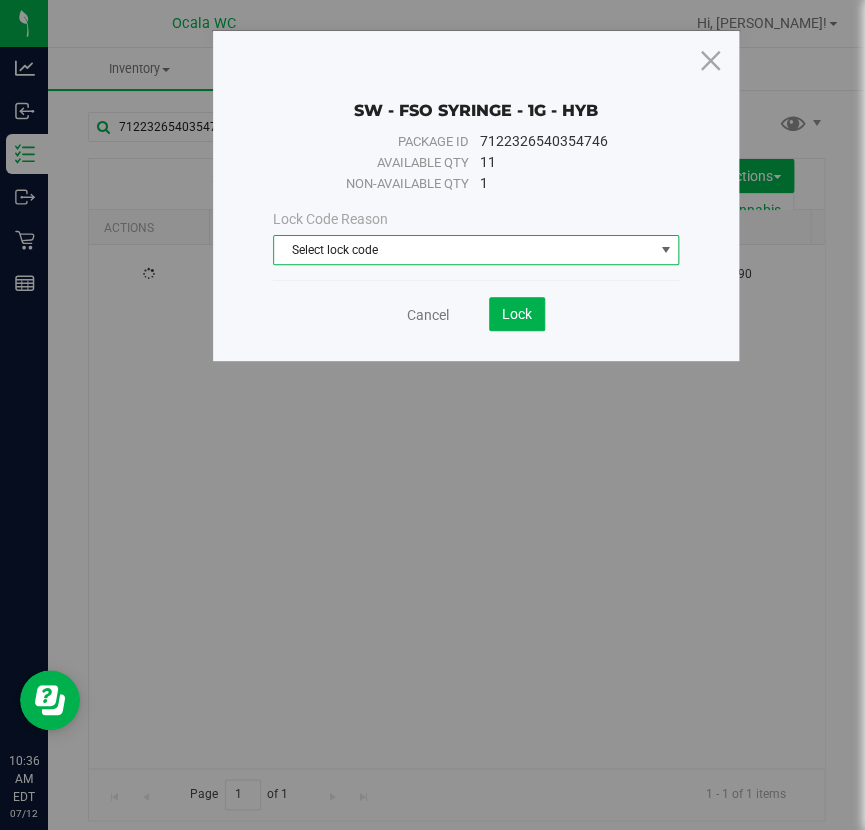 click on "Select lock code" at bounding box center (463, 250) 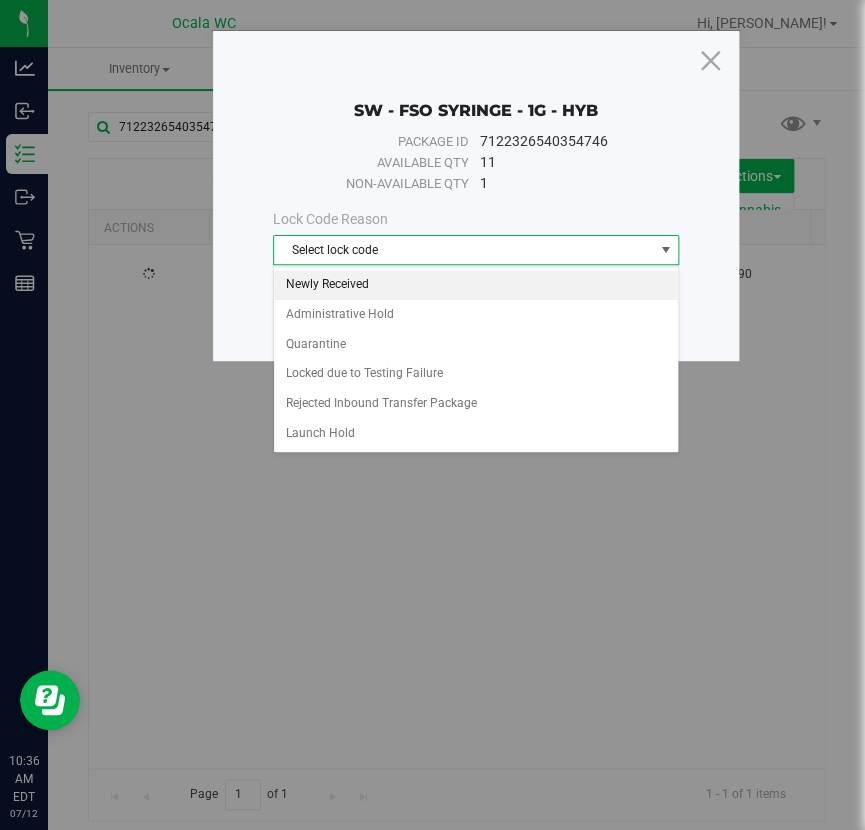 click on "Newly Received" at bounding box center (476, 285) 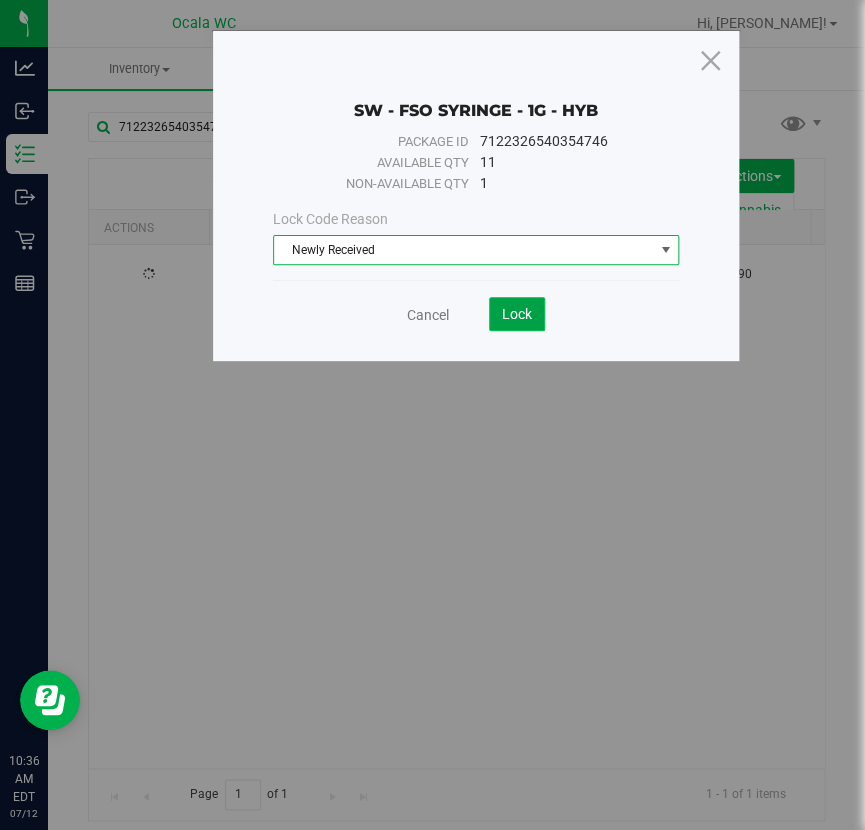 click on "Lock" 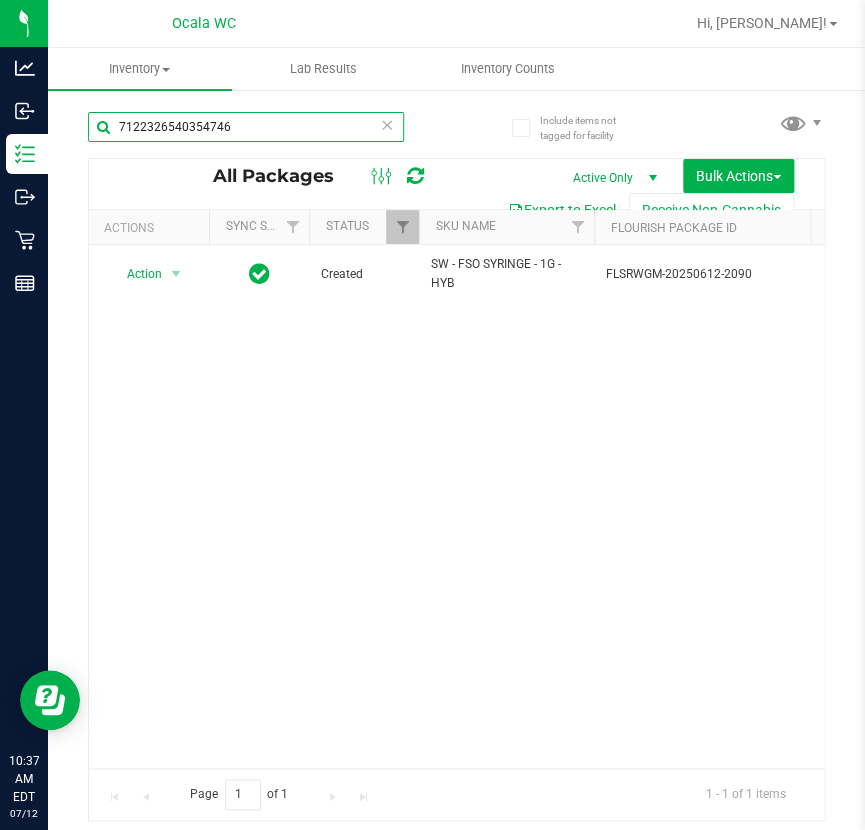 drag, startPoint x: 241, startPoint y: 112, endPoint x: -274, endPoint y: 115, distance: 515.0087 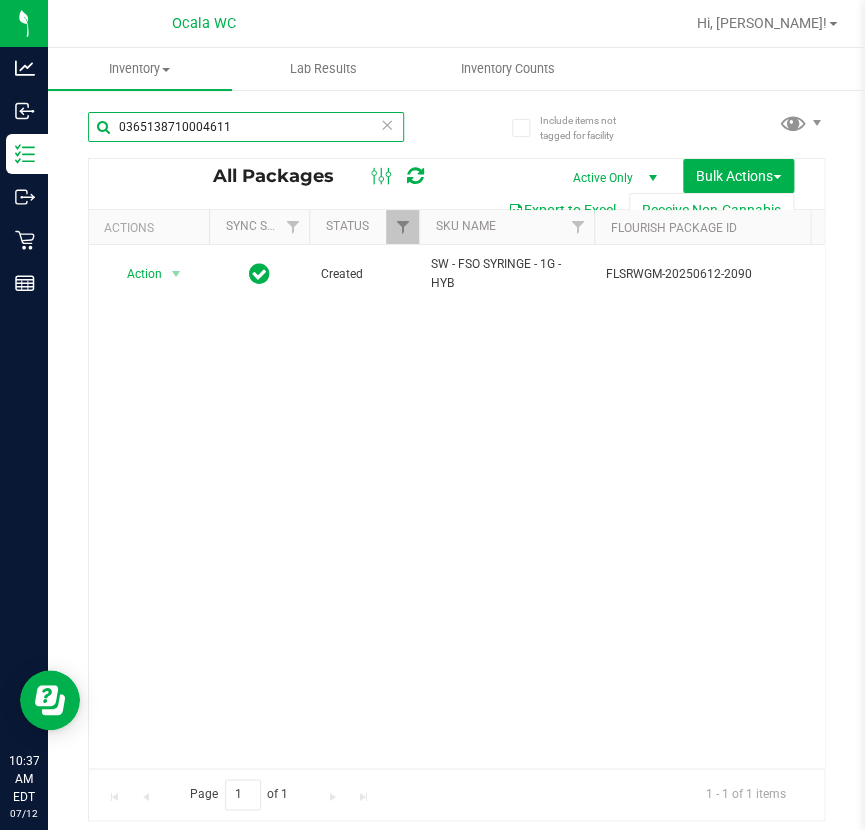type on "0365138710004611" 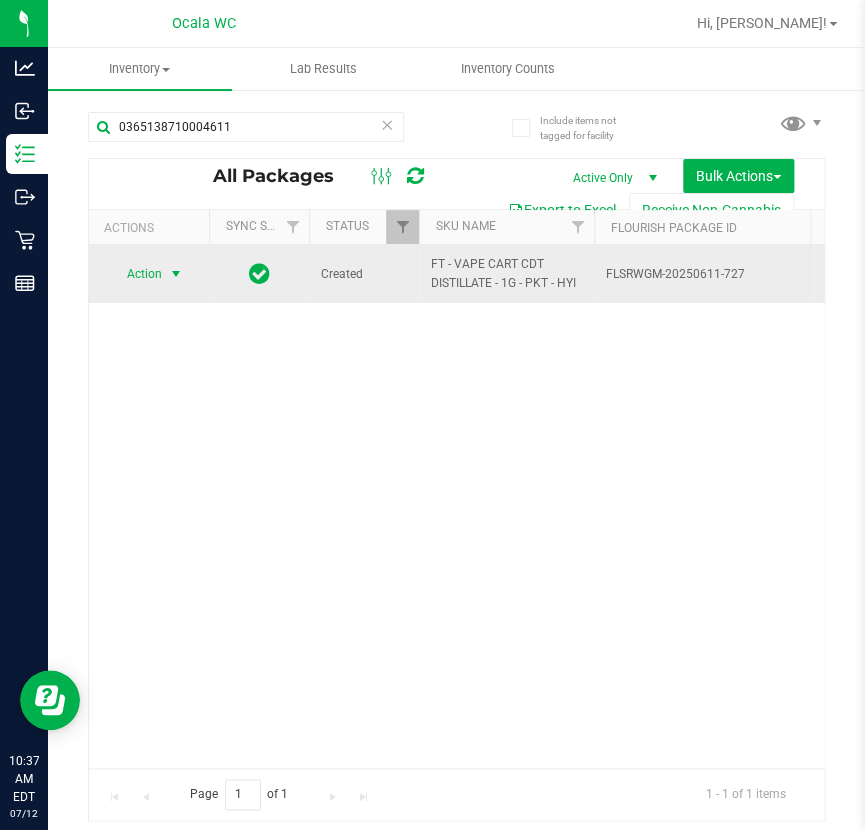 click on "Action" at bounding box center (136, 274) 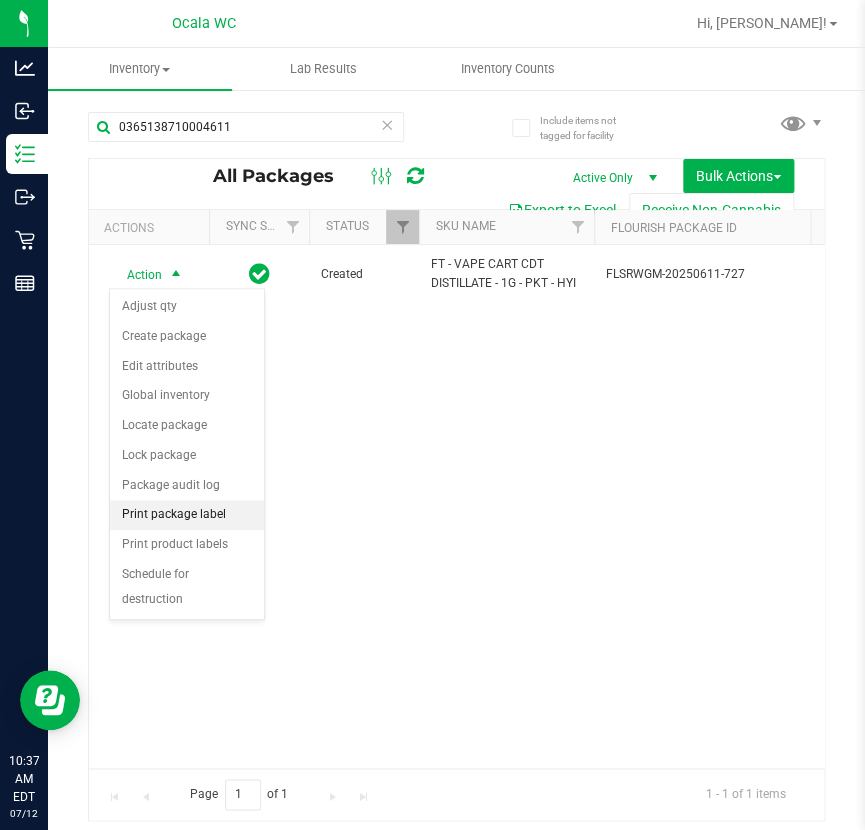 click on "Print package label" at bounding box center (187, 515) 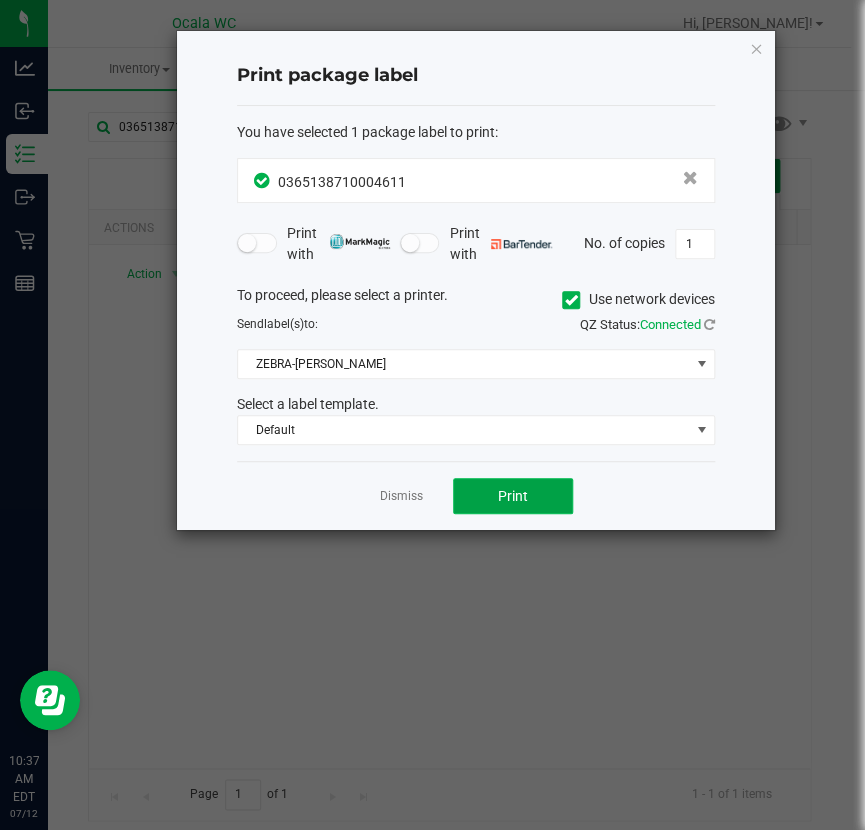 click on "Print" 